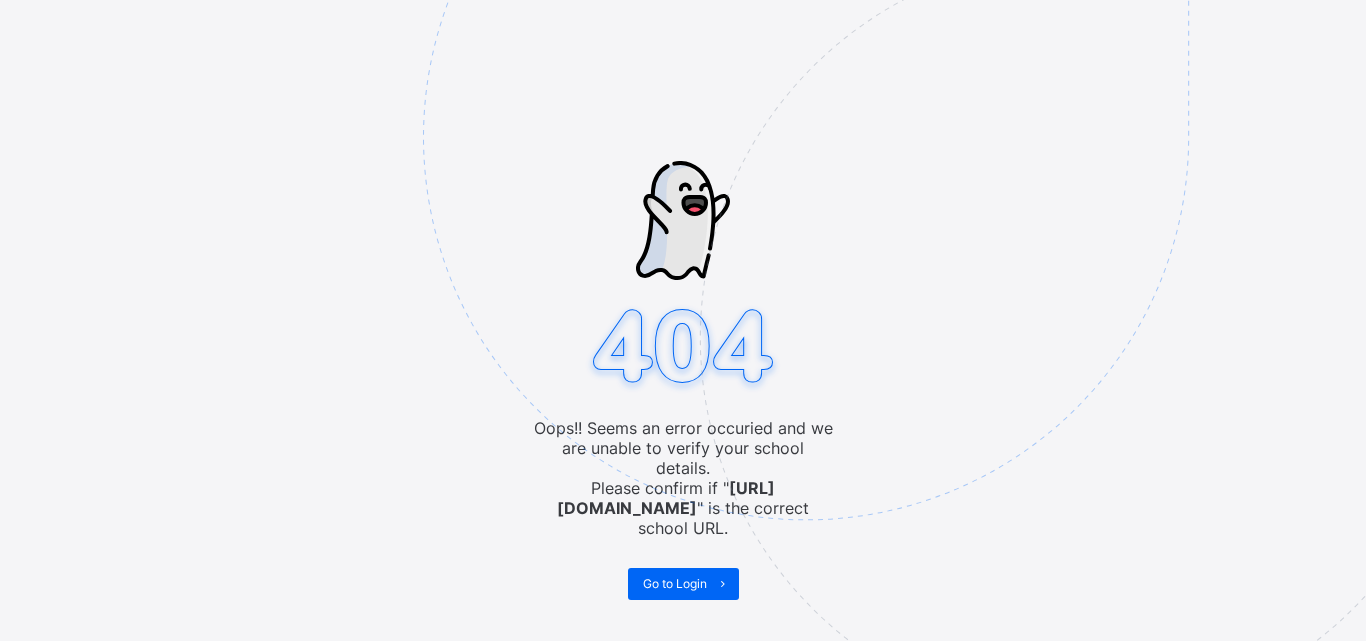 scroll, scrollTop: 0, scrollLeft: 0, axis: both 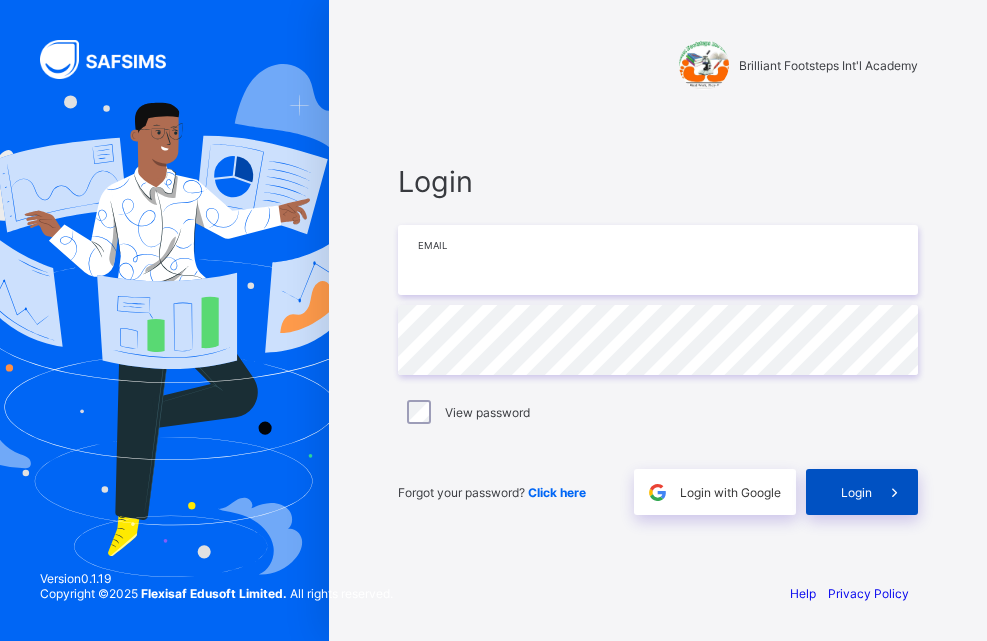 type on "**********" 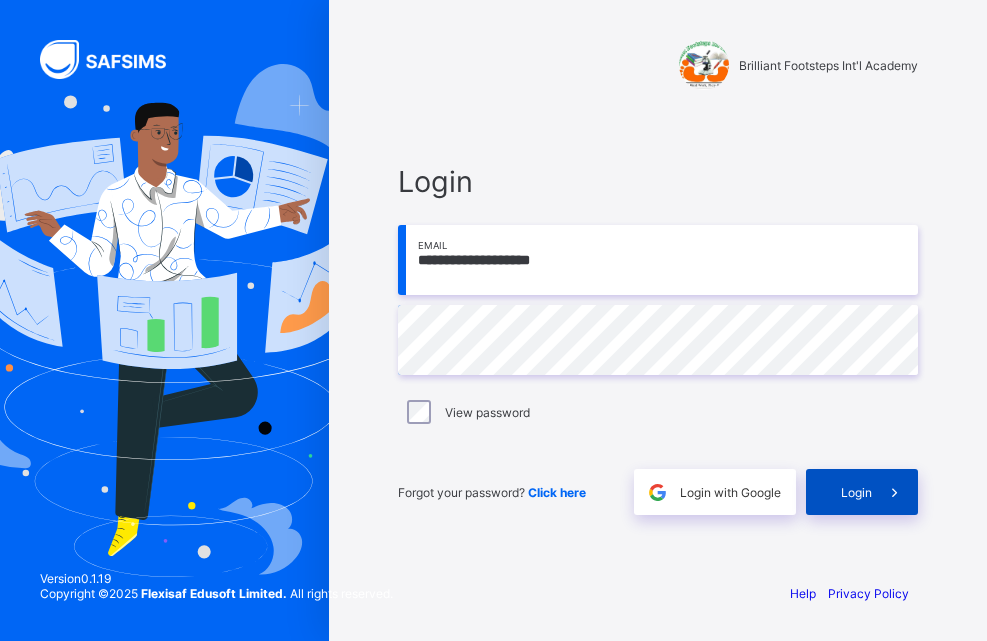 click on "Login" at bounding box center [856, 492] 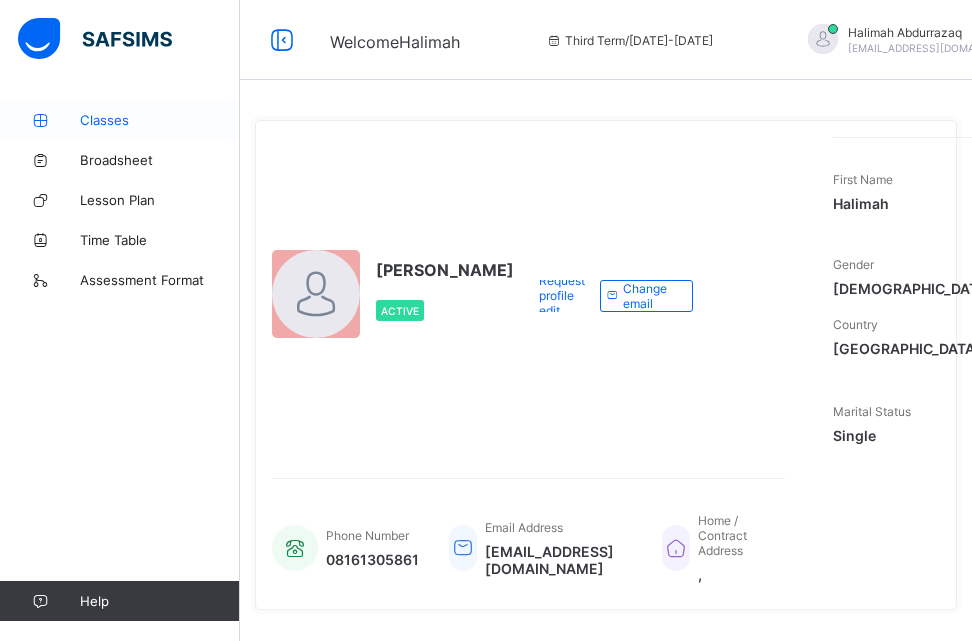 click on "Classes" at bounding box center [160, 120] 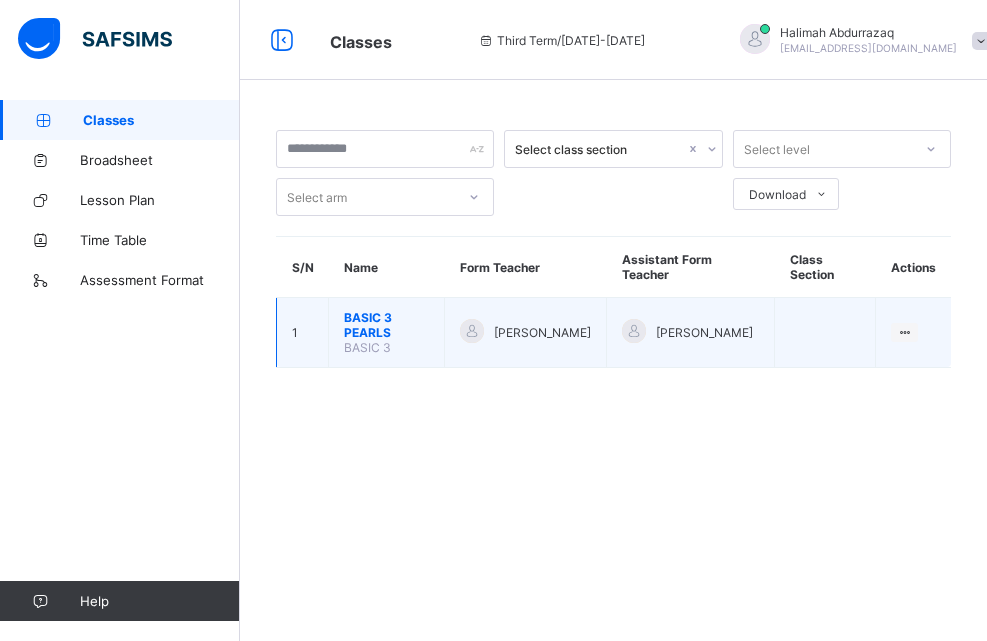 click on "BASIC 3   PEARLS   BASIC 3" at bounding box center (387, 333) 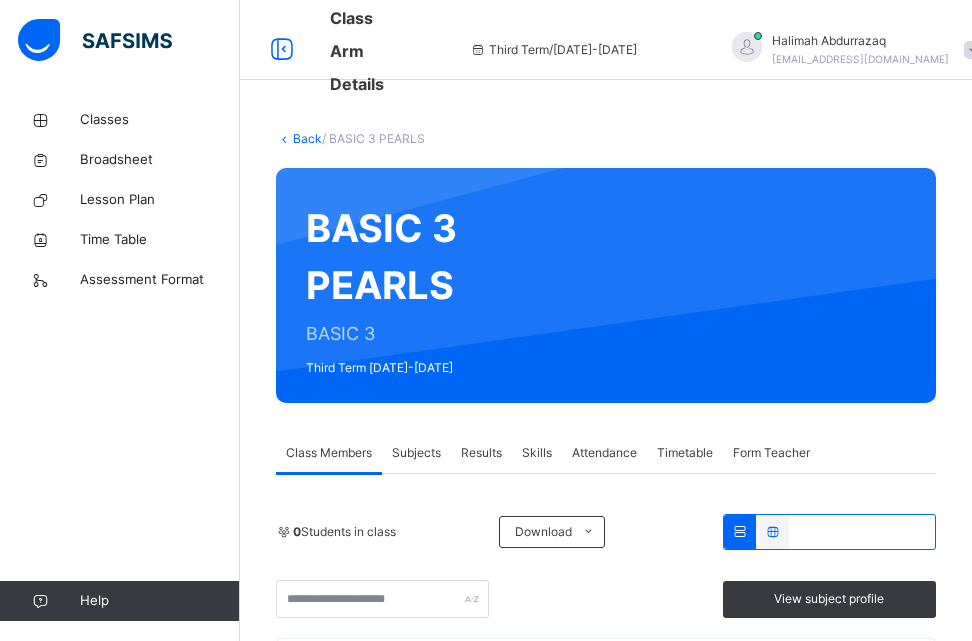 click on "Results" at bounding box center (481, 453) 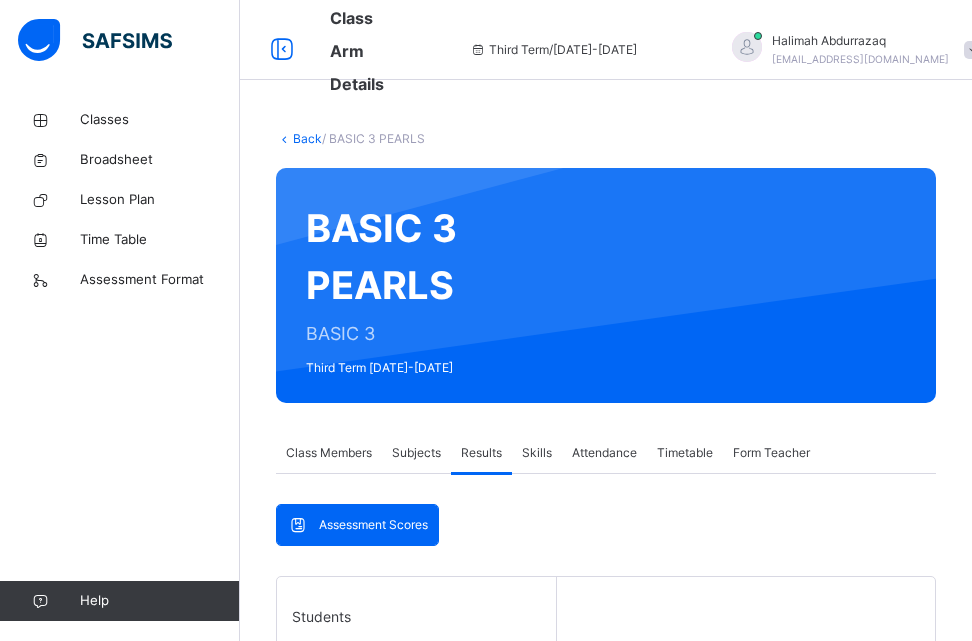 click on "Skills" at bounding box center (537, 453) 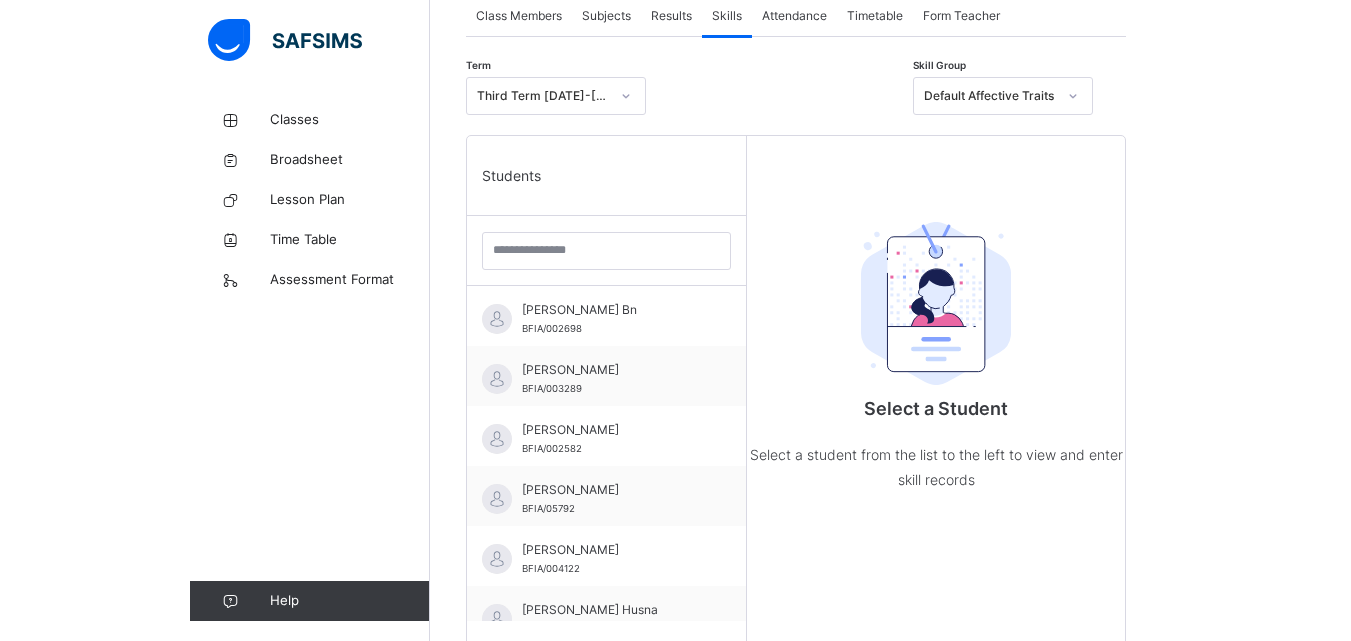 scroll, scrollTop: 440, scrollLeft: 0, axis: vertical 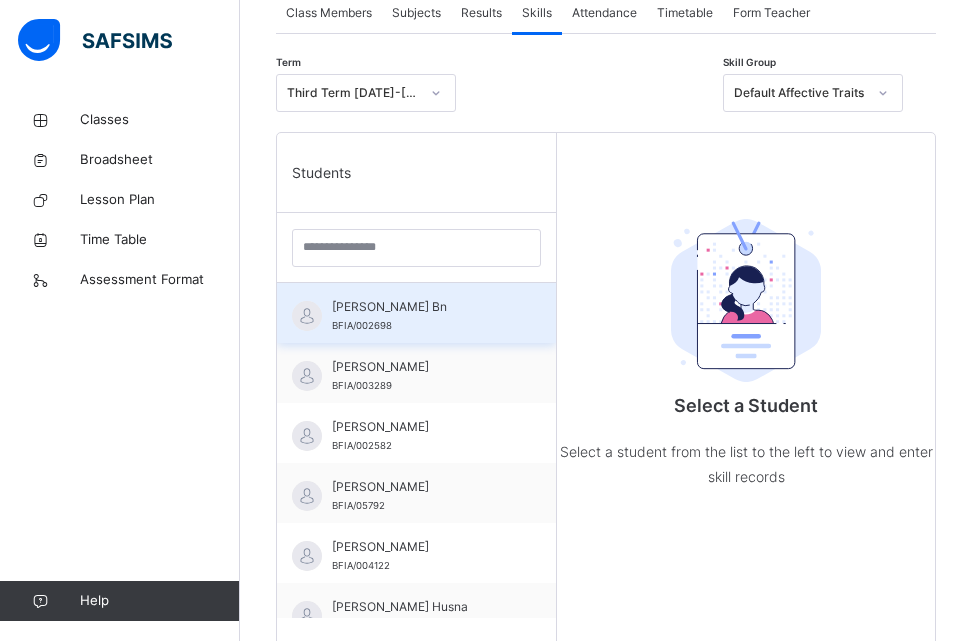 click on "[PERSON_NAME] Bn" at bounding box center [421, 307] 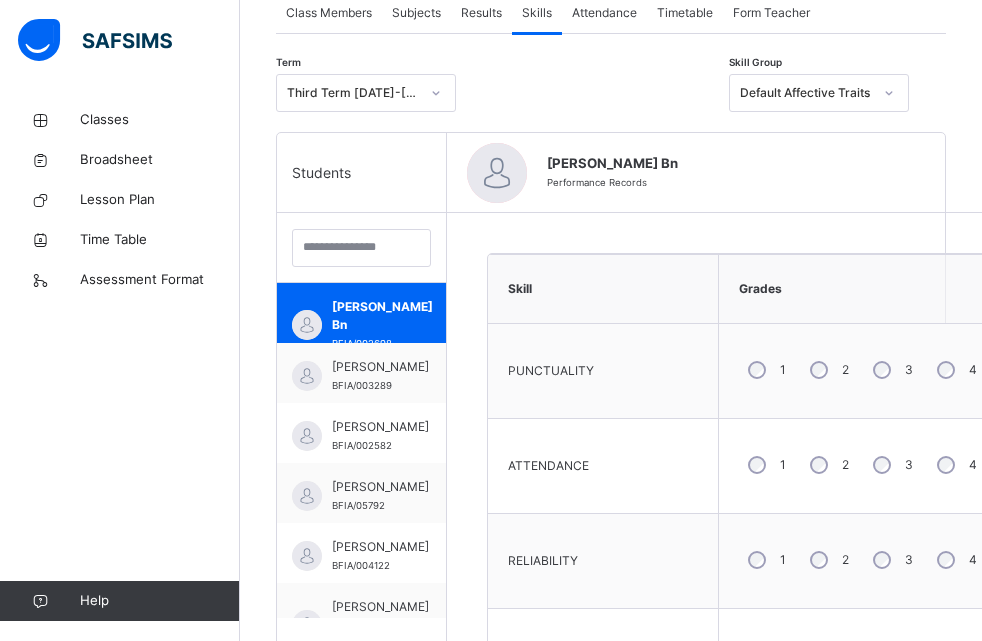 click on "Grades" at bounding box center [897, 289] 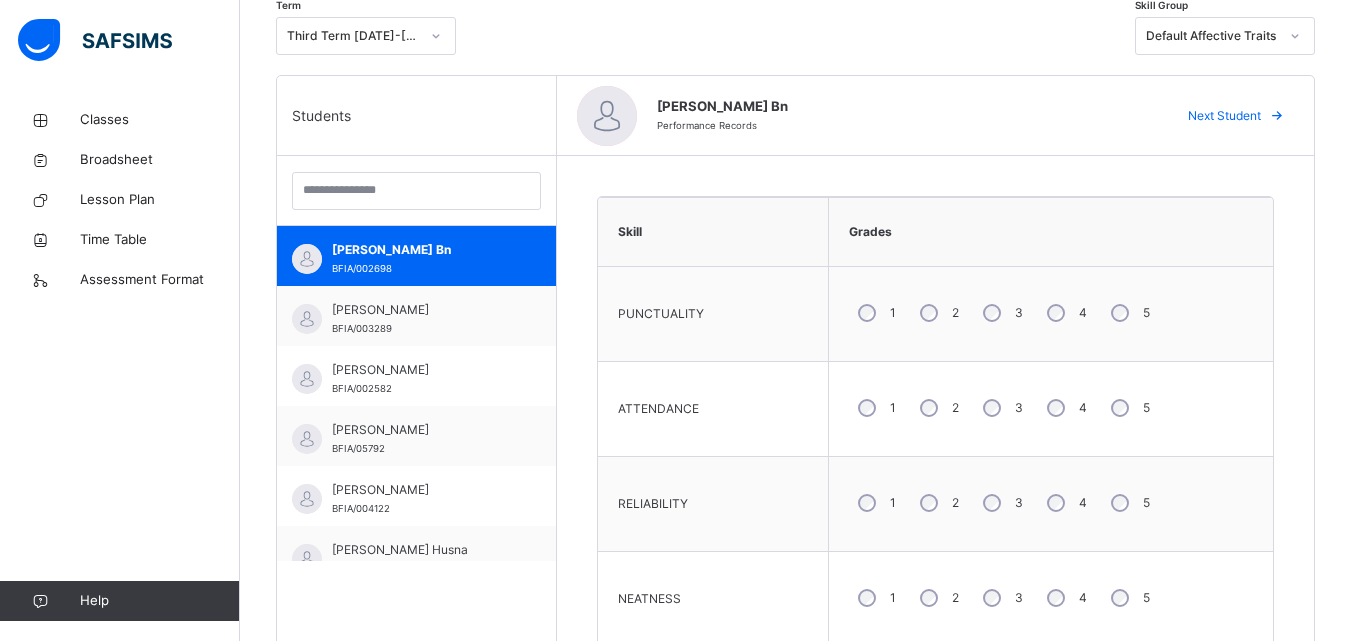 click on "Skill Grades PUNCTUALITY 1 2 3 4 5 ATTENDANCE 1 2 3 4 5 RELIABILITY 1 2 3 4 5 NEATNESS 1 2 3 4 5 POLITENESS 1 2 3 4 5 HONESTY 1 2 3 4 5 RELATIONSHIP WITH STUDENTS 1 2 3 4 5 SELF CONTROL 1 2 3 4 5 ATTENTIVENESS 1 2 3 4 5 PERSEVERANCE 1 2 3 4 5 Save Skill" at bounding box center (935, 743) 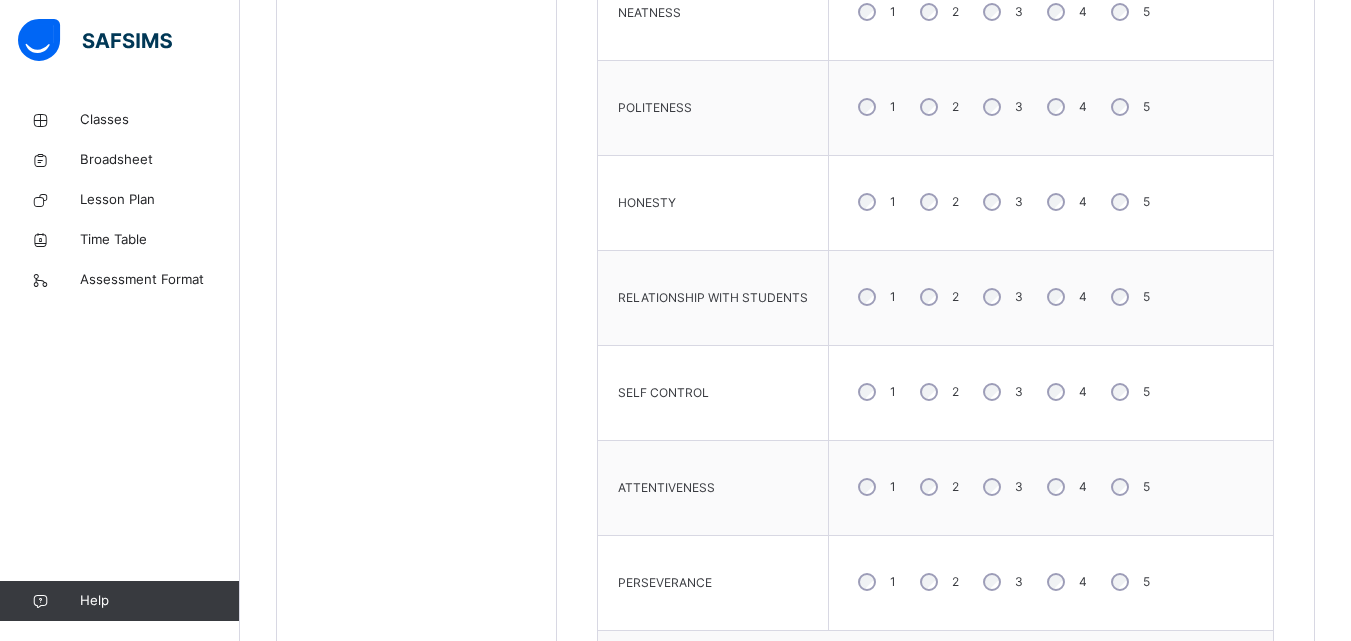 scroll, scrollTop: 1028, scrollLeft: 0, axis: vertical 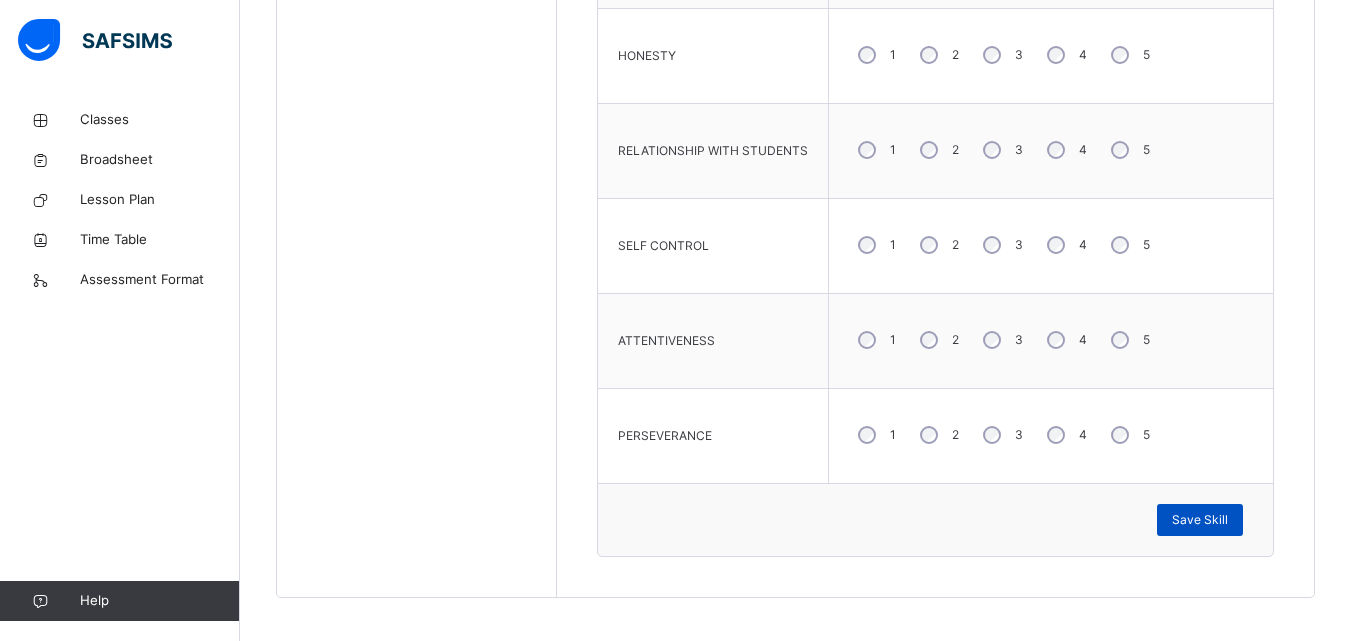click on "Save Skill" at bounding box center [1200, 520] 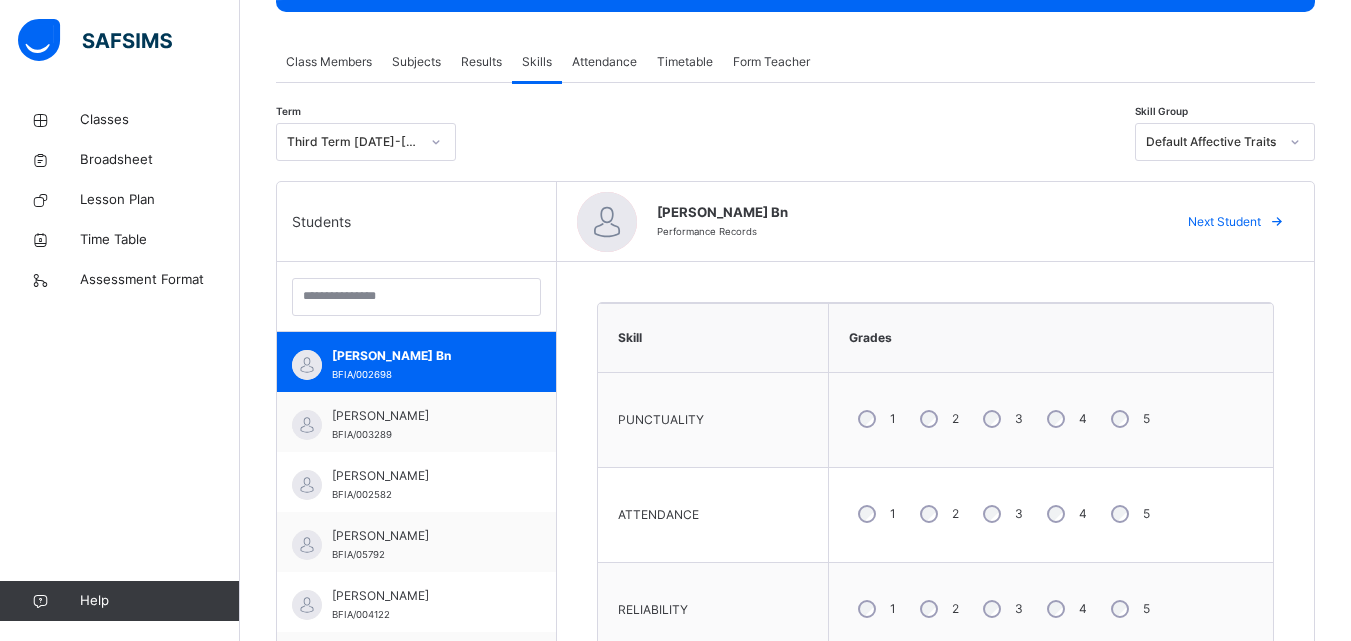 scroll, scrollTop: 341, scrollLeft: 0, axis: vertical 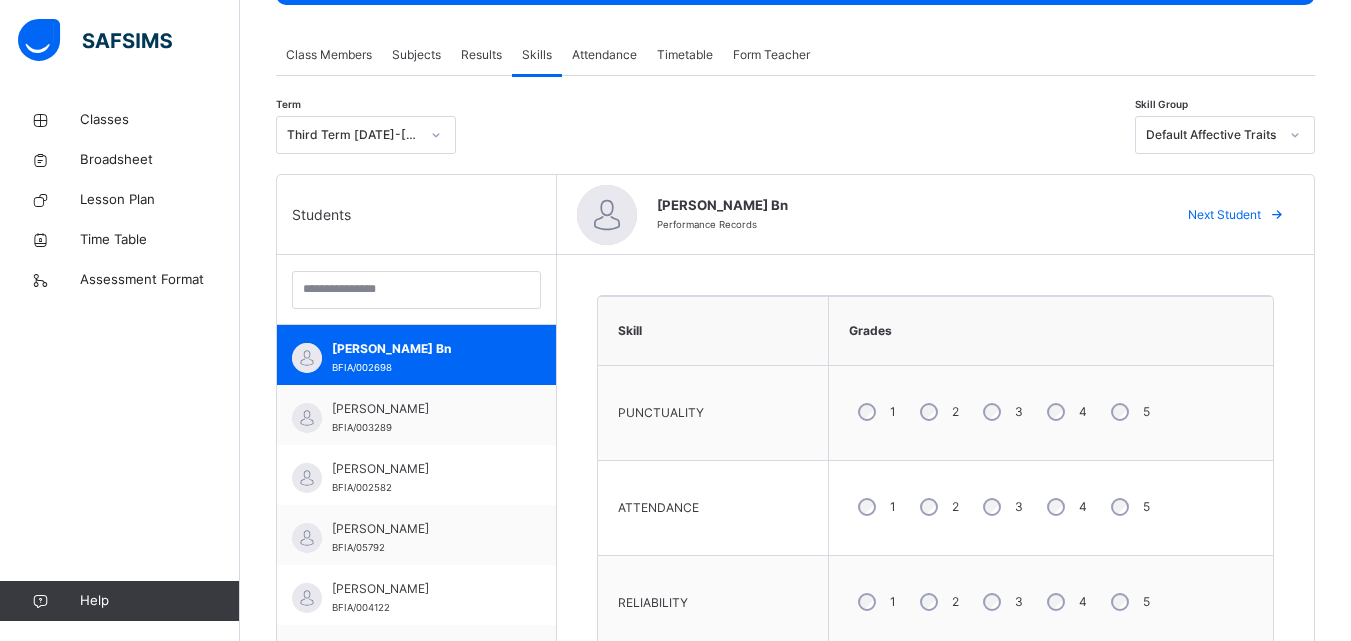 click at bounding box center (1277, 215) 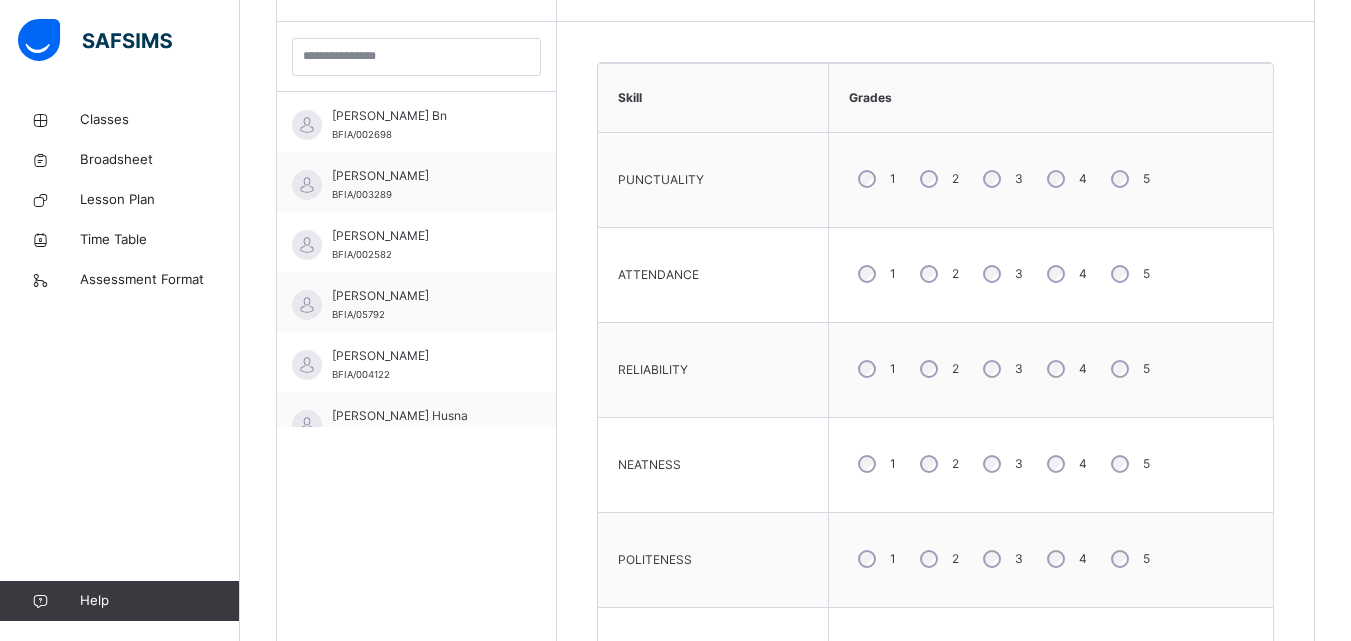 scroll, scrollTop: 583, scrollLeft: 0, axis: vertical 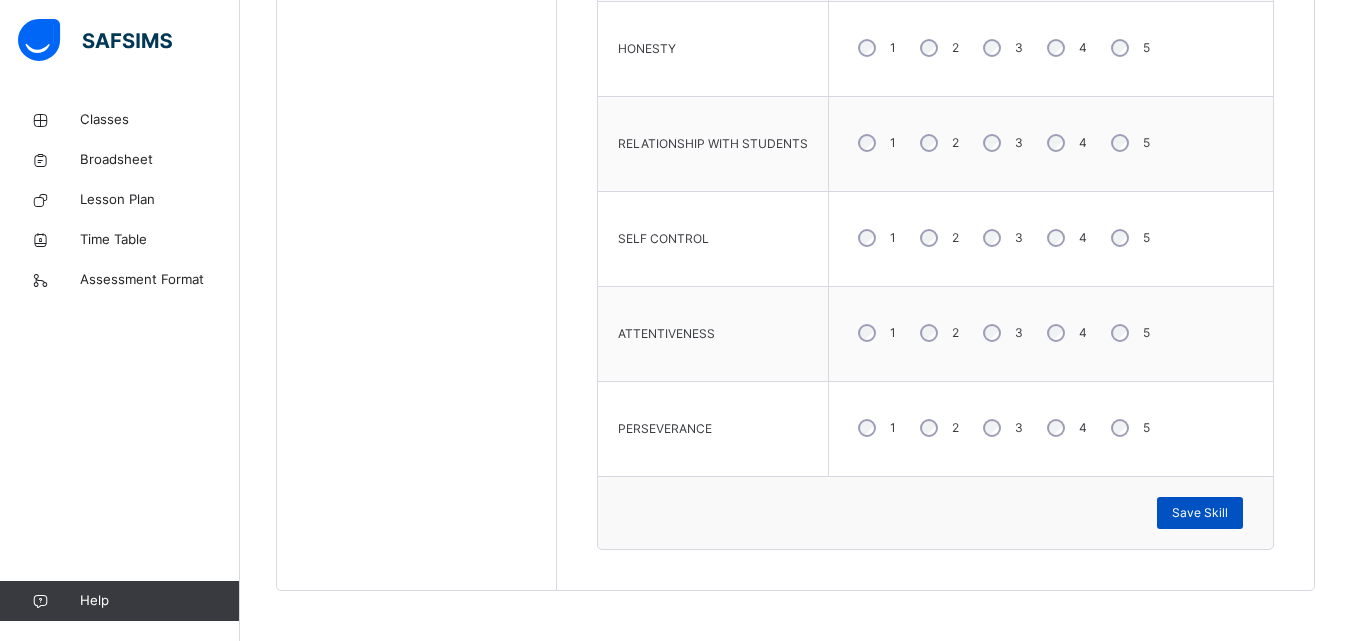 click on "Save Skill" at bounding box center (1200, 513) 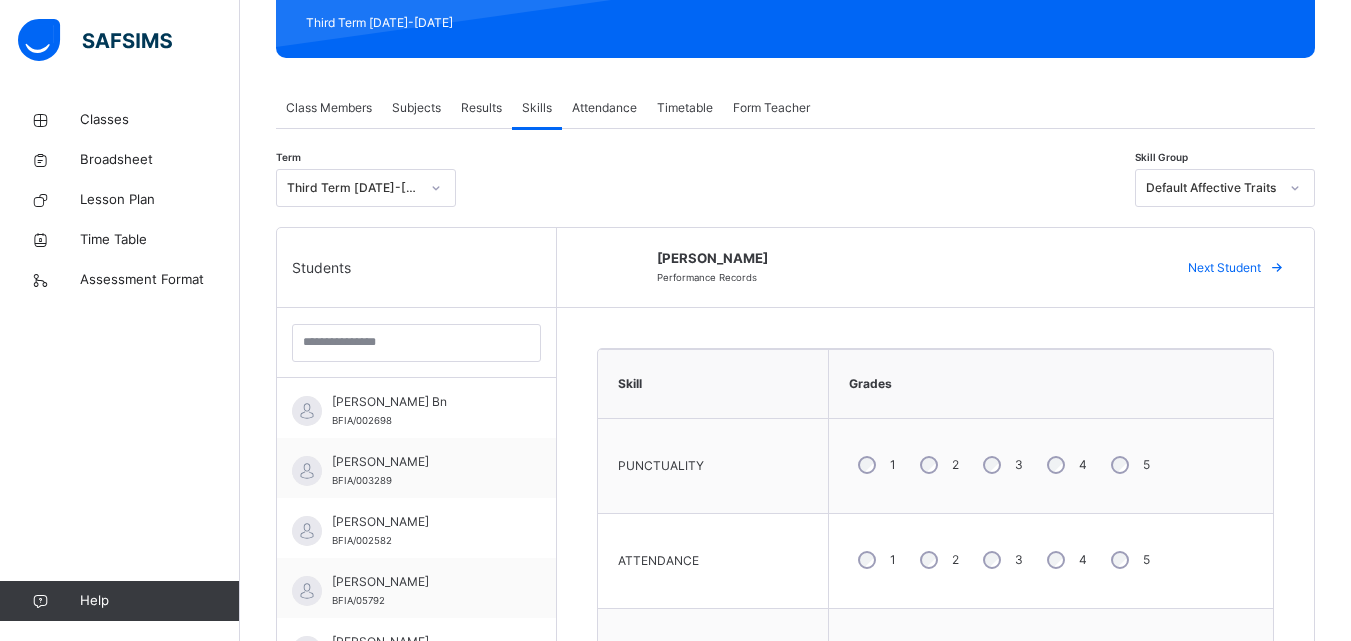 scroll, scrollTop: 268, scrollLeft: 0, axis: vertical 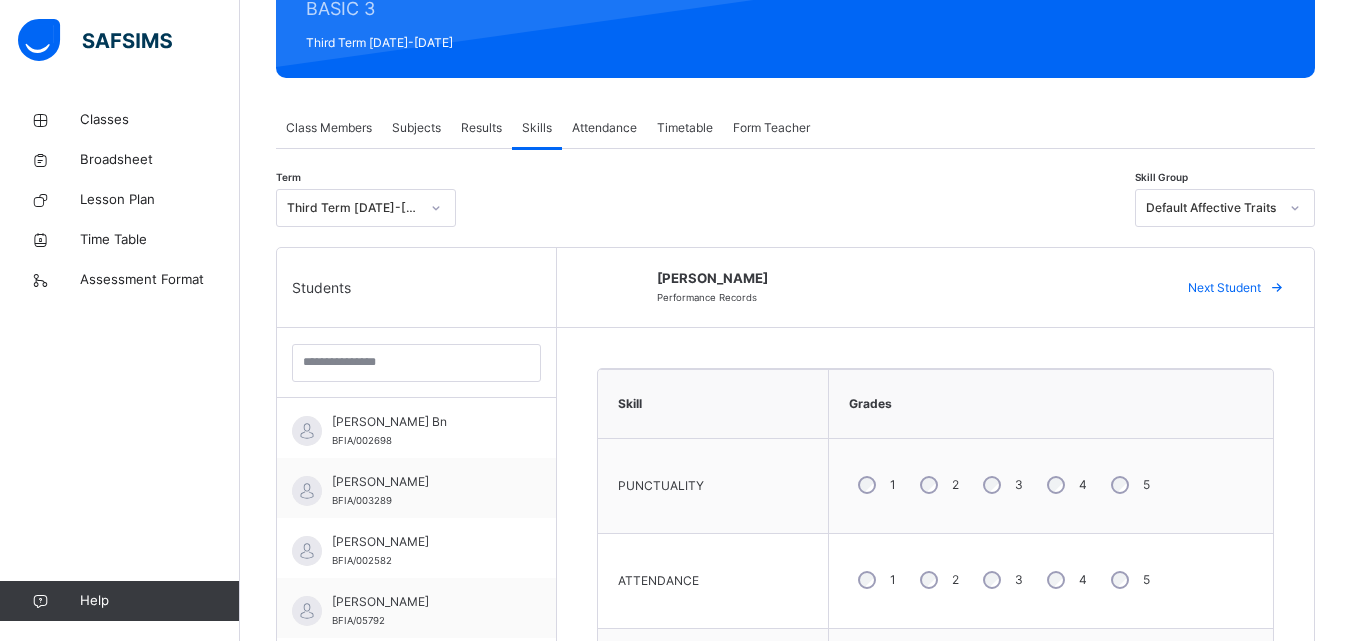 click on "Next Student" at bounding box center (1224, 288) 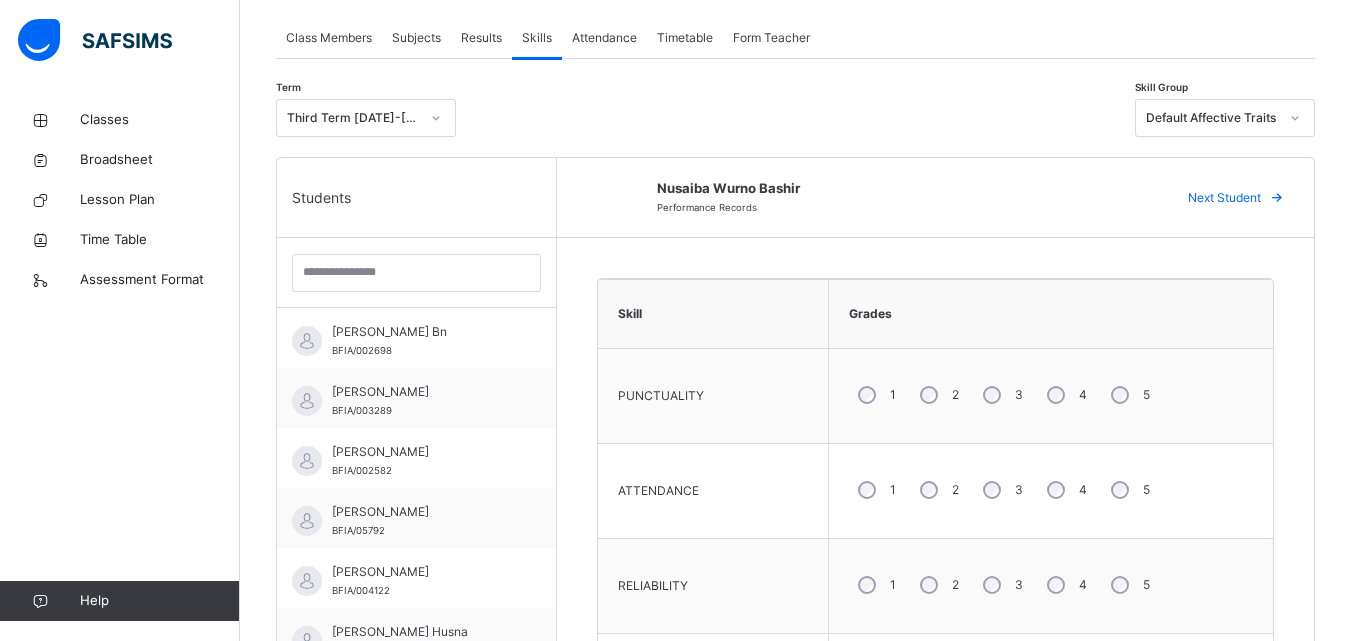 scroll, scrollTop: 460, scrollLeft: 0, axis: vertical 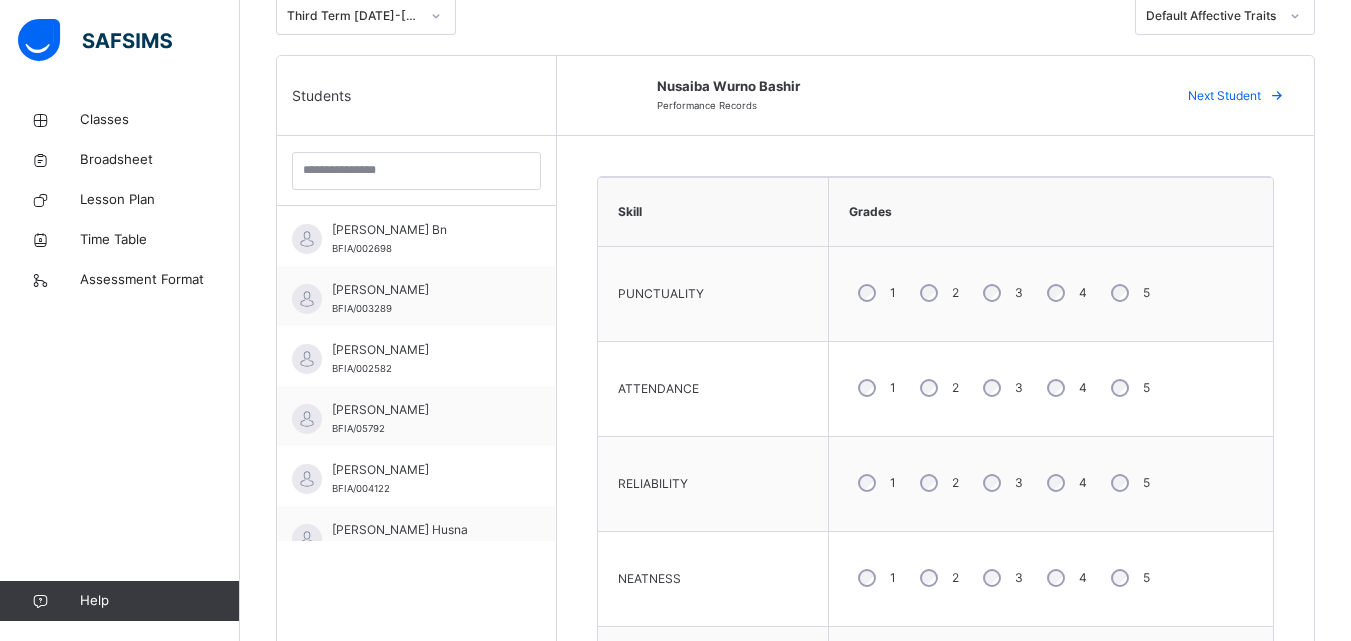 click on "5" at bounding box center (1128, 483) 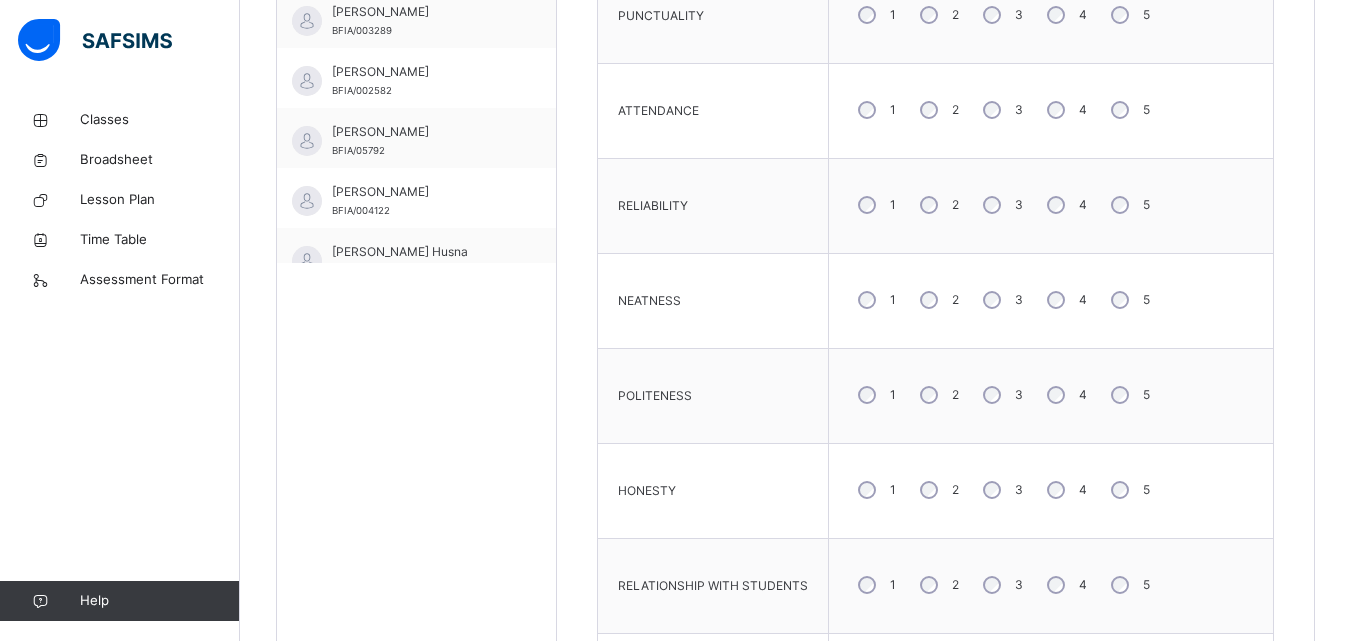 scroll, scrollTop: 785, scrollLeft: 0, axis: vertical 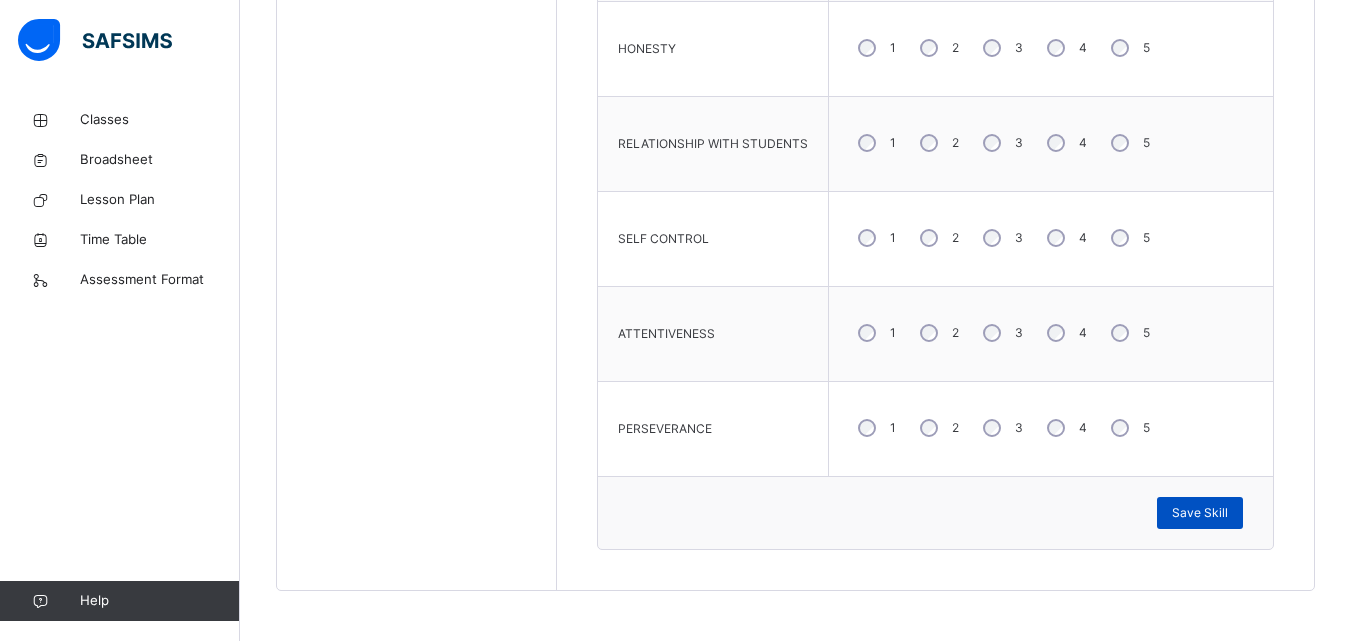 click on "Save Skill" at bounding box center (1200, 513) 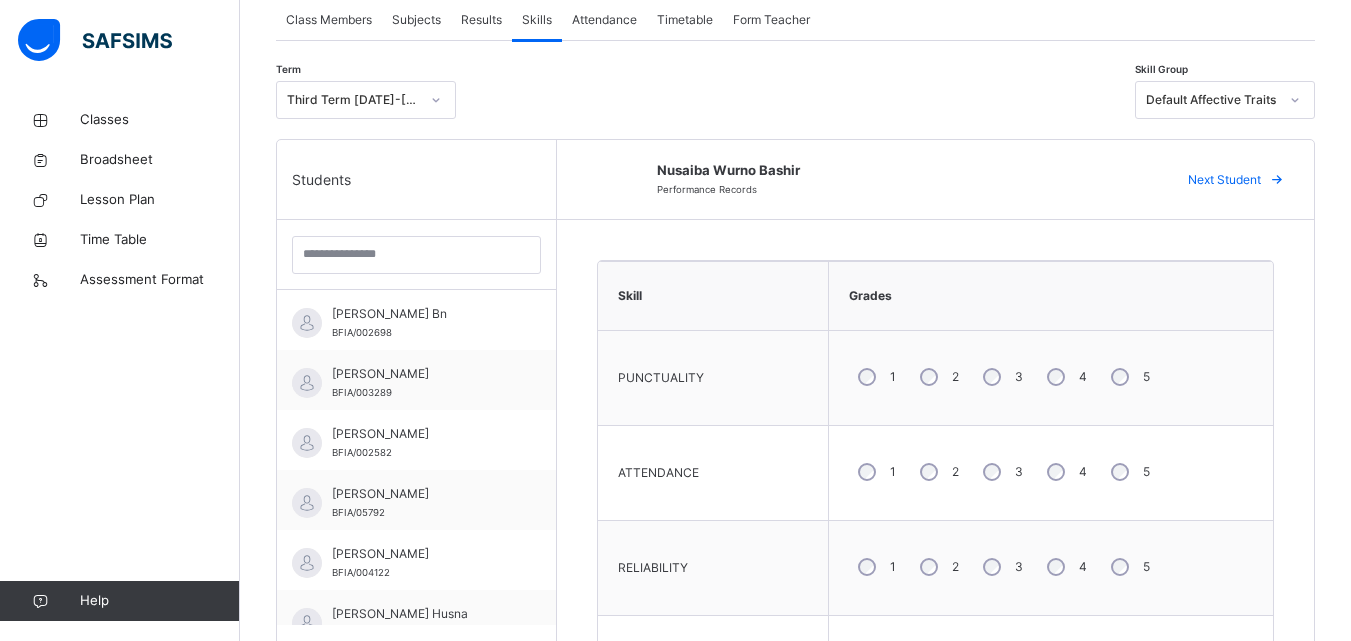 scroll, scrollTop: 315, scrollLeft: 0, axis: vertical 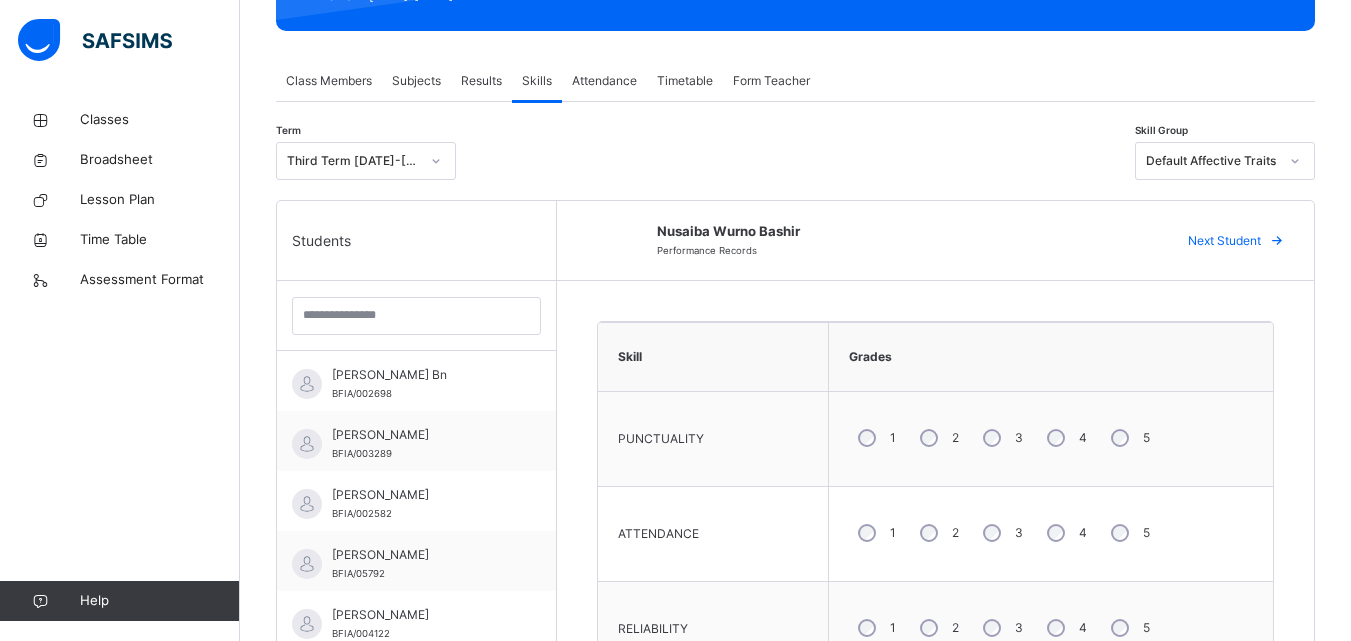 click on "Next Student" at bounding box center (1224, 241) 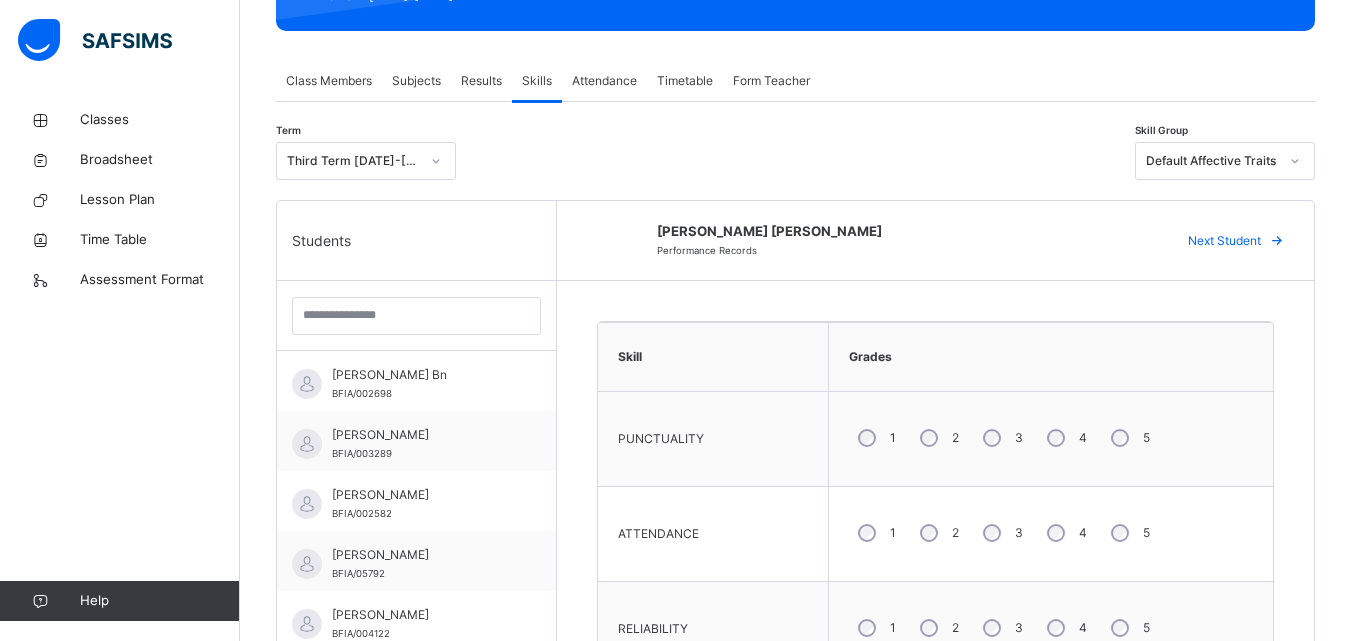 scroll, scrollTop: 504, scrollLeft: 0, axis: vertical 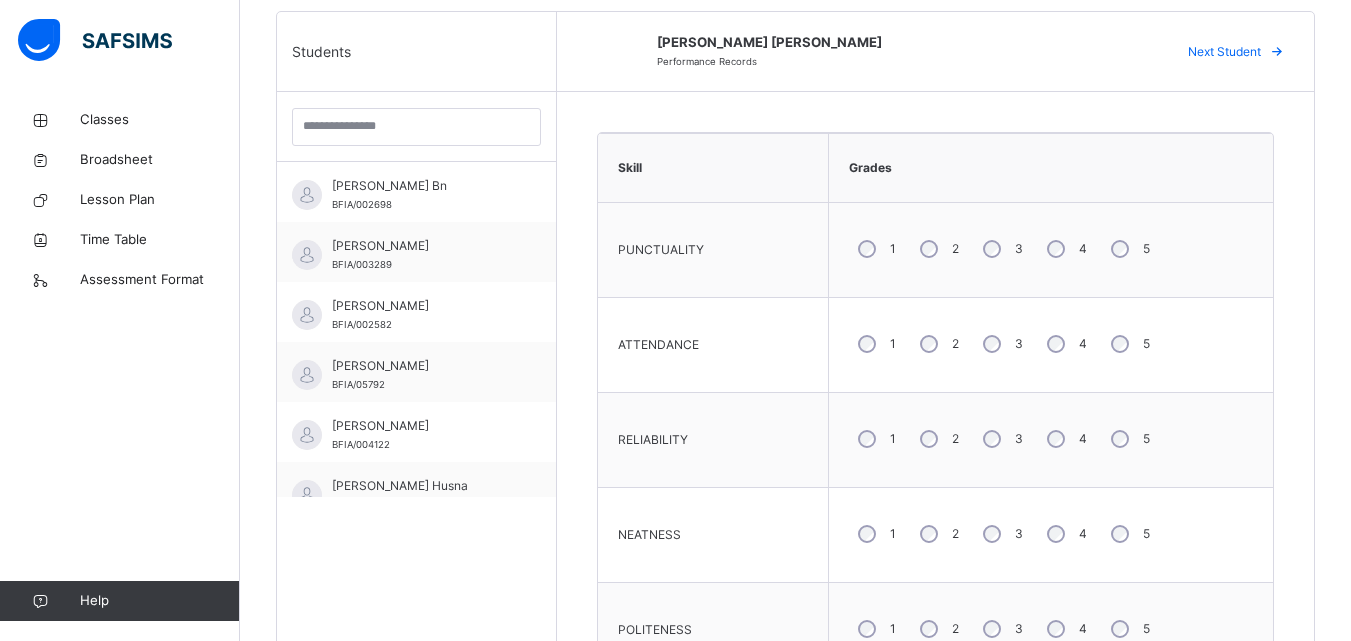 click on "5" at bounding box center [1128, 344] 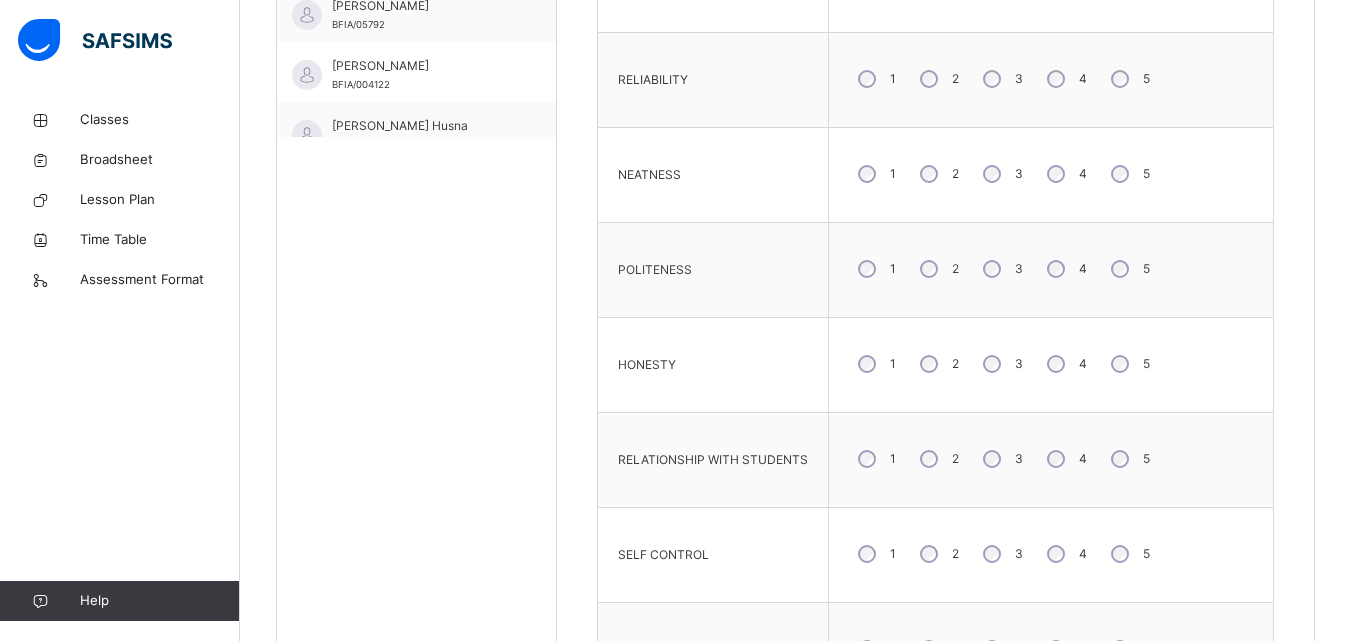 scroll, scrollTop: 876, scrollLeft: 0, axis: vertical 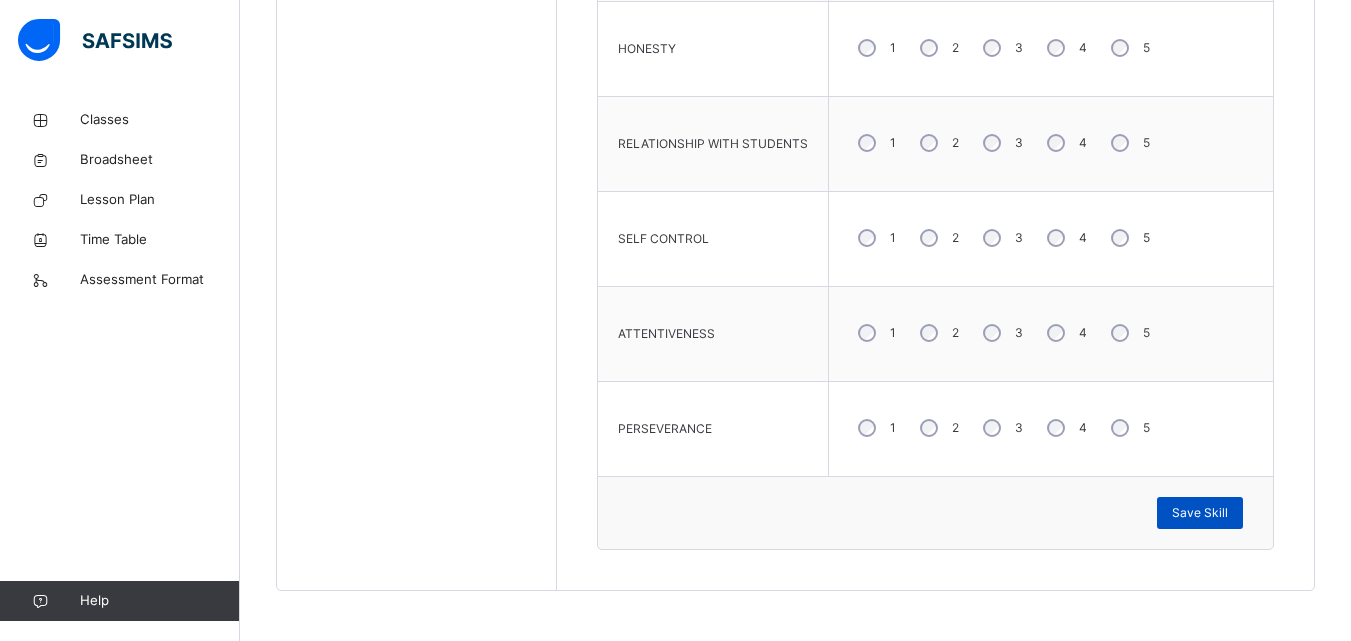 click on "Save Skill" at bounding box center [1200, 513] 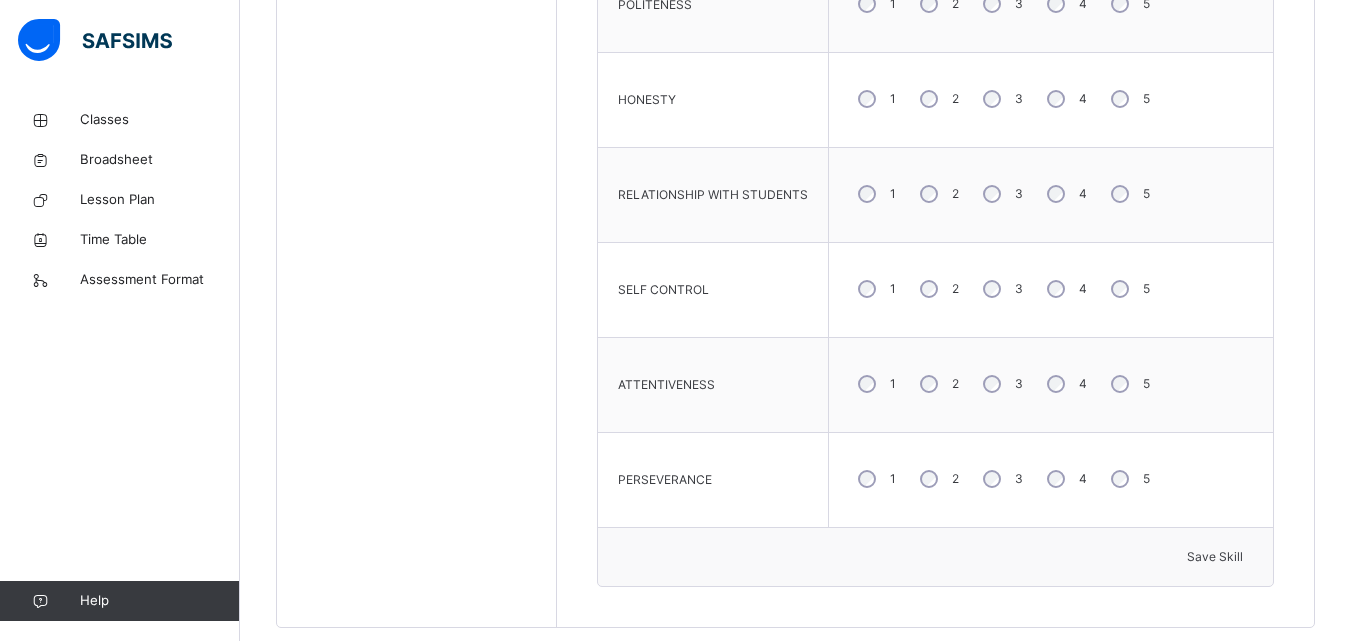 scroll, scrollTop: 1180, scrollLeft: 0, axis: vertical 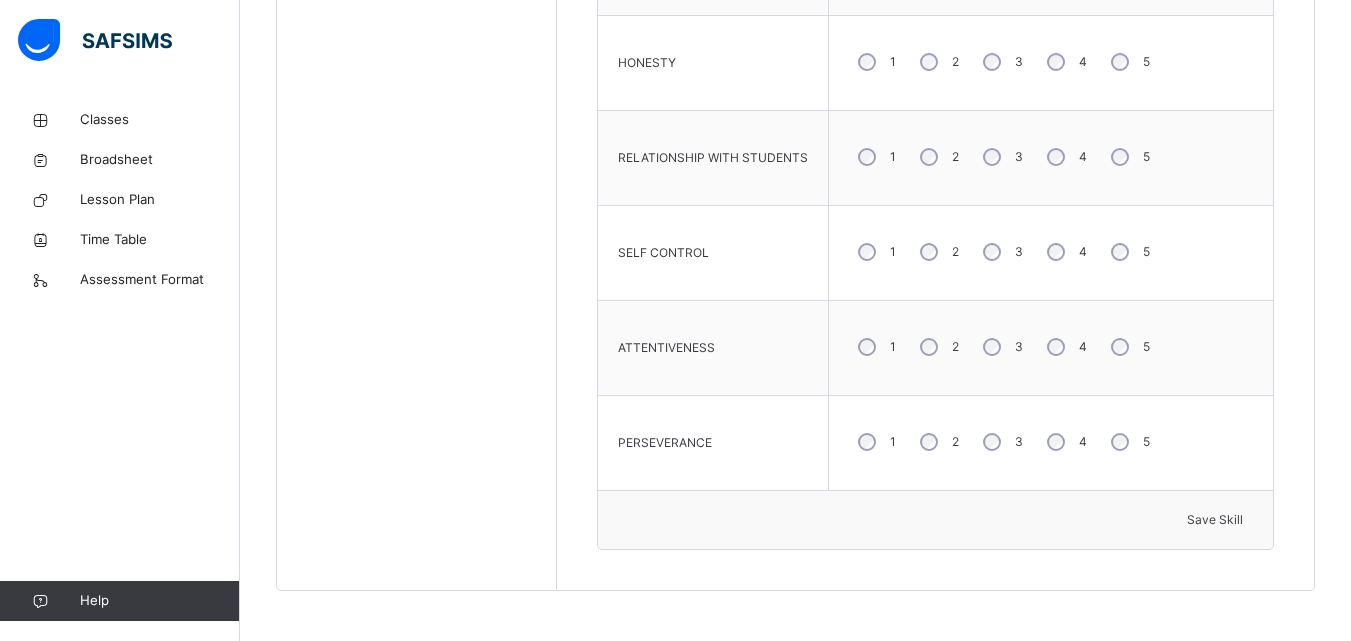 click on "Save Skill" at bounding box center [935, 520] 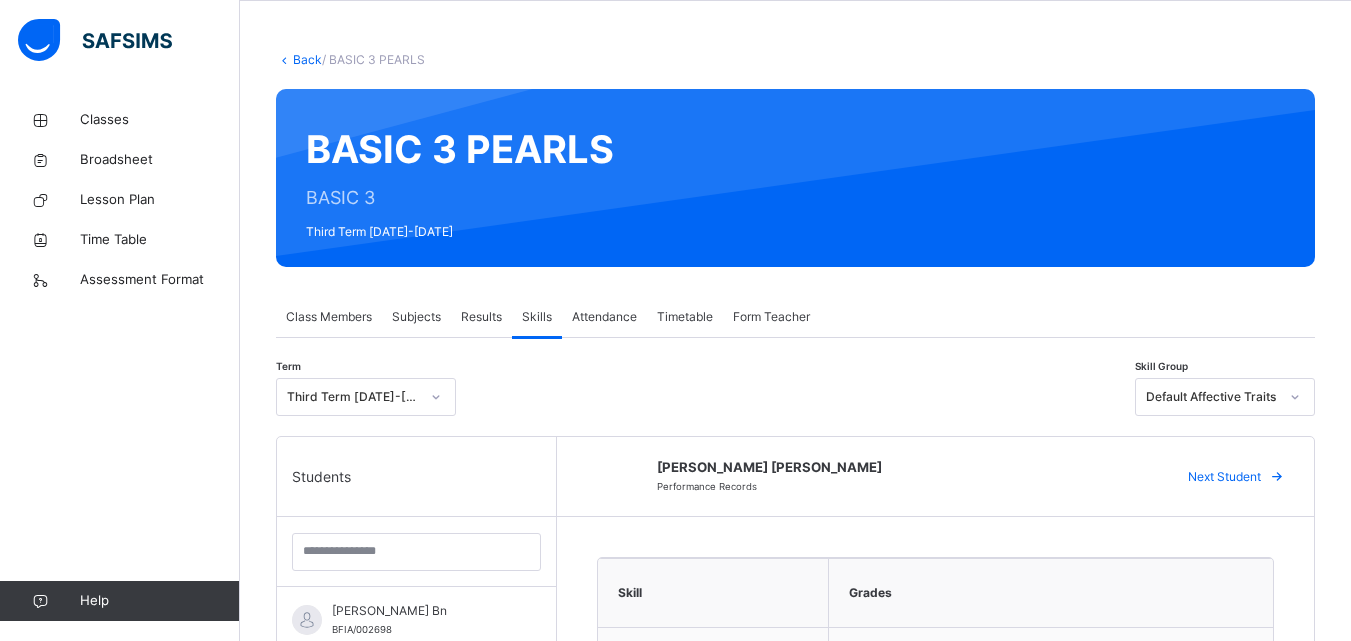 scroll, scrollTop: 78, scrollLeft: 0, axis: vertical 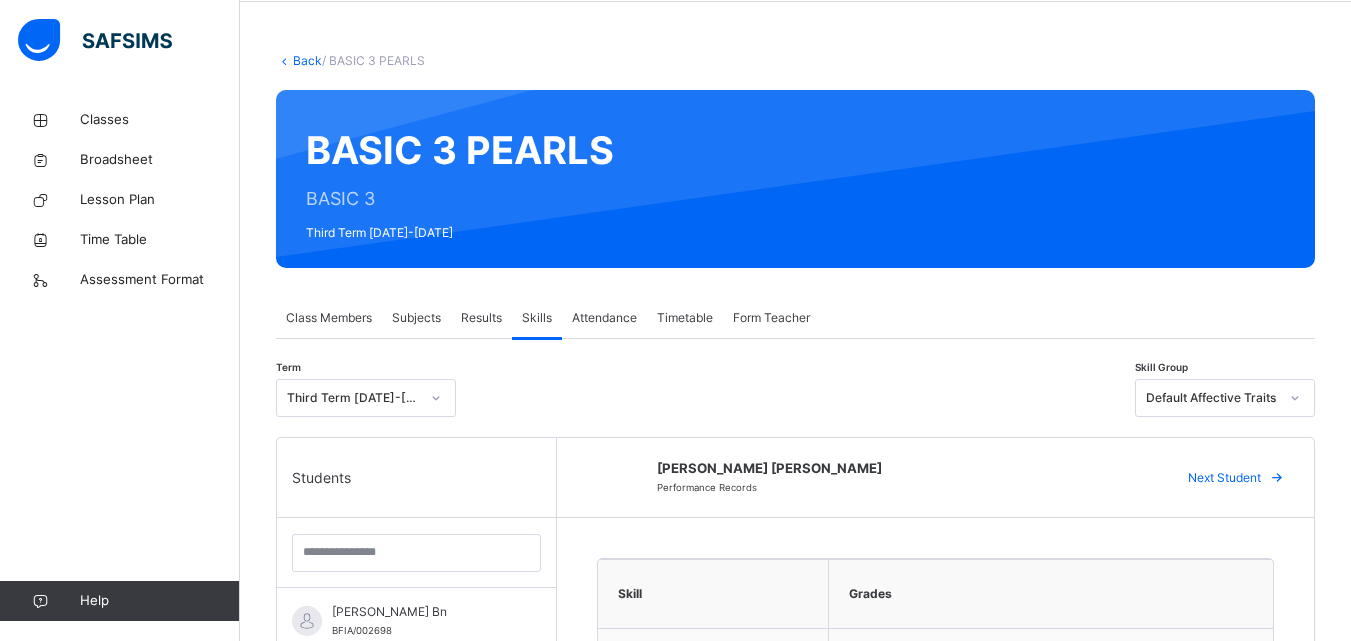 click on "Next Student" at bounding box center [1233, 478] 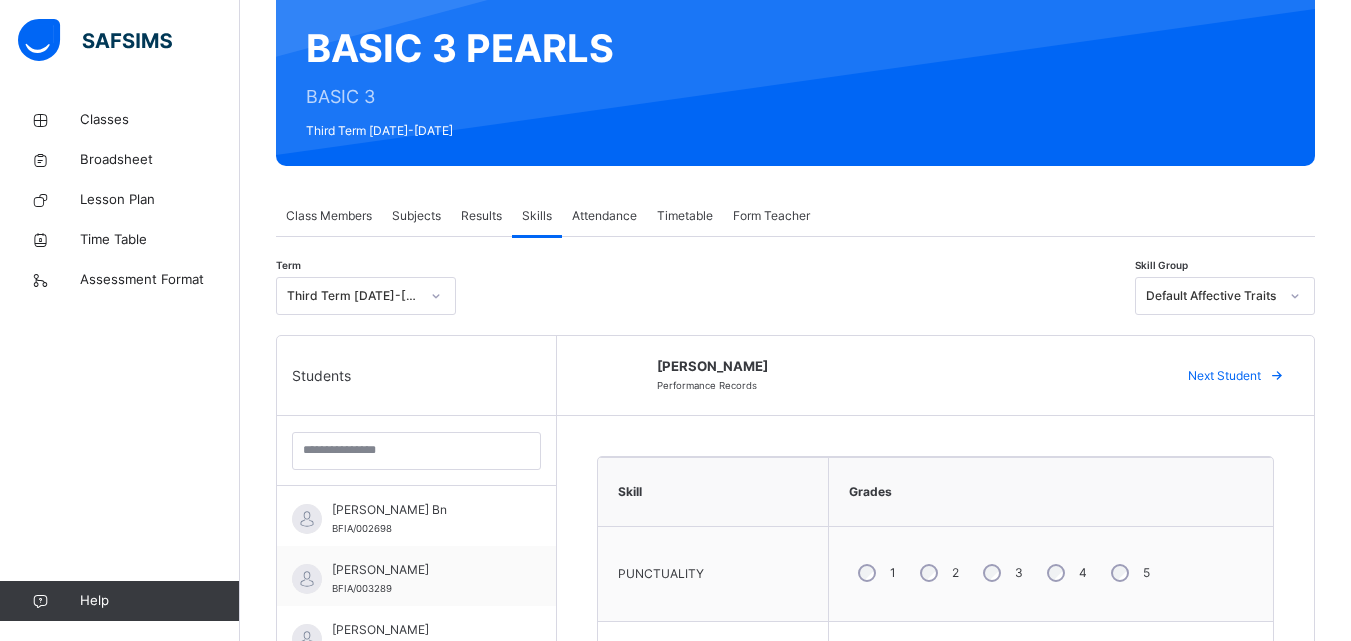 scroll, scrollTop: 275, scrollLeft: 0, axis: vertical 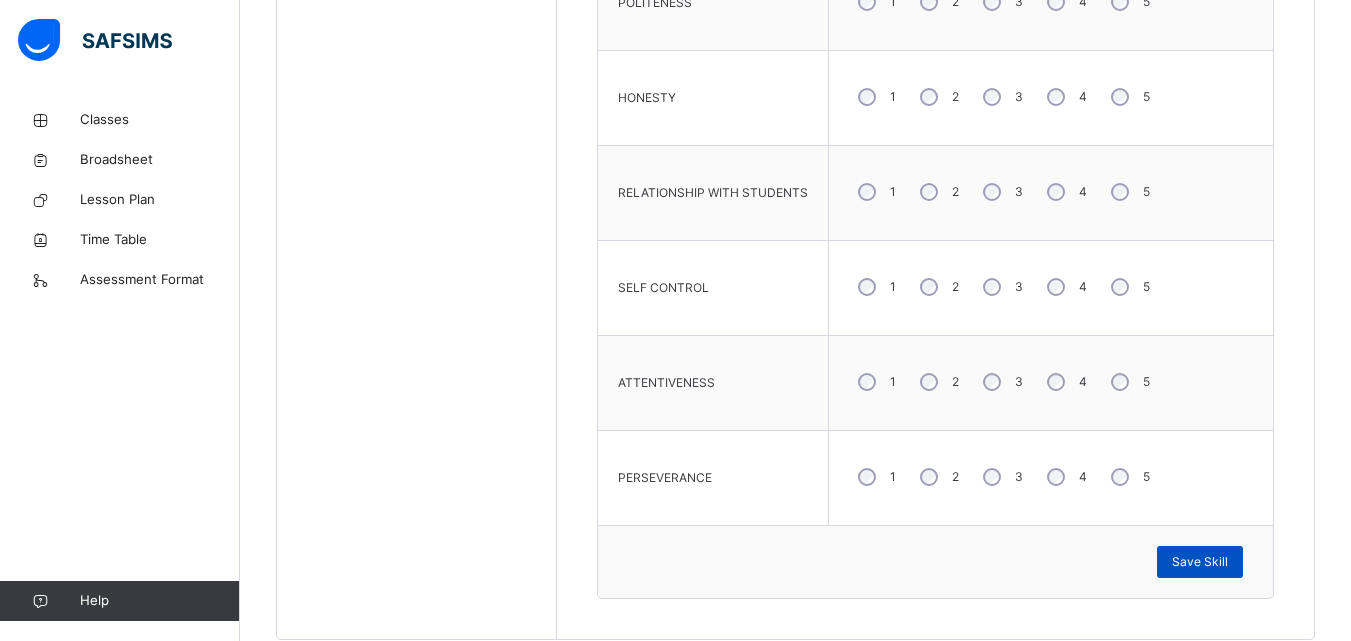 click on "Save Skill" at bounding box center [1200, 562] 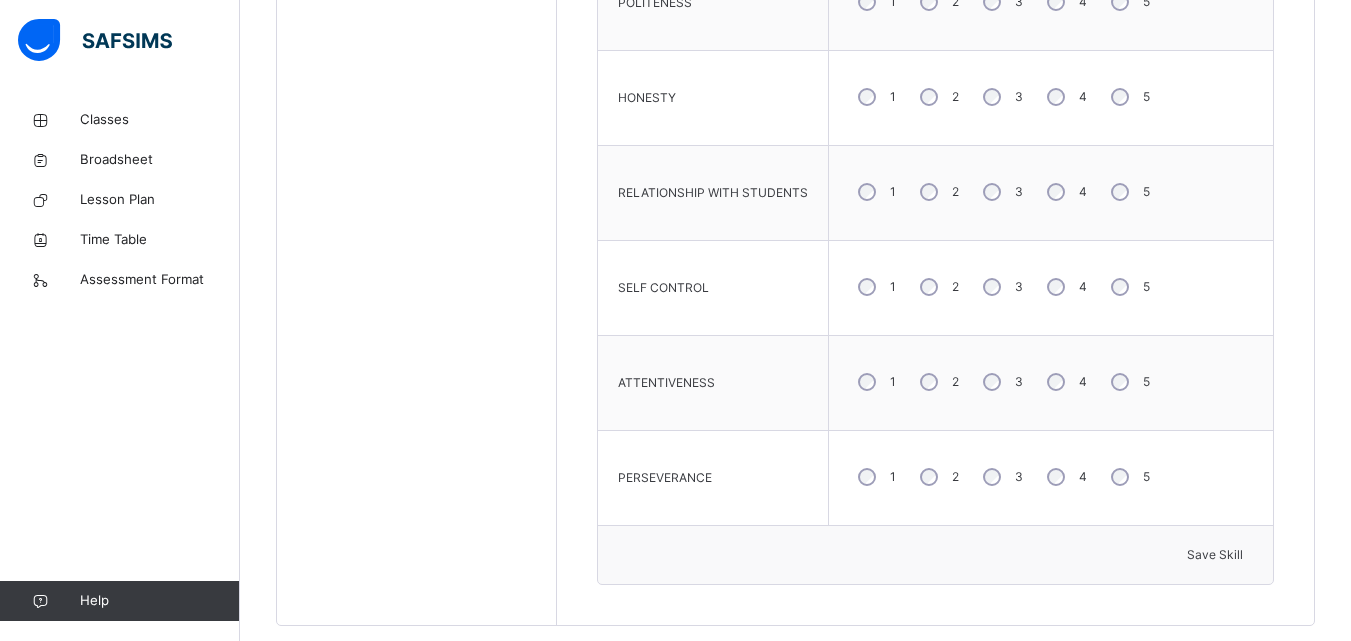 click on "Save Skill" at bounding box center (935, 555) 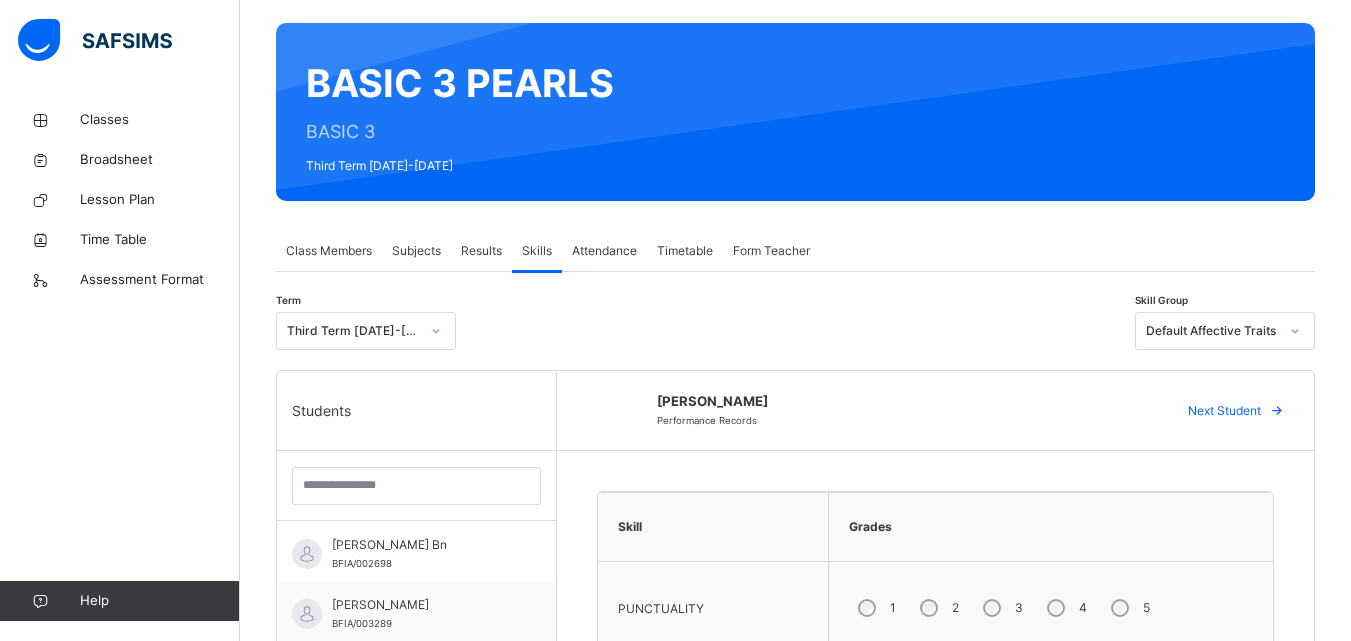 scroll, scrollTop: 144, scrollLeft: 0, axis: vertical 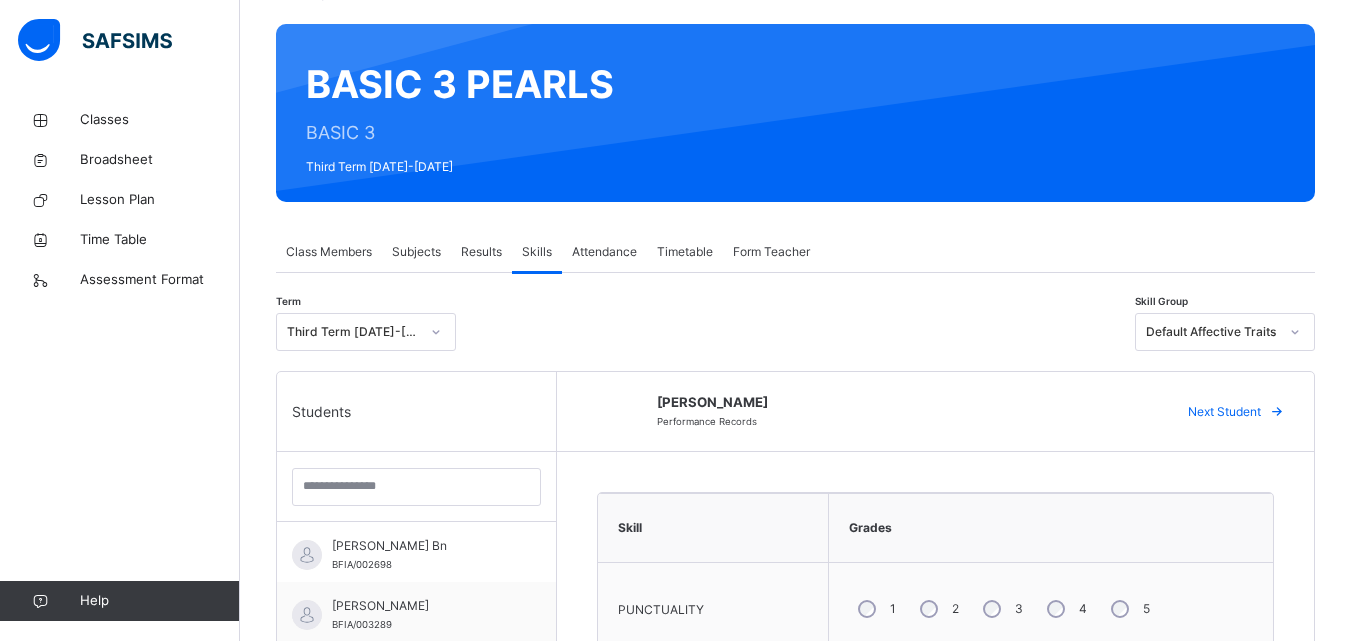 click on "Next Student" at bounding box center (1233, 412) 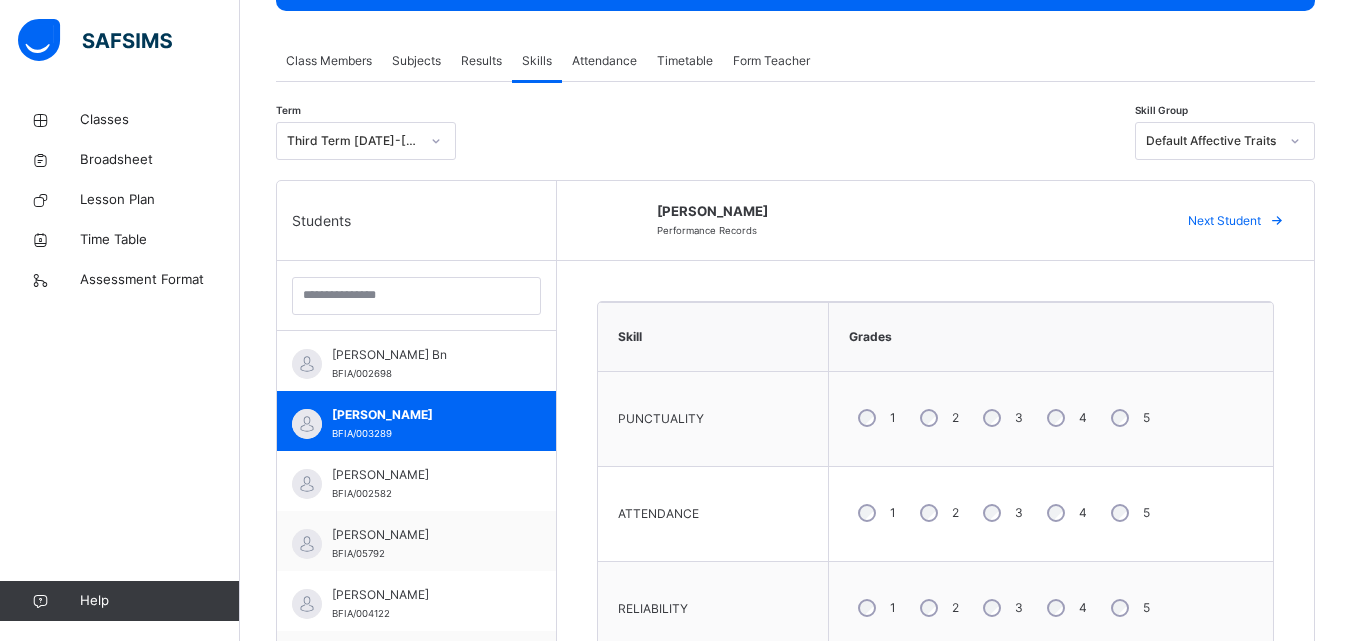 scroll, scrollTop: 421, scrollLeft: 0, axis: vertical 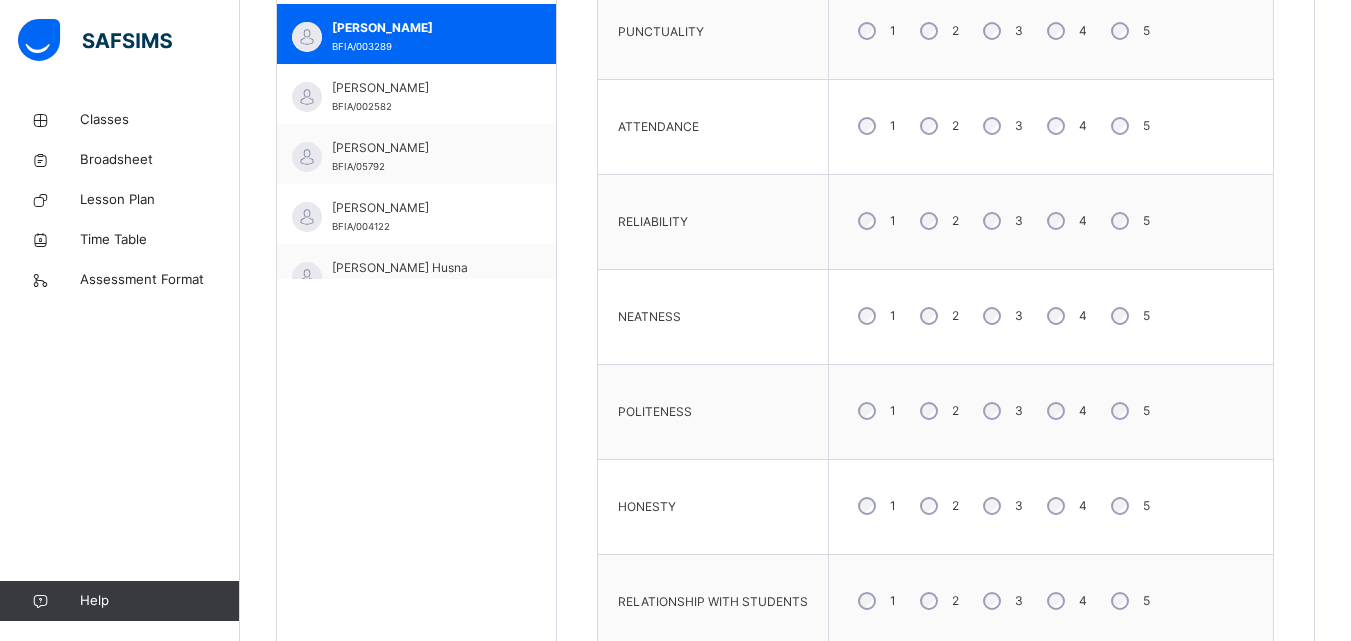click on "5" at bounding box center (1128, 411) 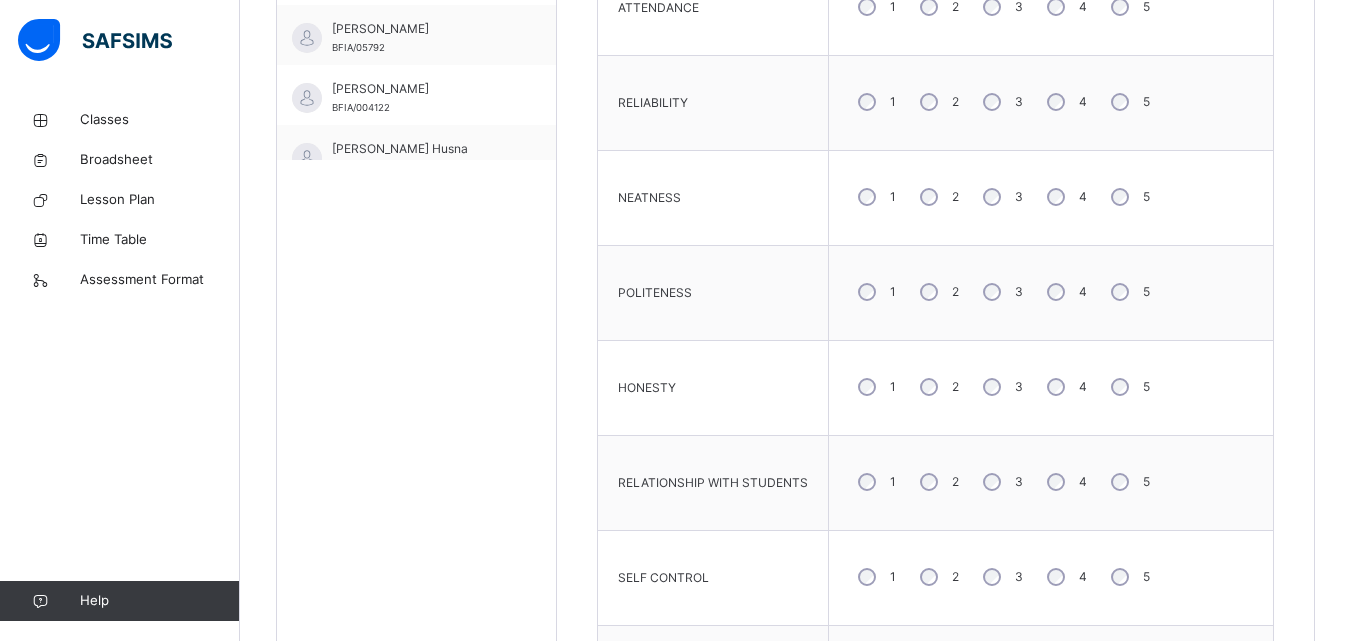scroll, scrollTop: 868, scrollLeft: 0, axis: vertical 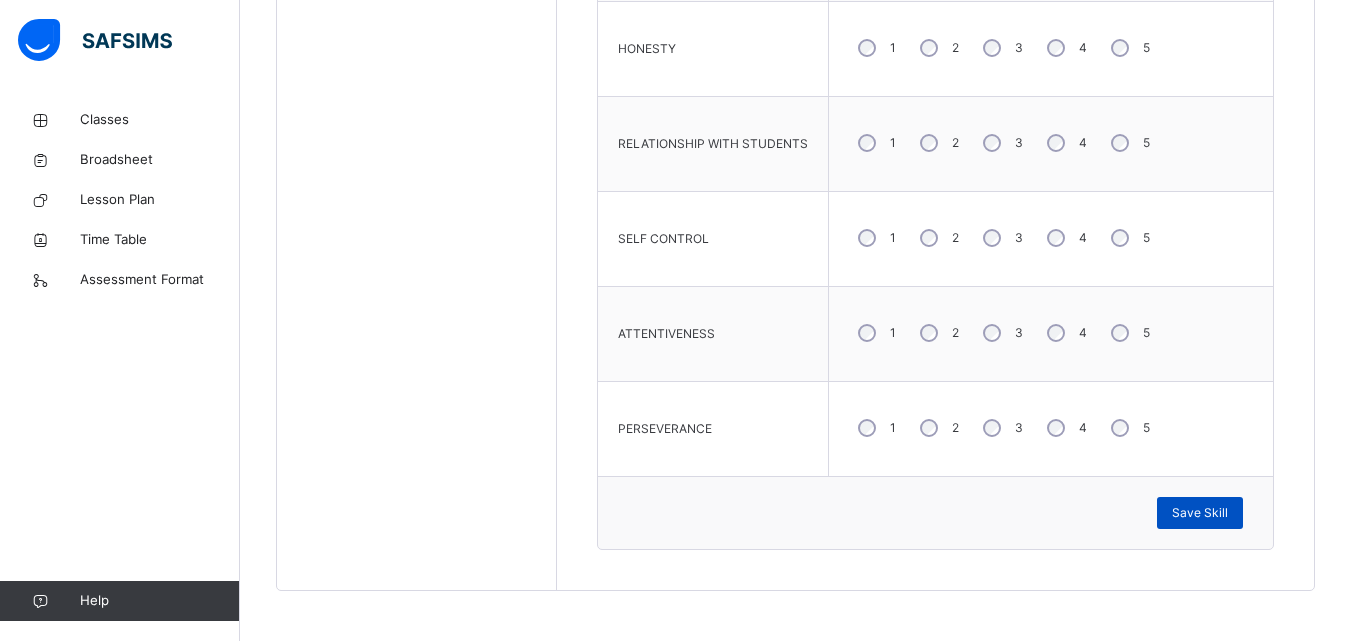 click on "Save Skill" at bounding box center (1200, 513) 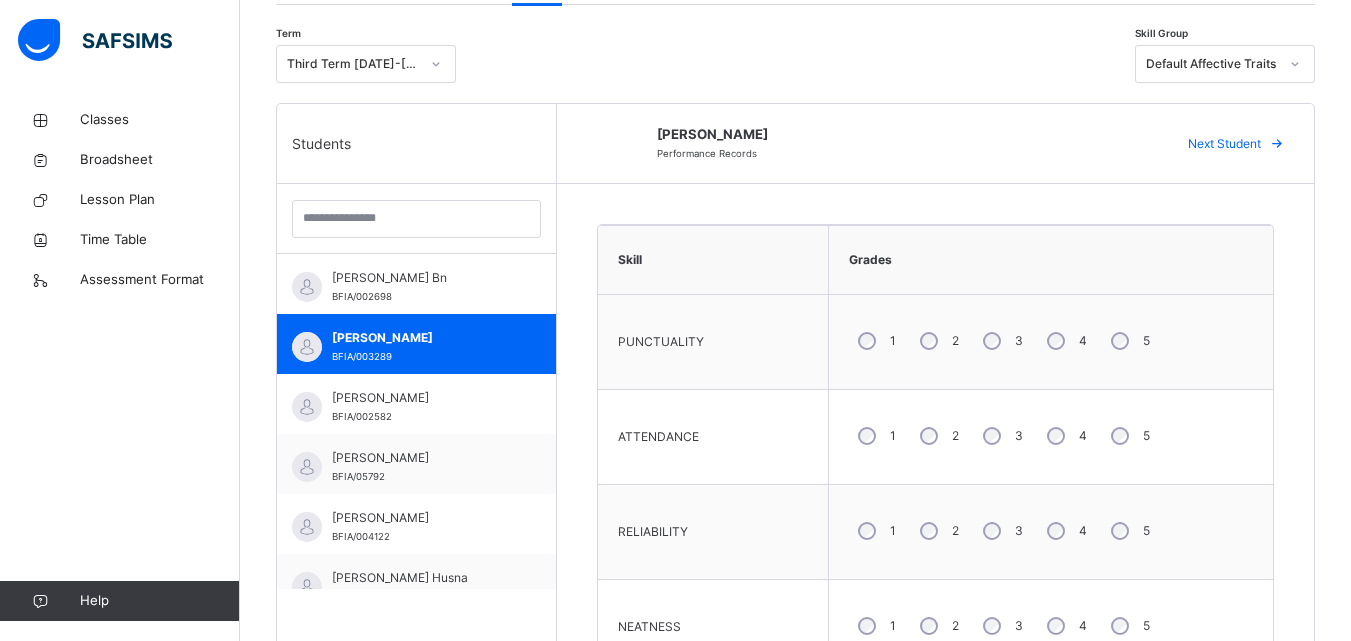 scroll, scrollTop: 414, scrollLeft: 0, axis: vertical 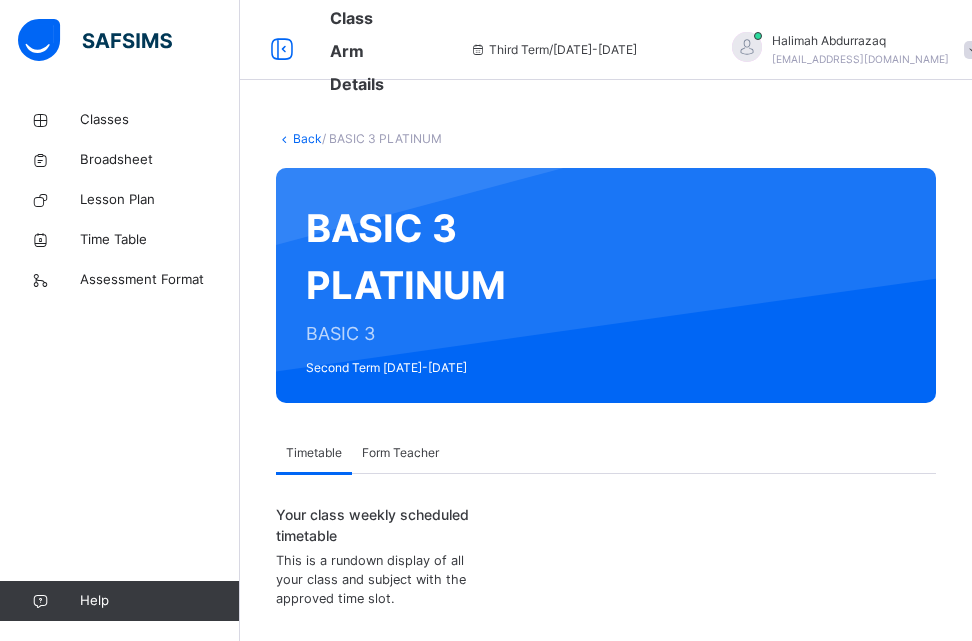 click on "Back" at bounding box center [307, 138] 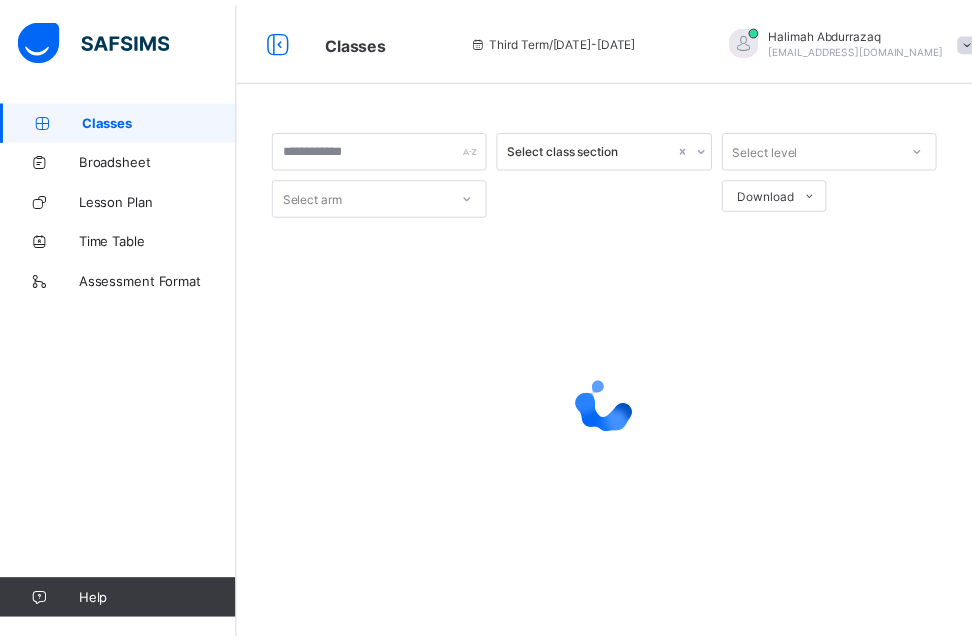 scroll, scrollTop: 0, scrollLeft: 0, axis: both 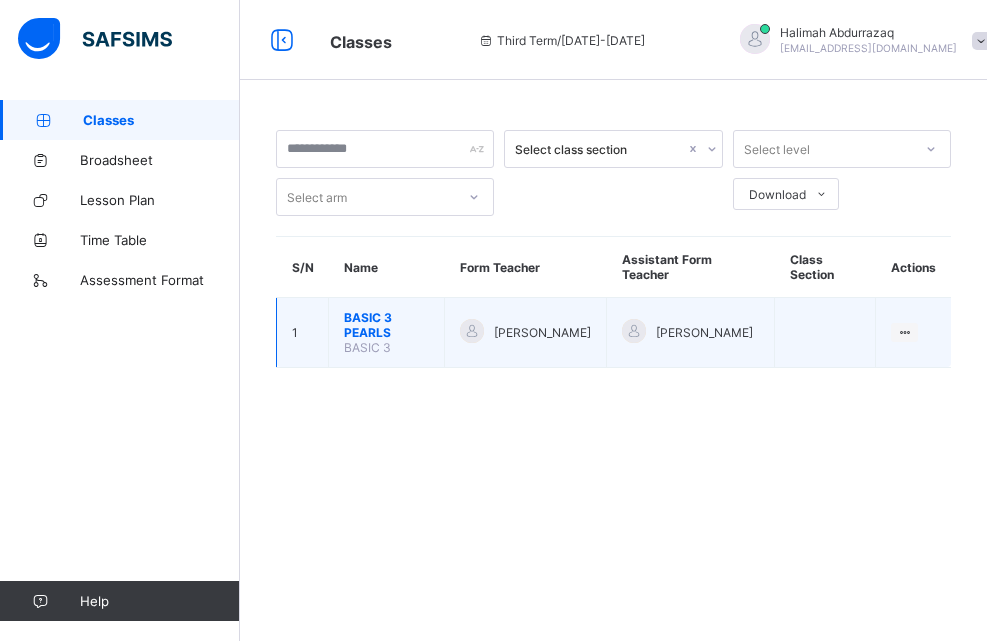 click on "BASIC 3" at bounding box center [367, 347] 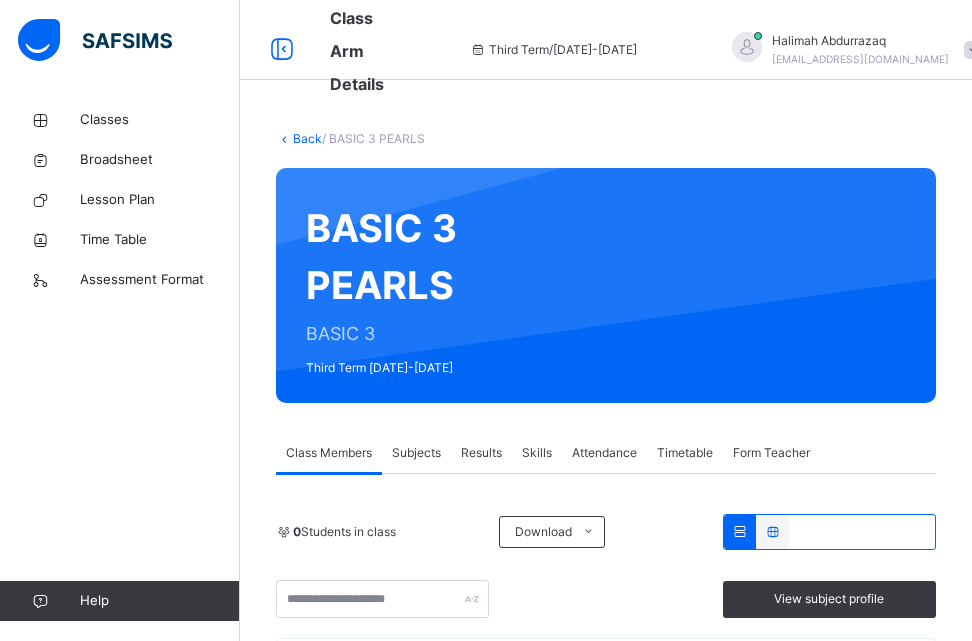 click on "Skills" at bounding box center (537, 453) 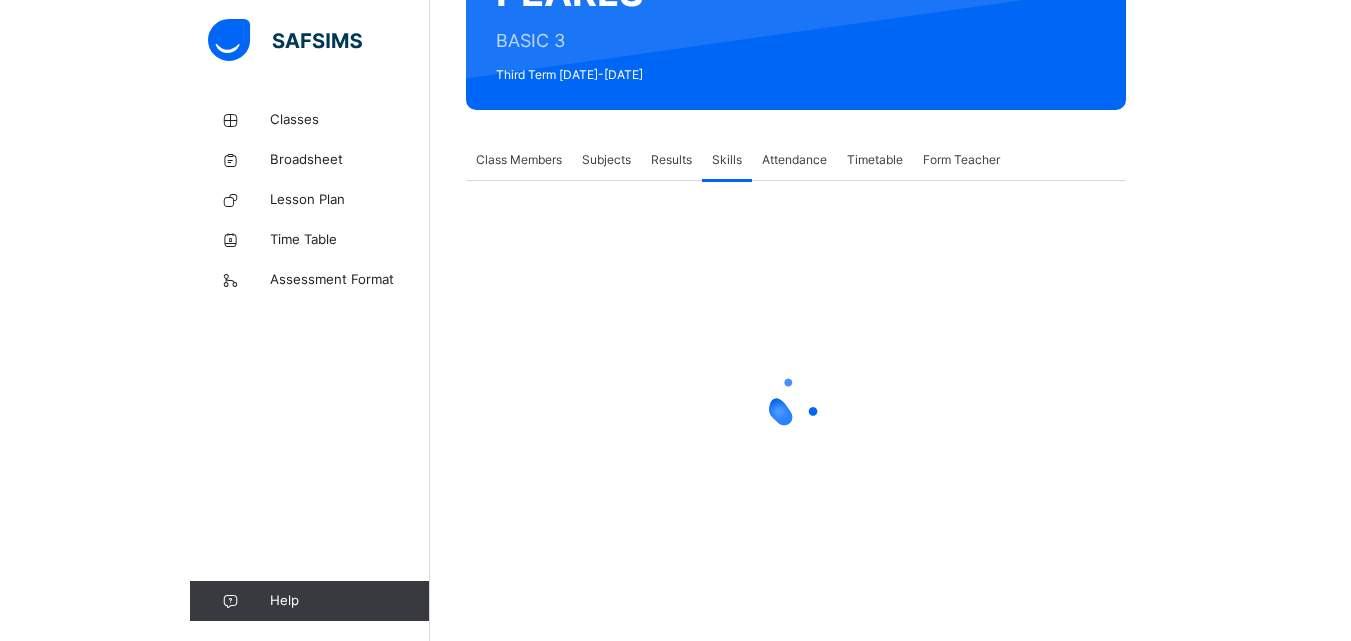 scroll, scrollTop: 236, scrollLeft: 0, axis: vertical 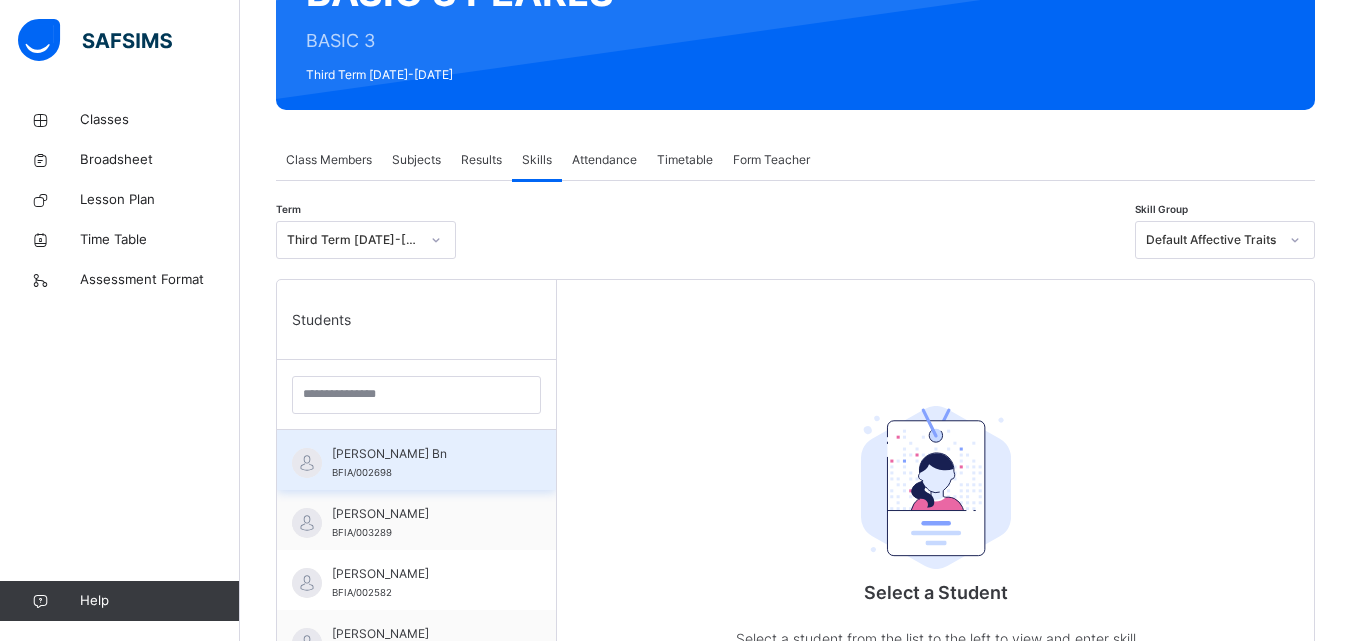 click on "[PERSON_NAME] Bn" at bounding box center [421, 454] 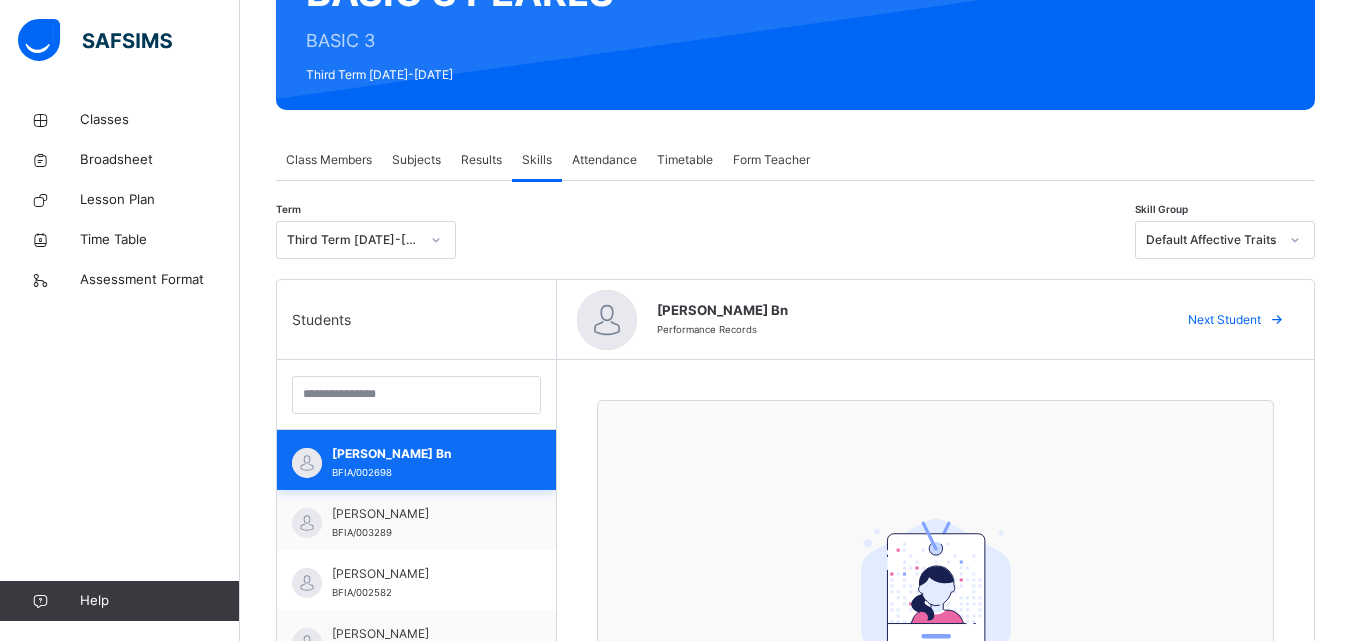 click on "[PERSON_NAME] Bn" at bounding box center [421, 454] 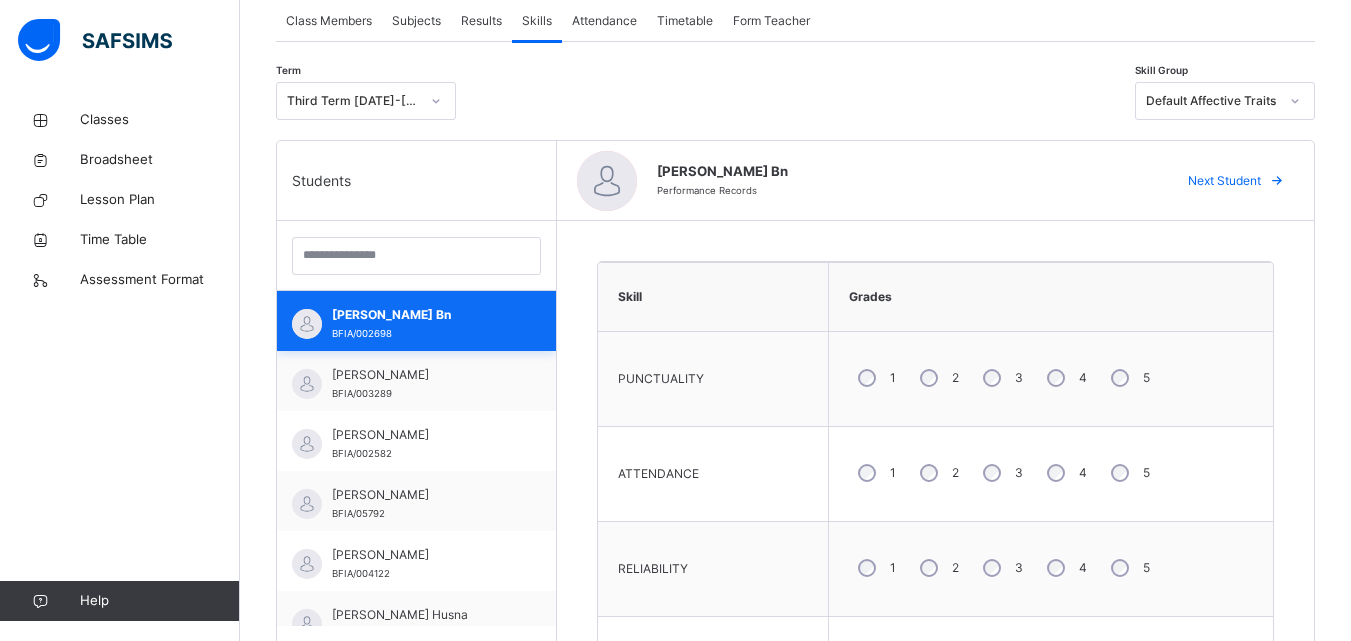 scroll, scrollTop: 0, scrollLeft: 0, axis: both 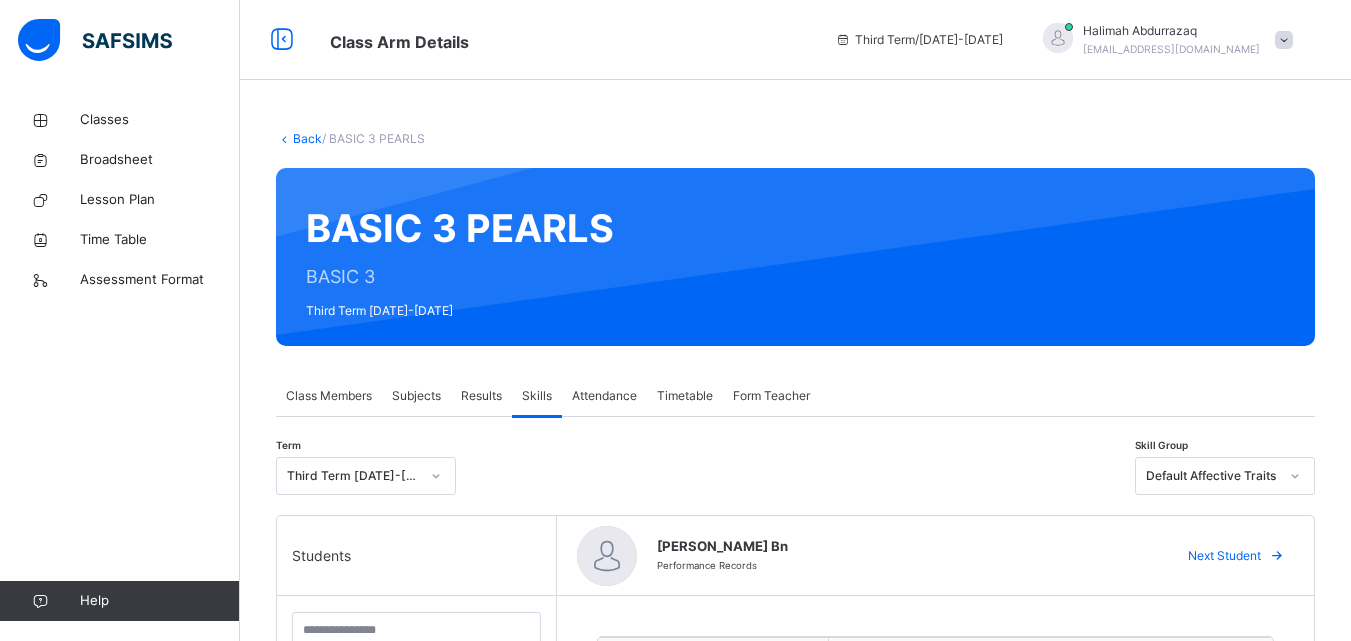 click on "Next Student" at bounding box center [1233, 556] 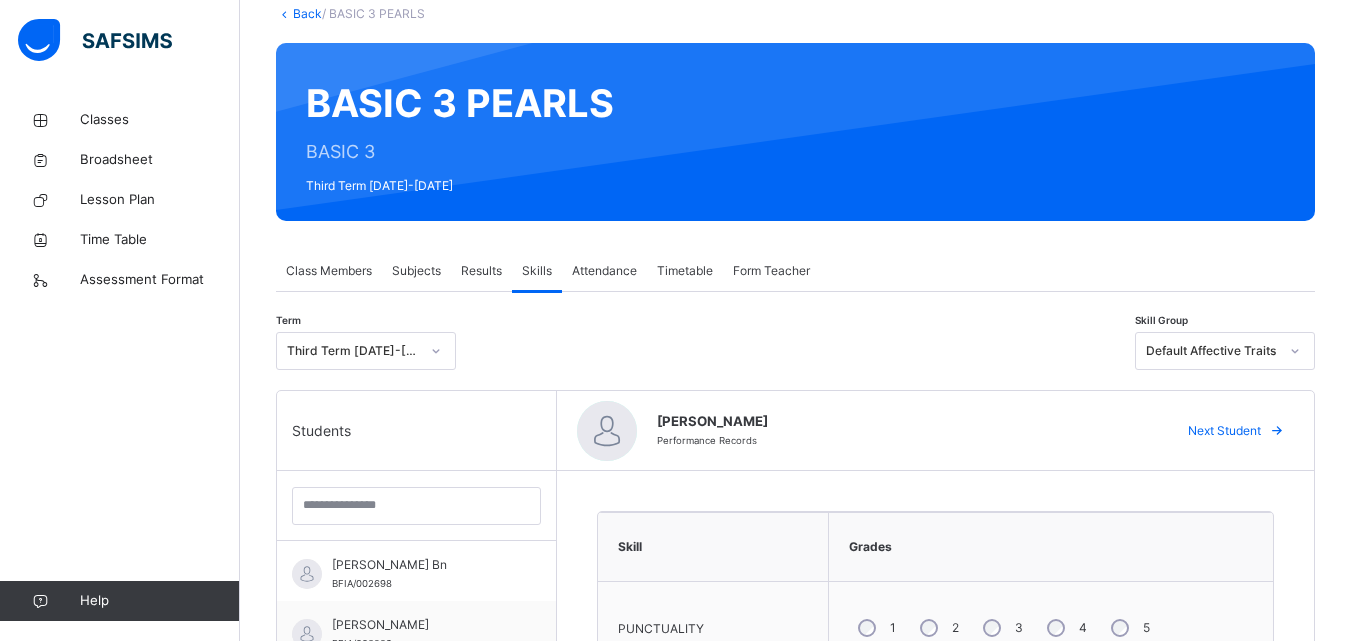 scroll, scrollTop: 0, scrollLeft: 0, axis: both 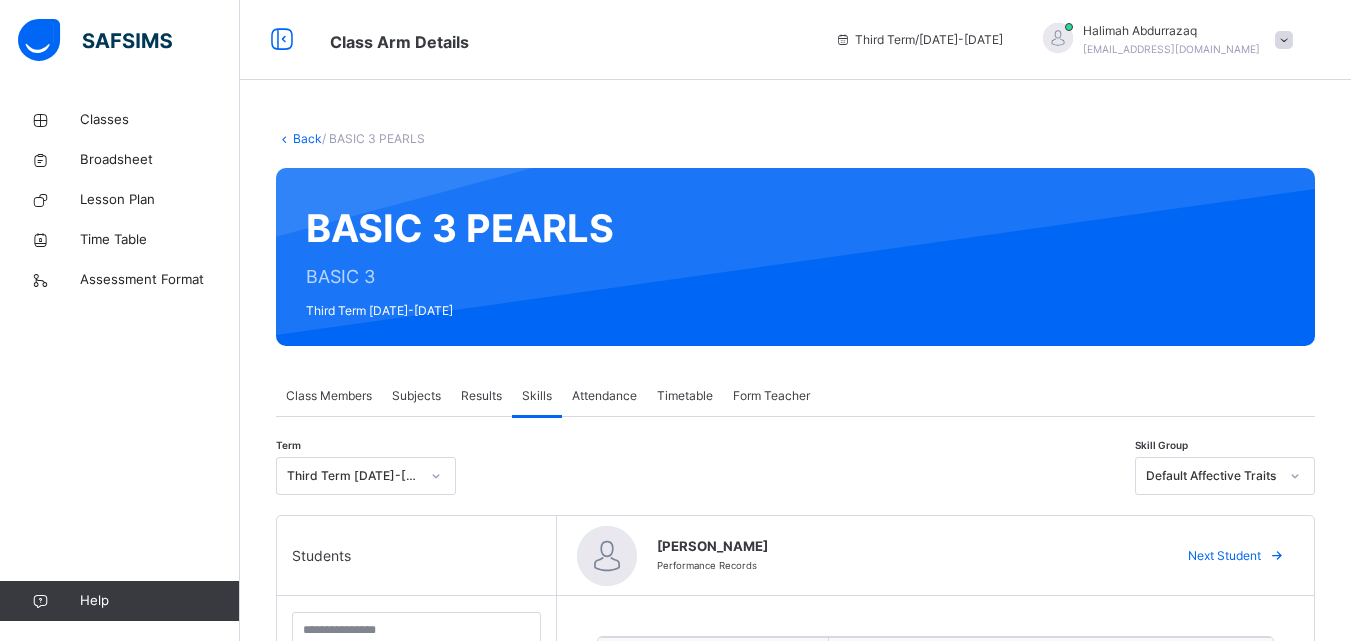 click on "Next Student" at bounding box center [1224, 556] 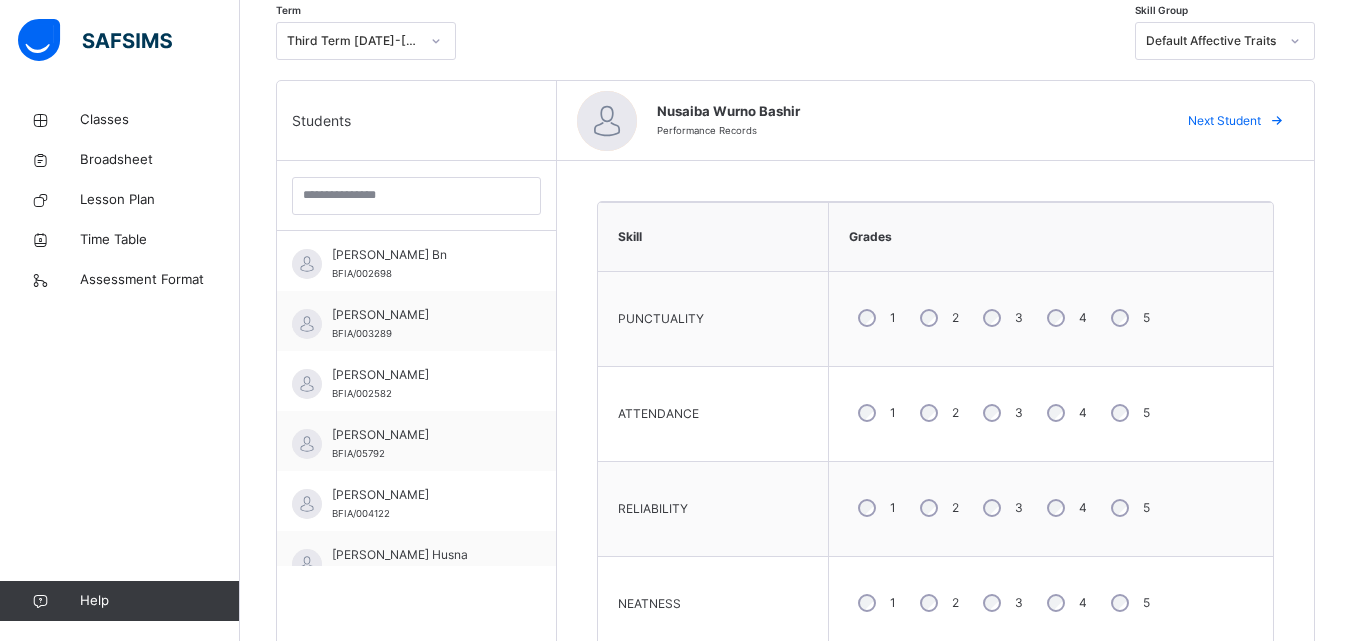 scroll, scrollTop: 436, scrollLeft: 0, axis: vertical 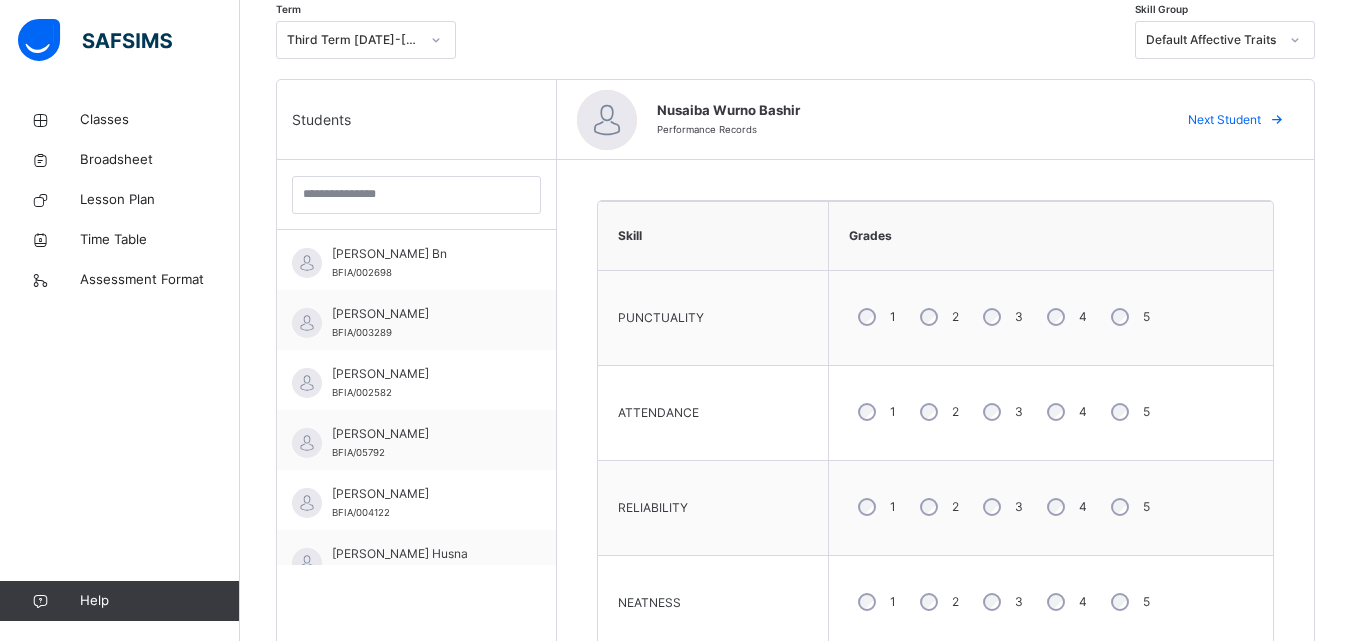 click at bounding box center (1277, 120) 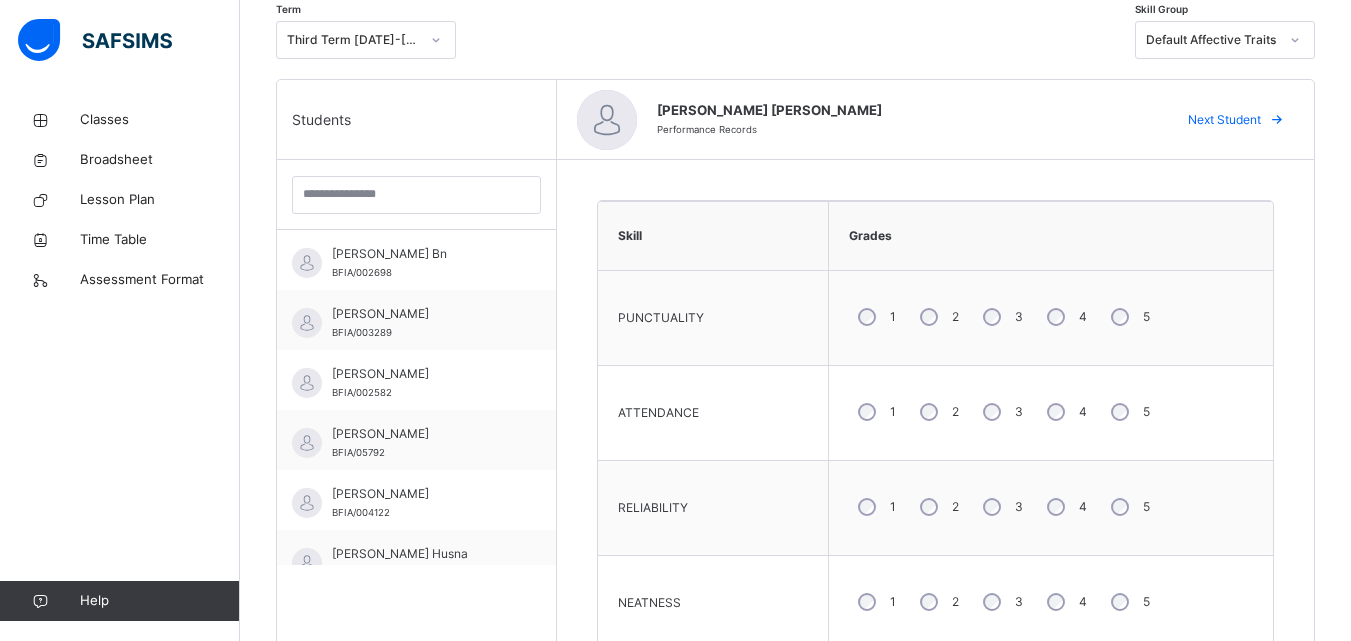 click on "Next Student" at bounding box center [1224, 120] 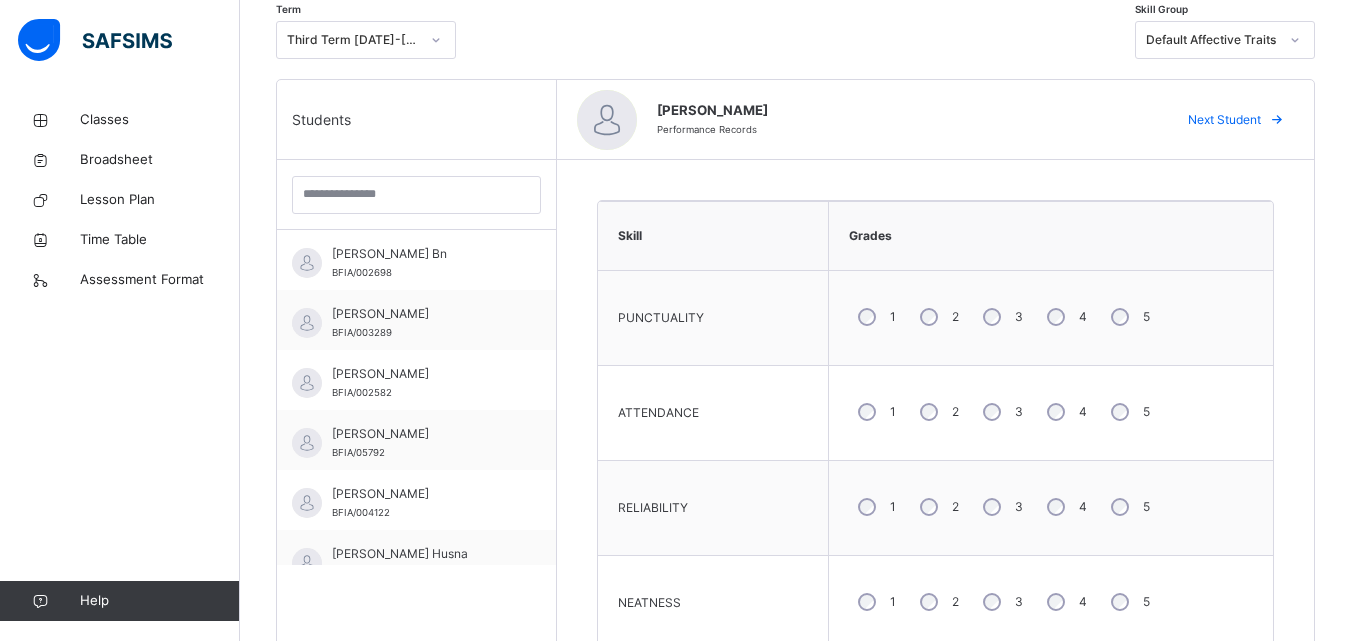 click on "Next Student" at bounding box center [1224, 120] 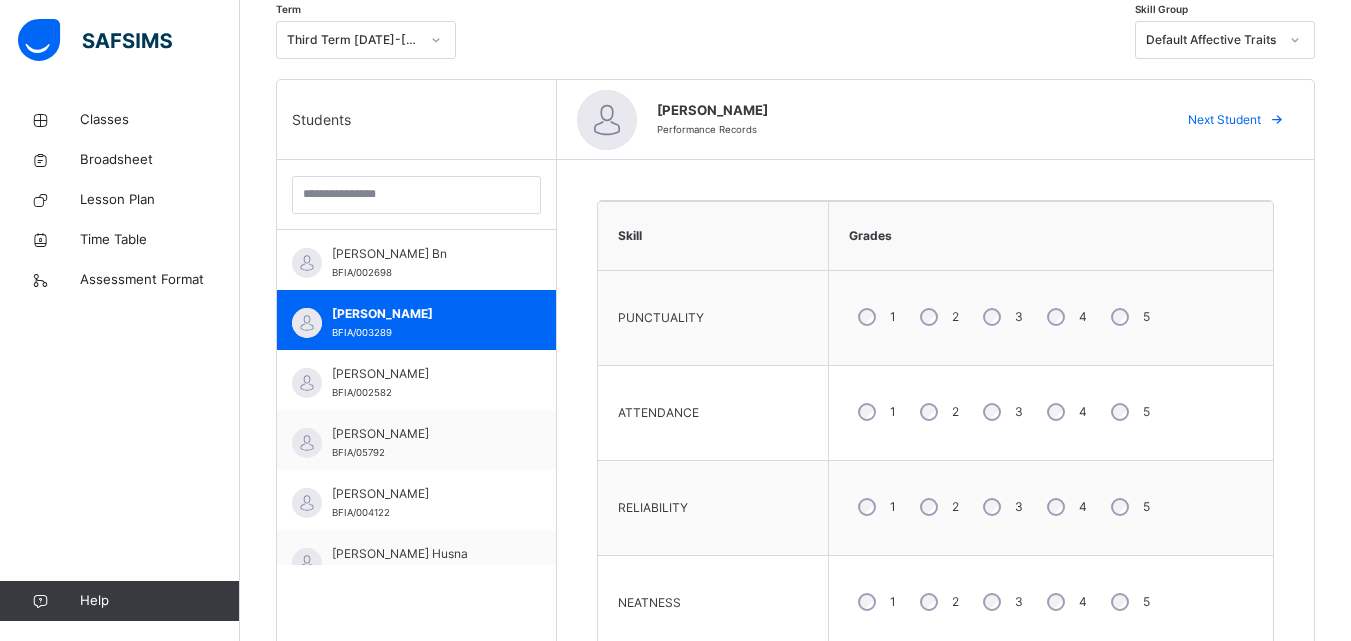click on "Next Student" at bounding box center [1233, 120] 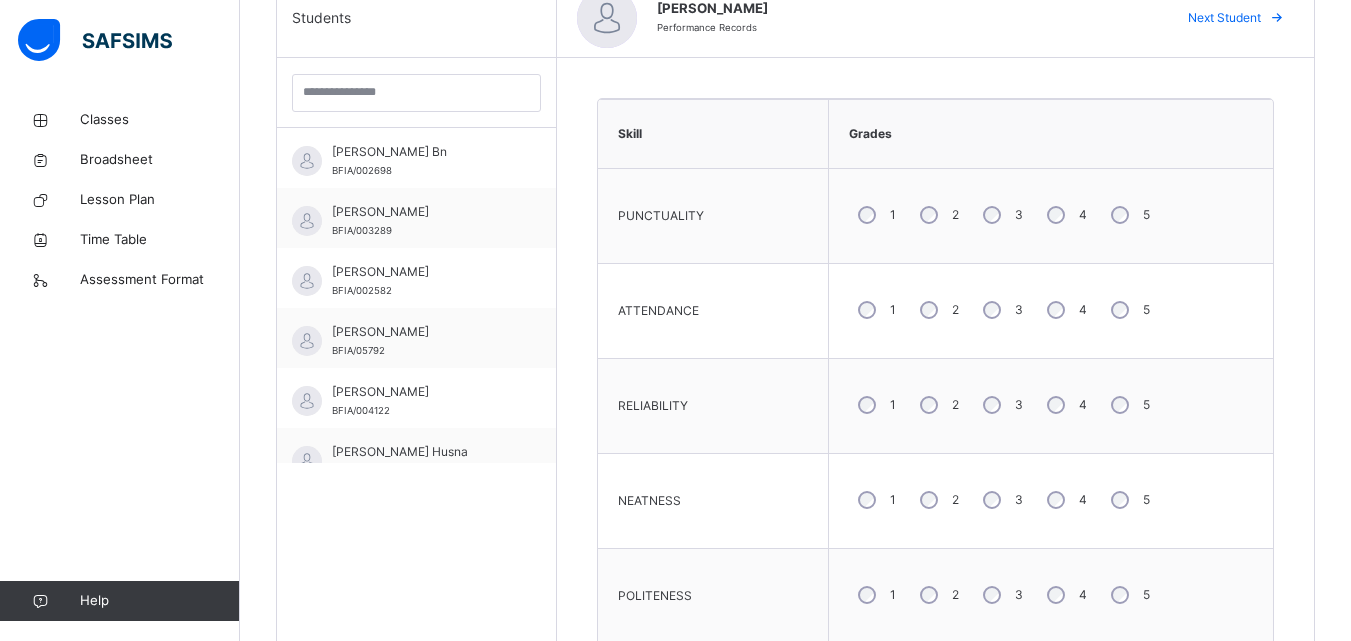 scroll, scrollTop: 548, scrollLeft: 0, axis: vertical 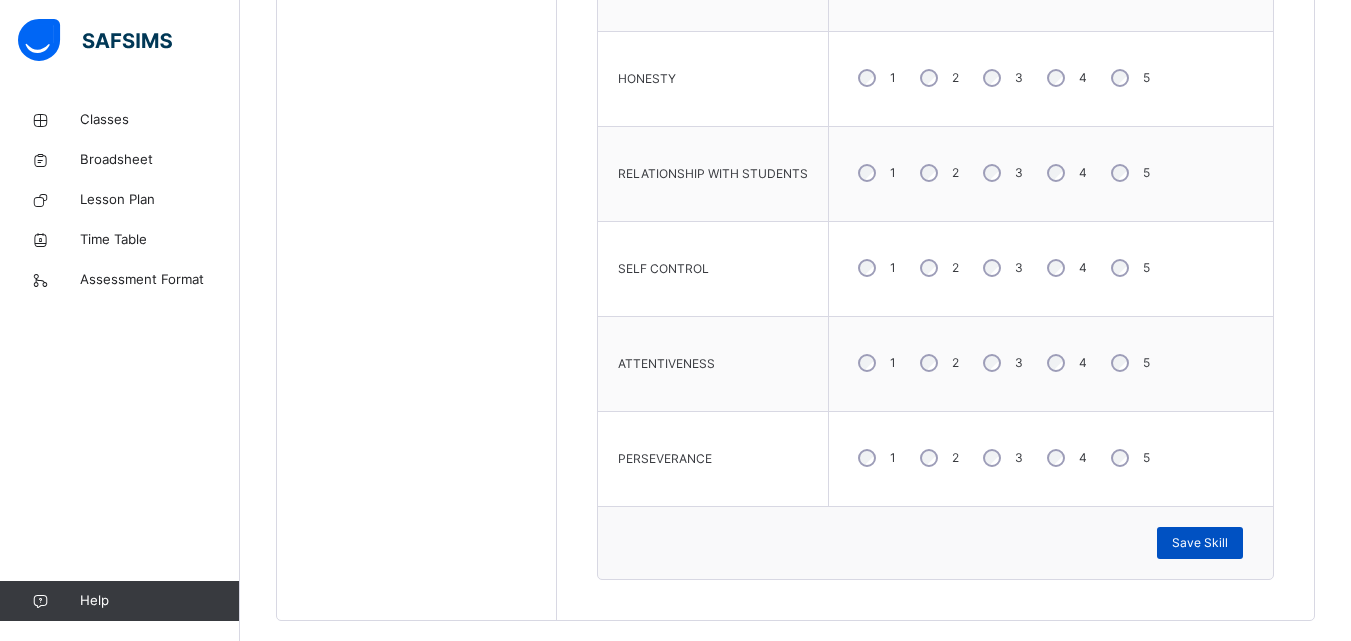click on "Save Skill" at bounding box center (1200, 543) 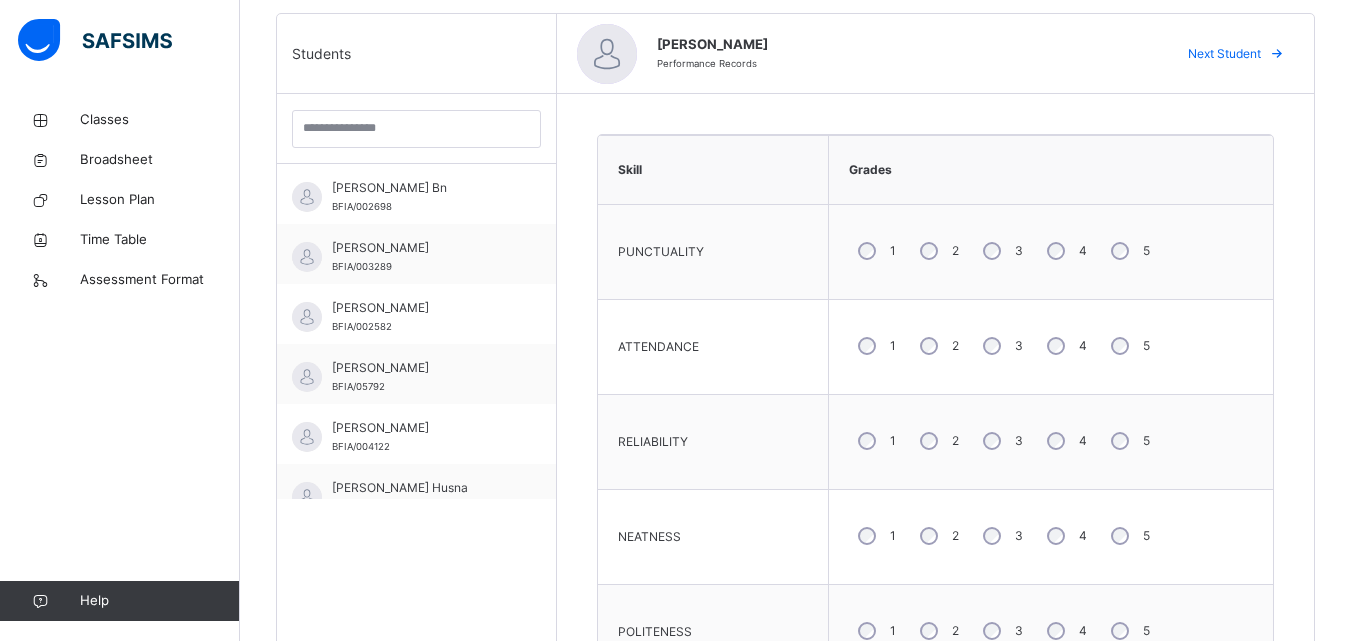 scroll, scrollTop: 429, scrollLeft: 0, axis: vertical 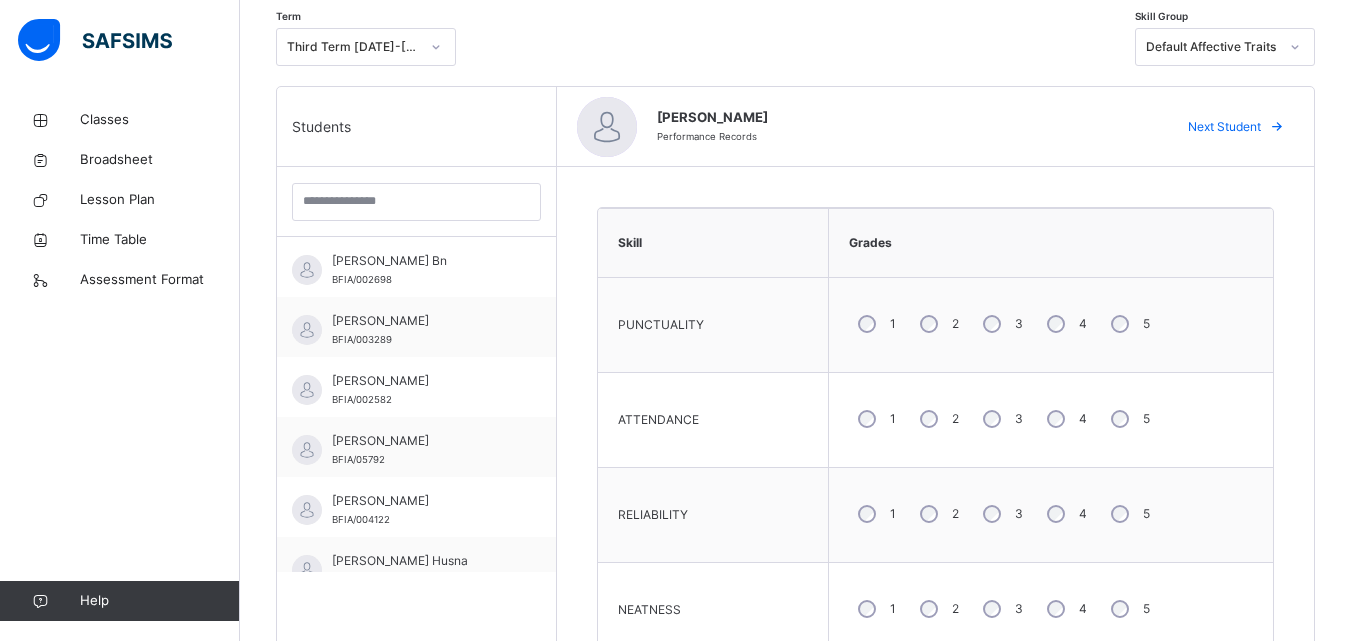 click on "Next Student" at bounding box center [1224, 127] 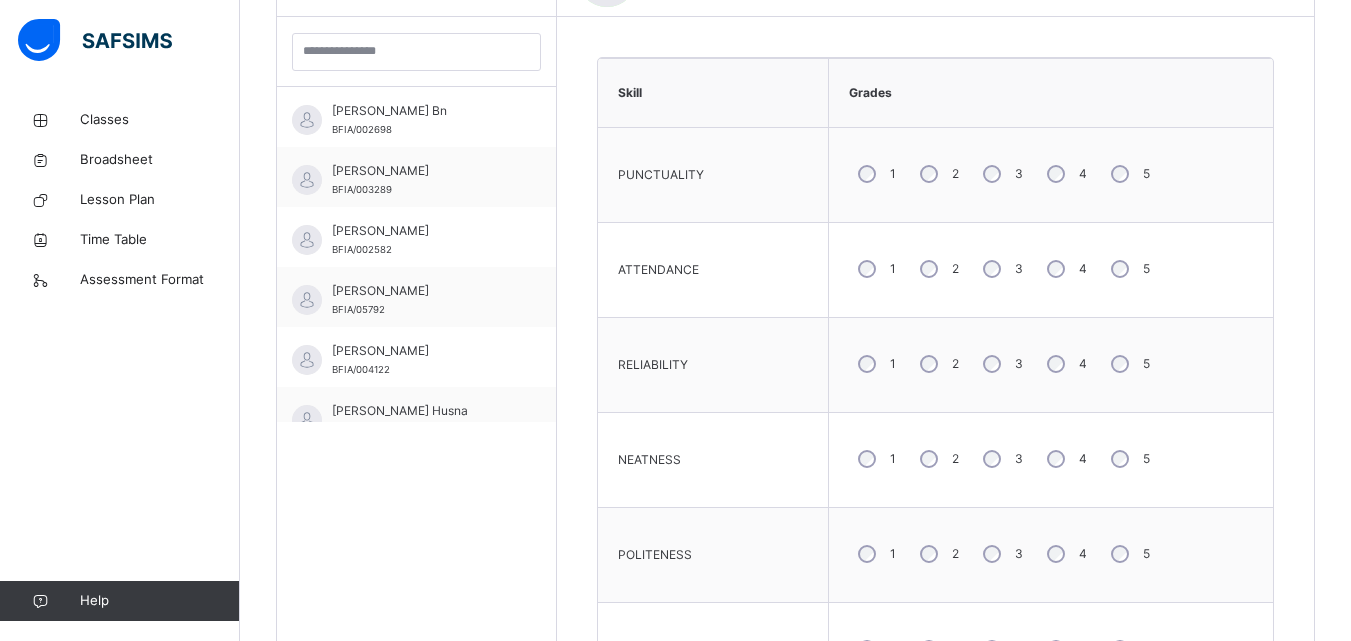 scroll, scrollTop: 582, scrollLeft: 0, axis: vertical 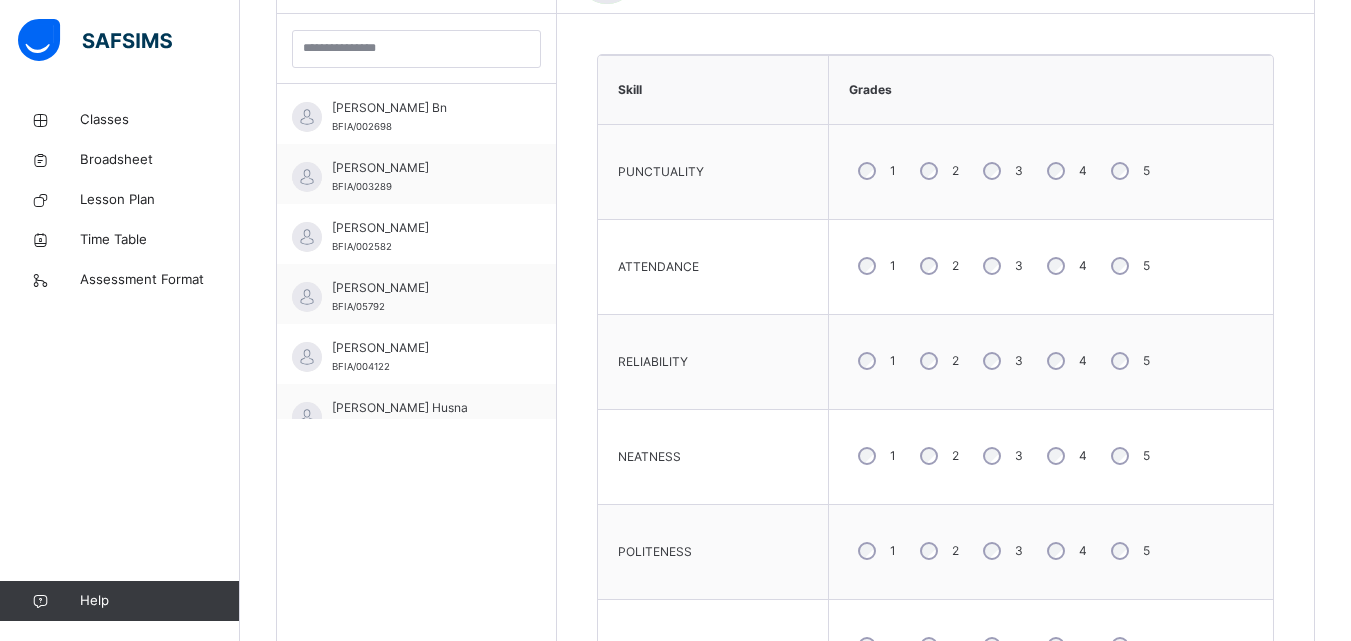 click on "5" at bounding box center [1128, 361] 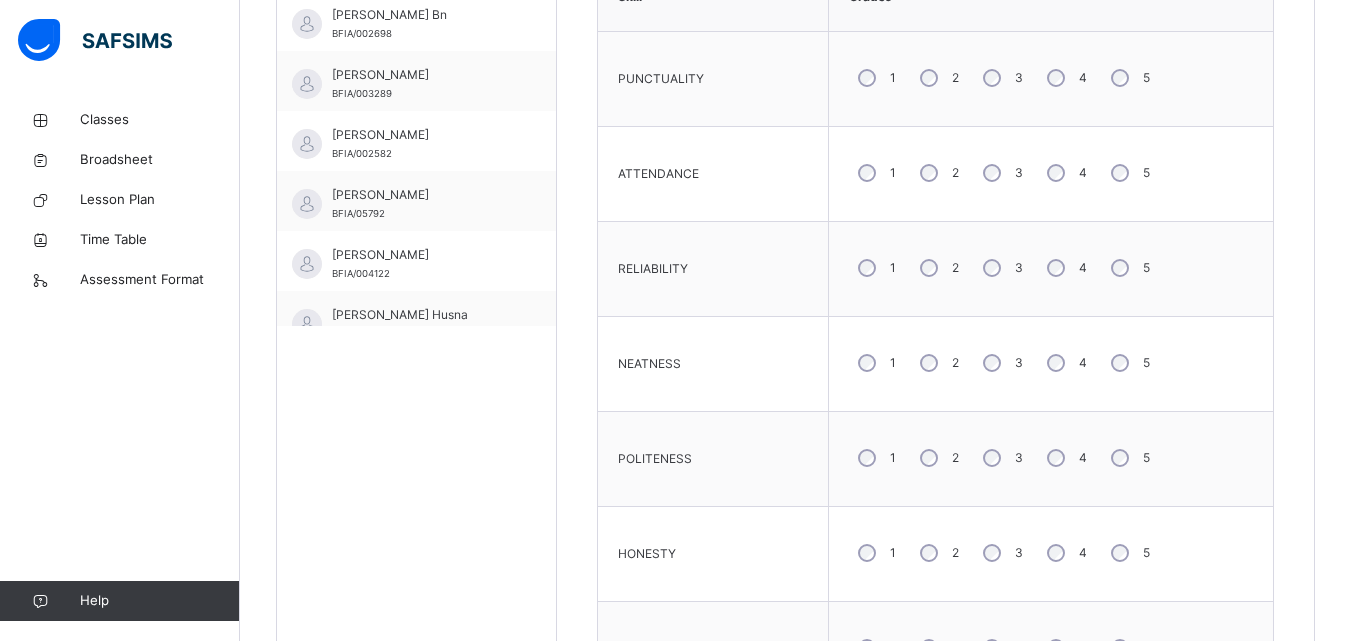 scroll, scrollTop: 705, scrollLeft: 0, axis: vertical 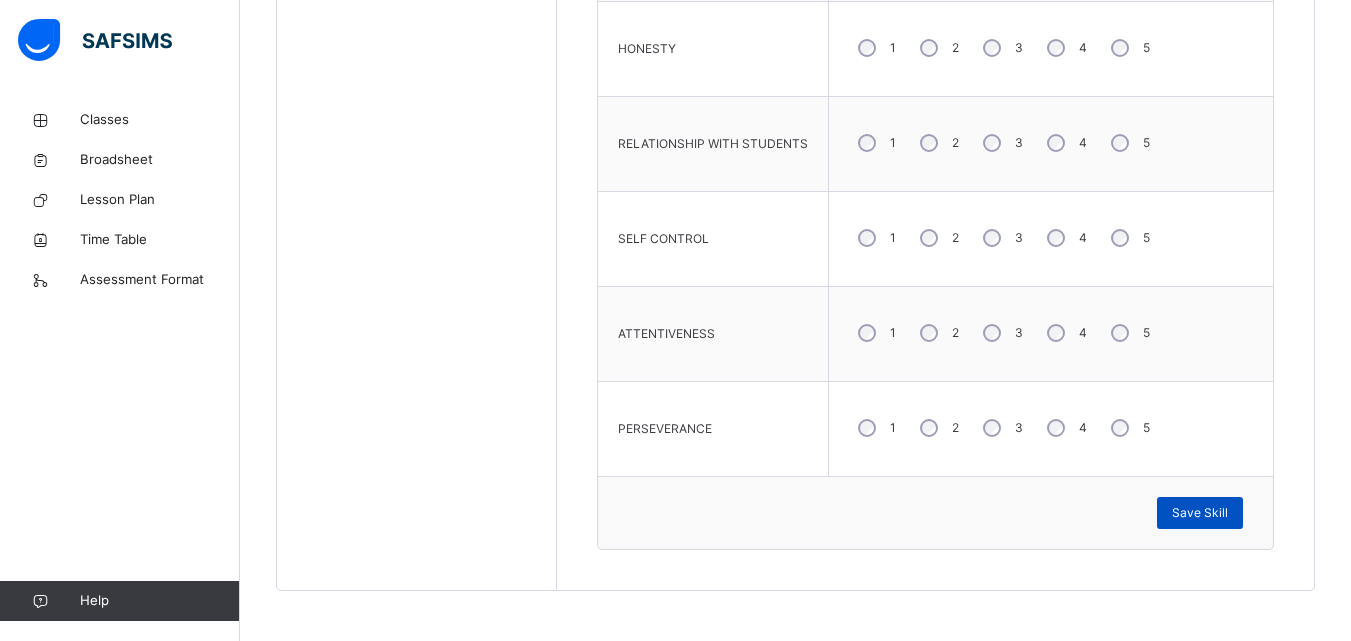 click on "Save Skill" at bounding box center [1200, 513] 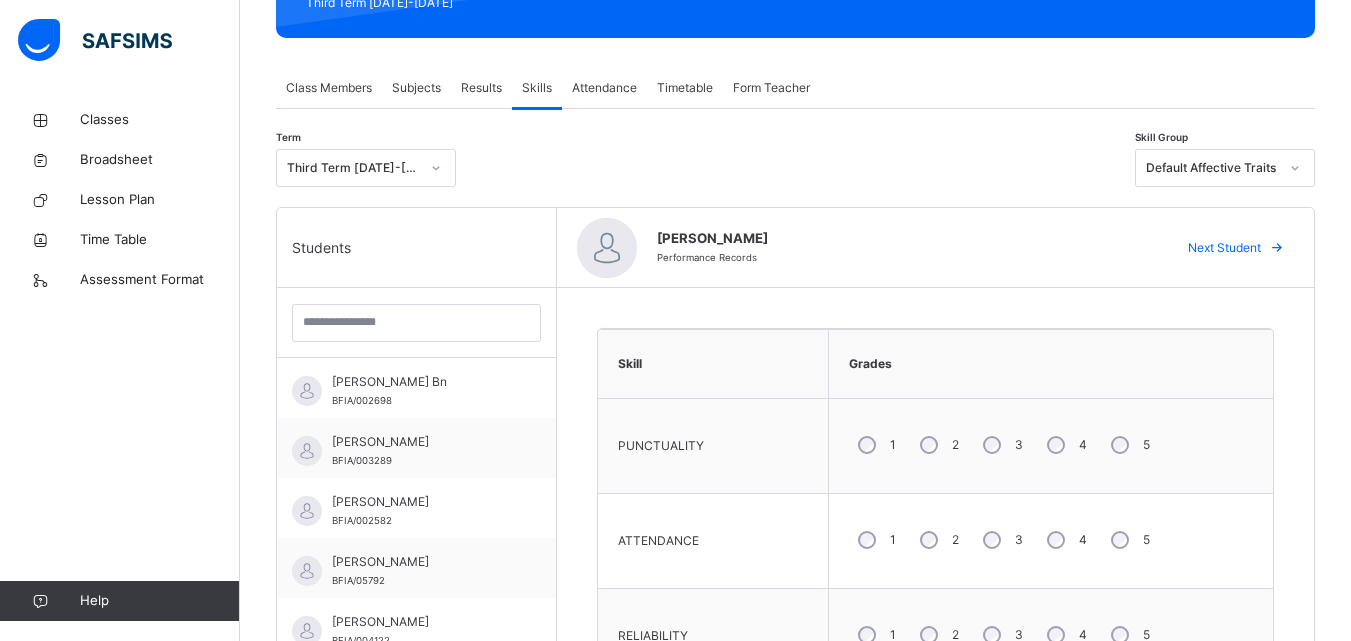 scroll, scrollTop: 285, scrollLeft: 0, axis: vertical 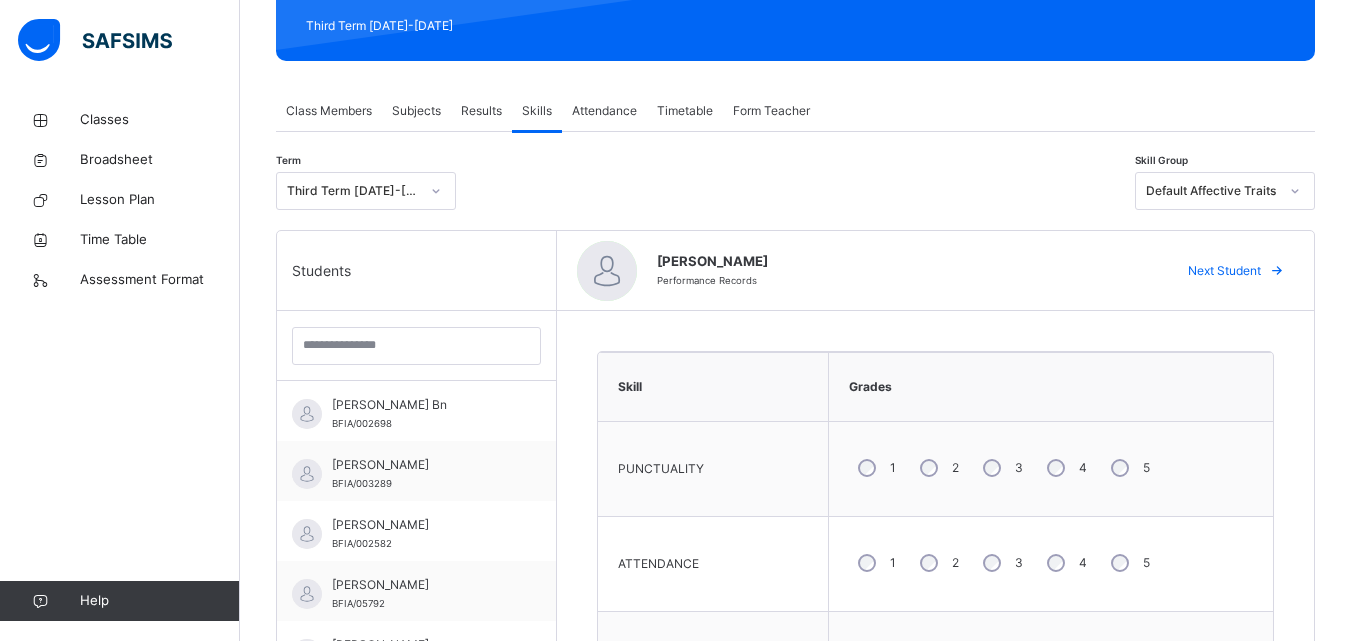 click on "Next Student" at bounding box center (1224, 271) 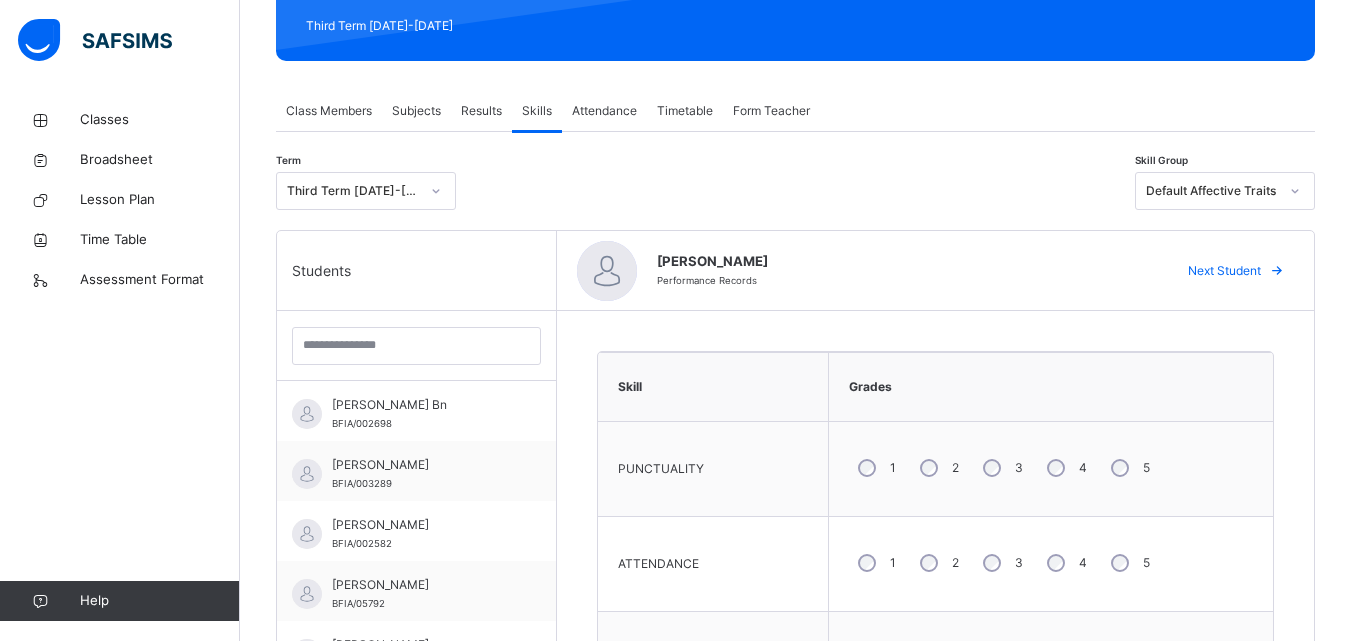 click on "5" at bounding box center [1128, 468] 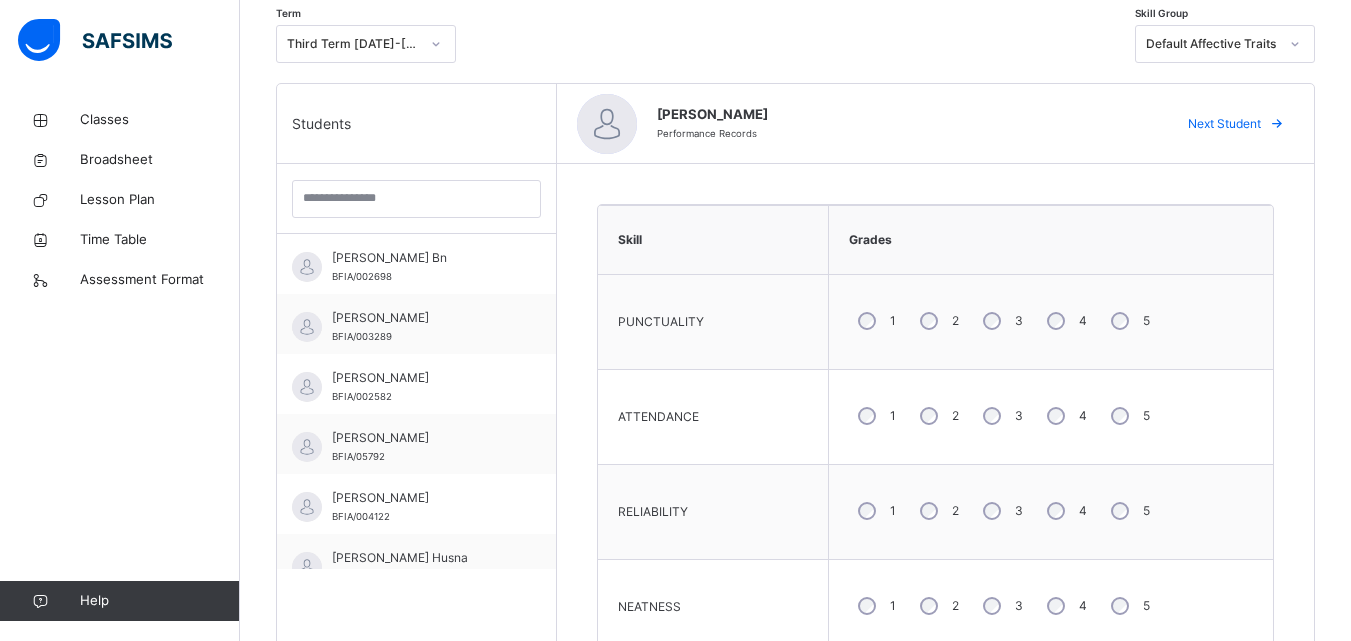 scroll, scrollTop: 433, scrollLeft: 0, axis: vertical 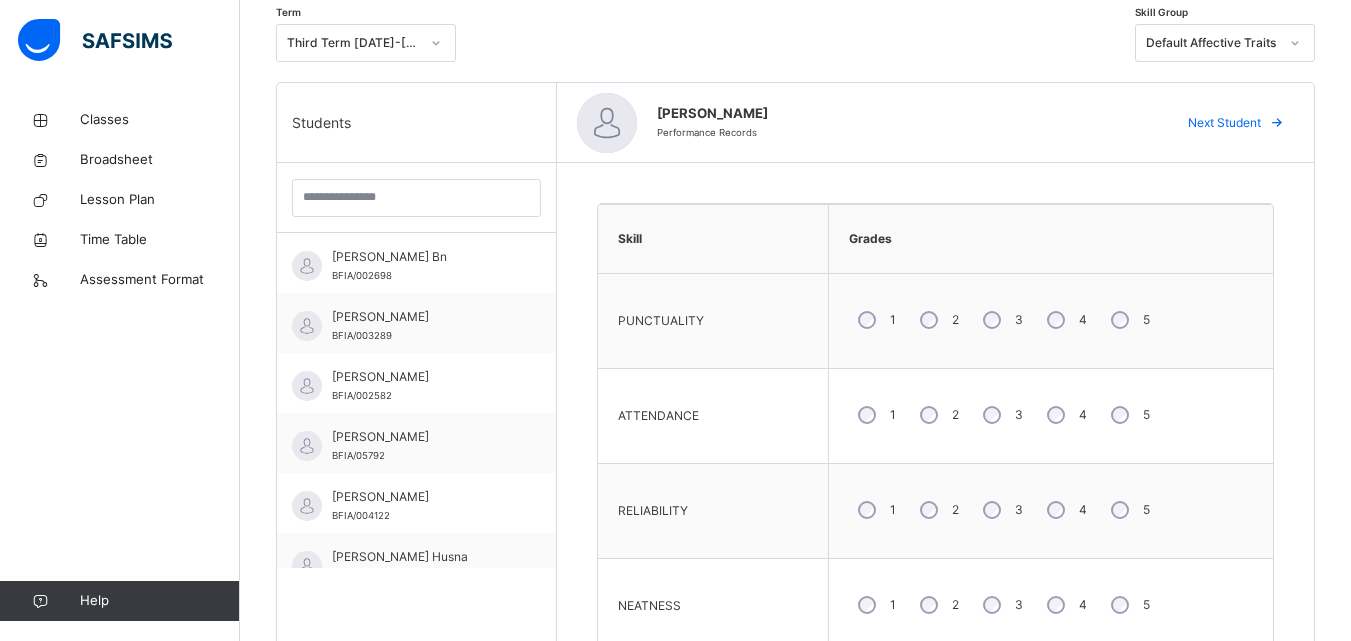 click on "5" at bounding box center (1128, 415) 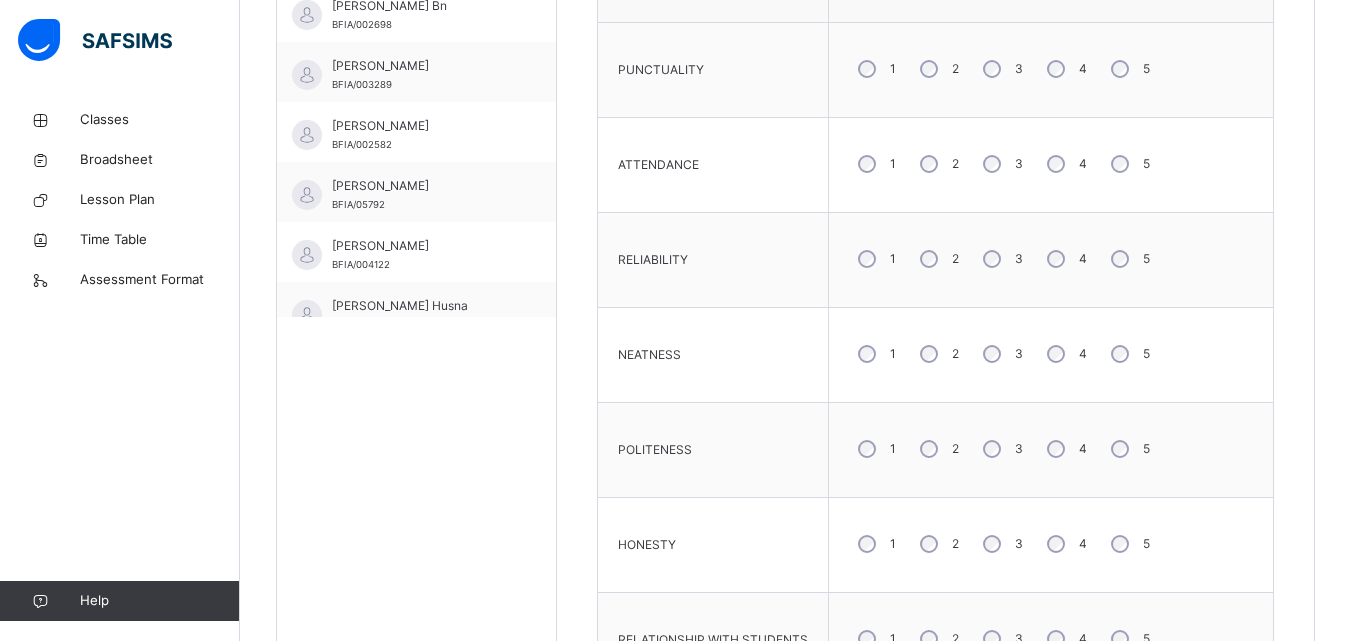scroll, scrollTop: 690, scrollLeft: 0, axis: vertical 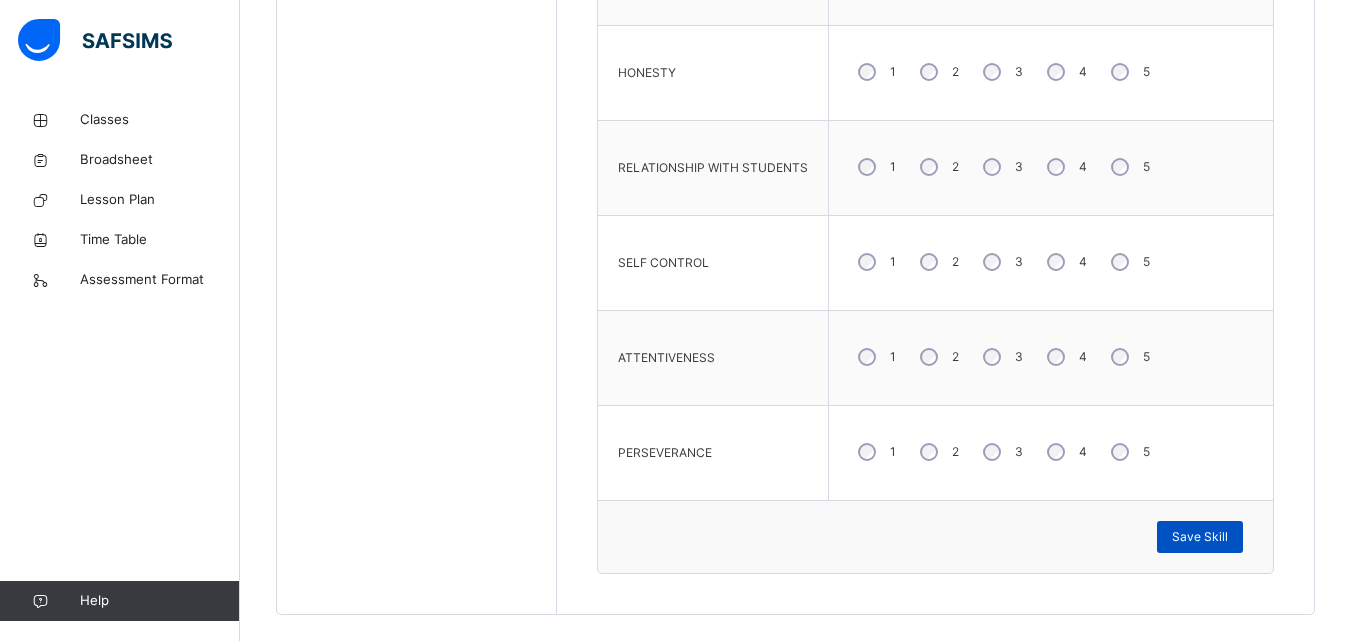 click on "Save Skill" at bounding box center [1200, 537] 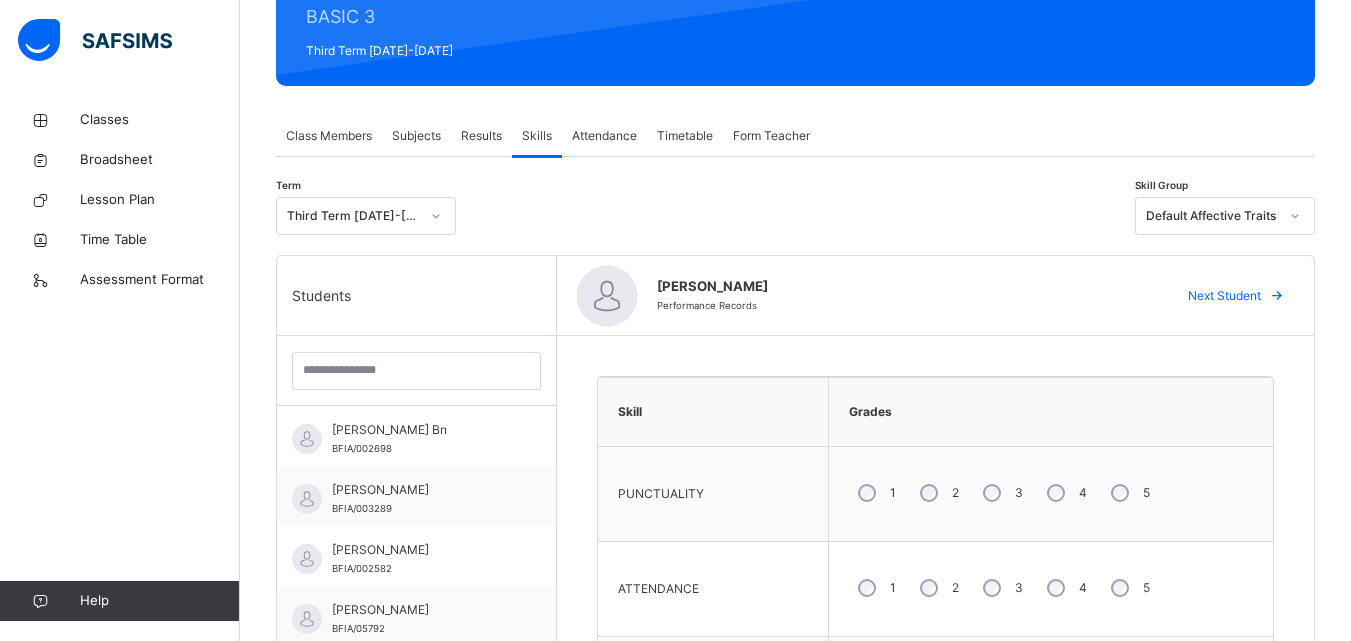 scroll, scrollTop: 238, scrollLeft: 0, axis: vertical 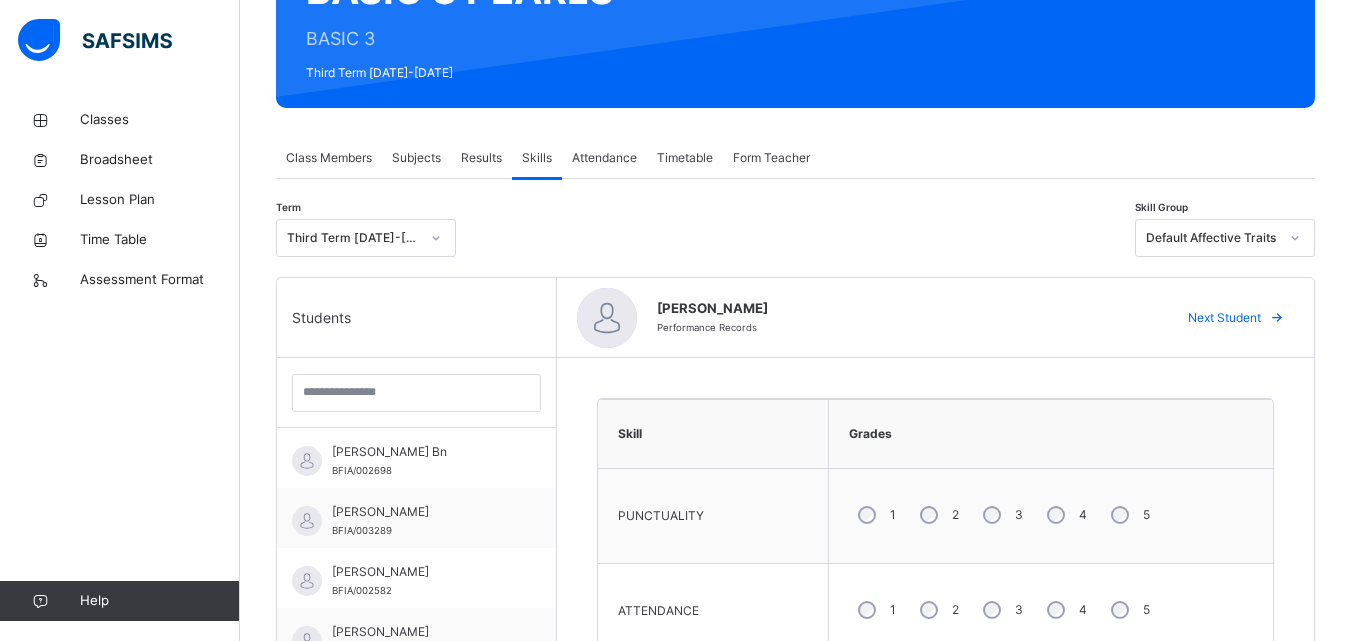 click on "Next Student" at bounding box center [1224, 318] 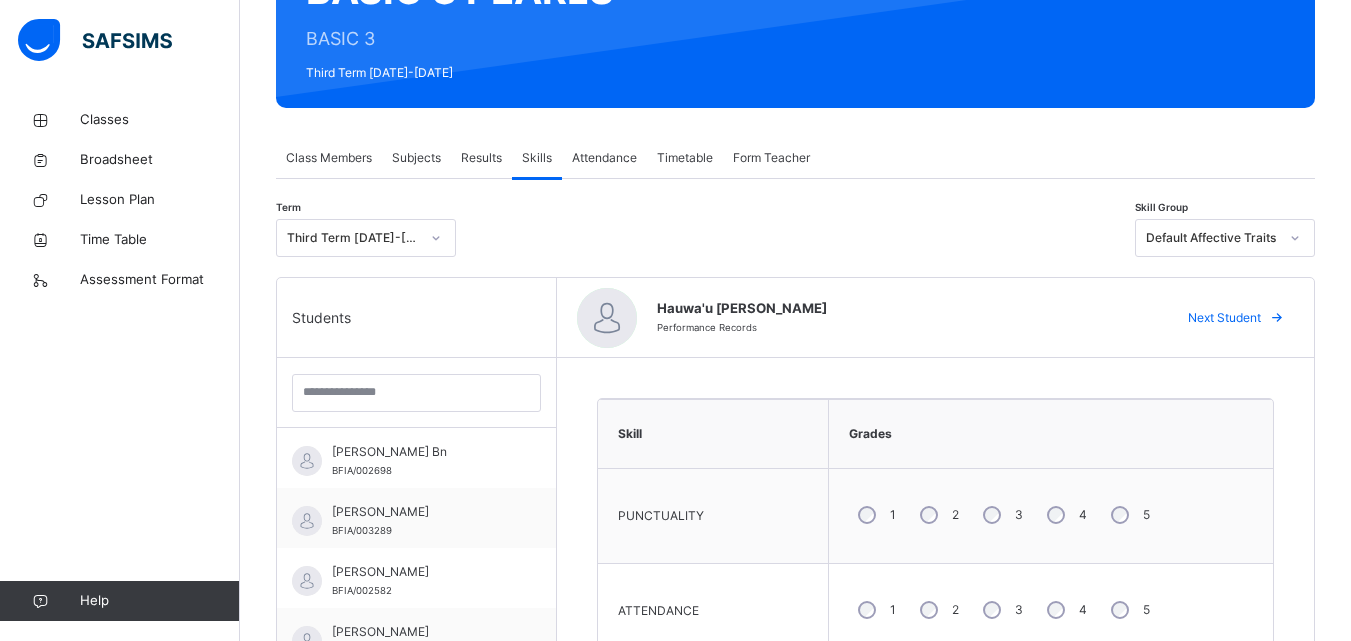 scroll, scrollTop: 408, scrollLeft: 0, axis: vertical 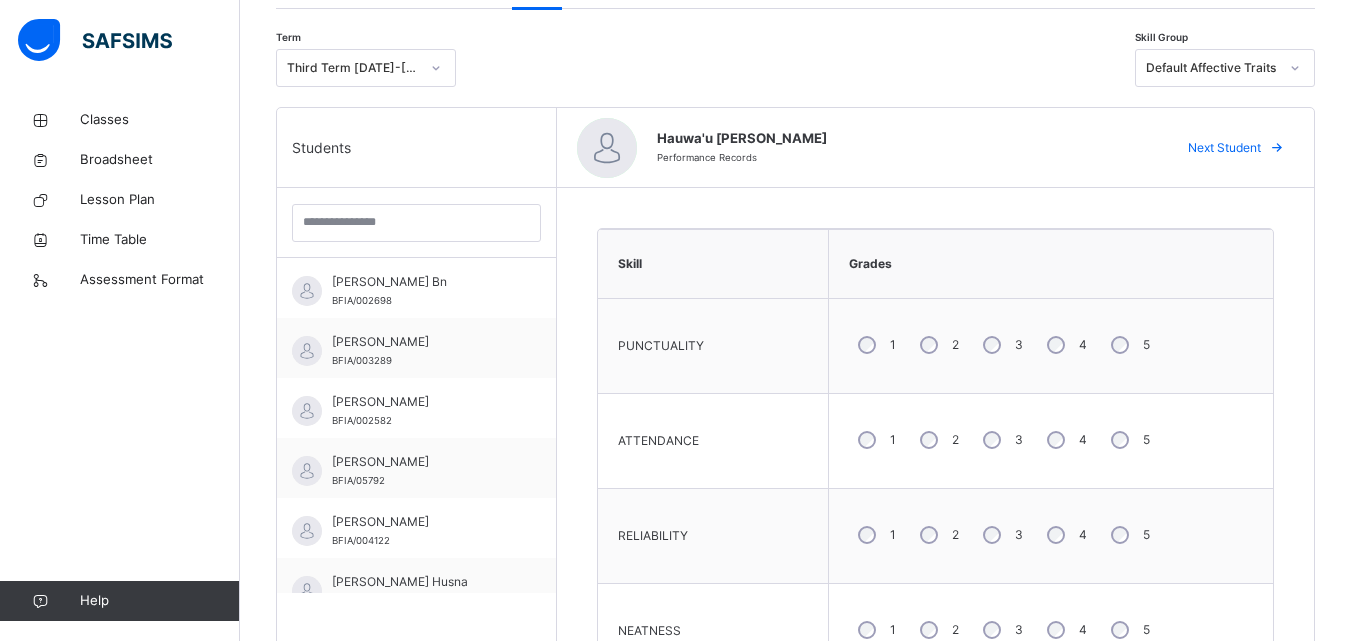 click on "5" at bounding box center [1128, 535] 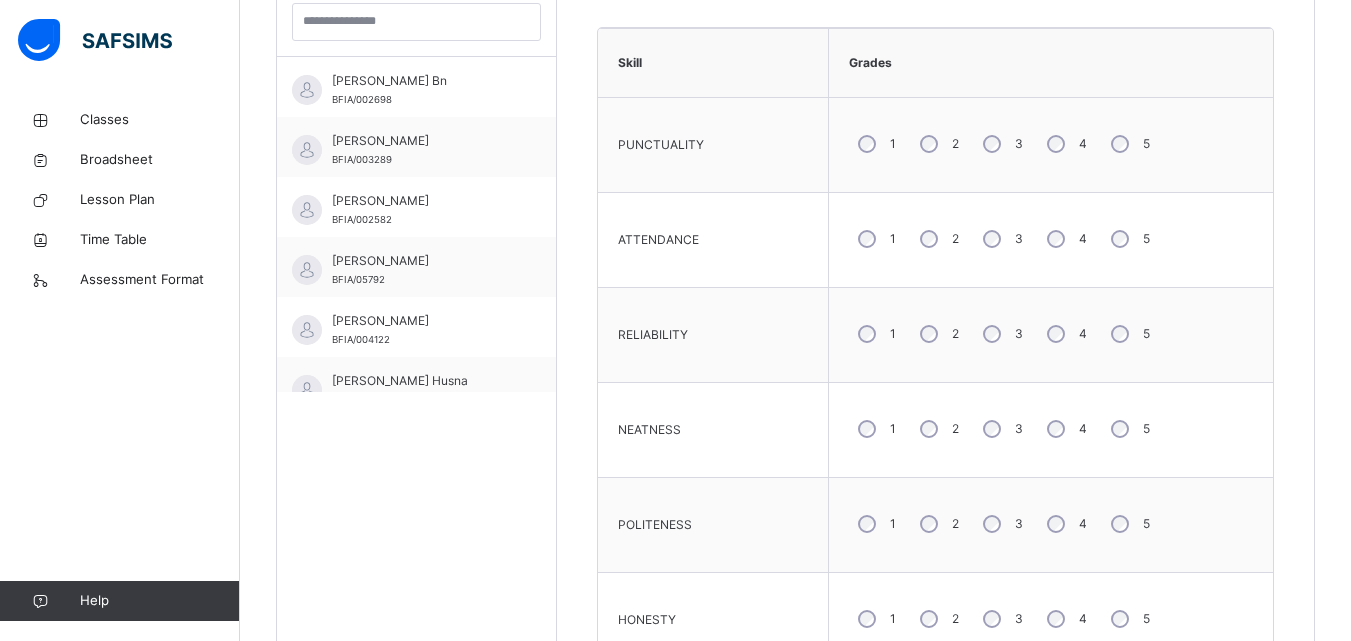scroll, scrollTop: 624, scrollLeft: 0, axis: vertical 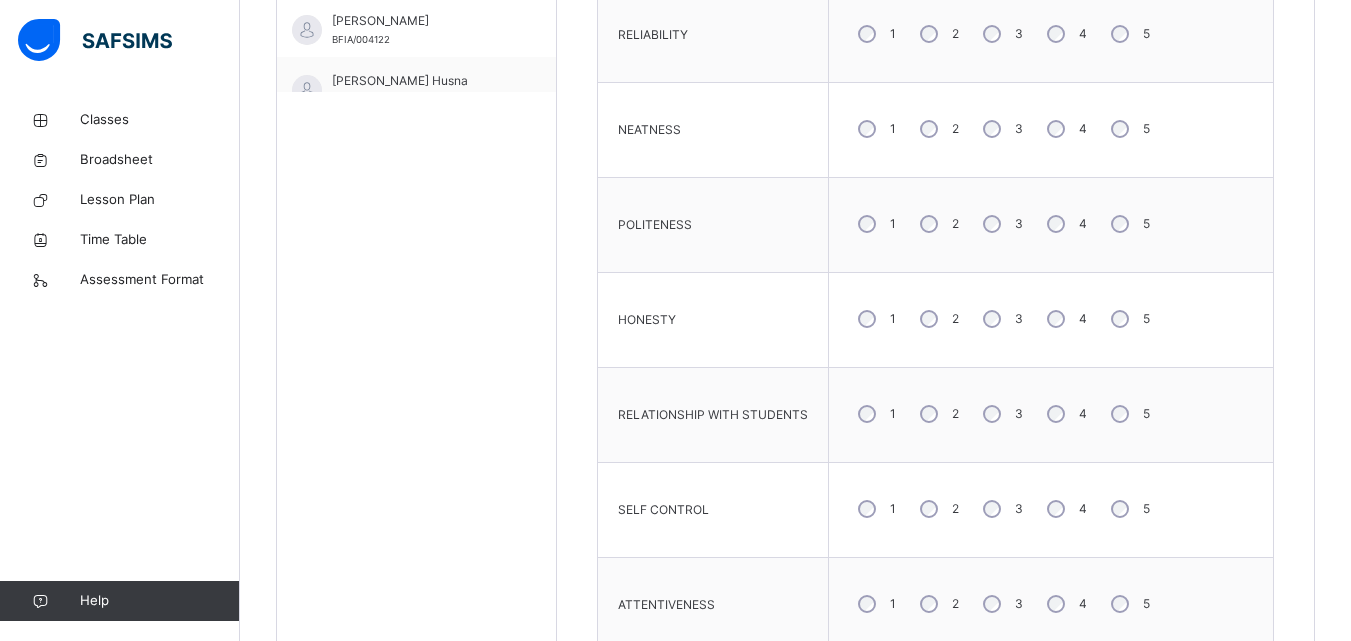click on "5" at bounding box center (1128, 604) 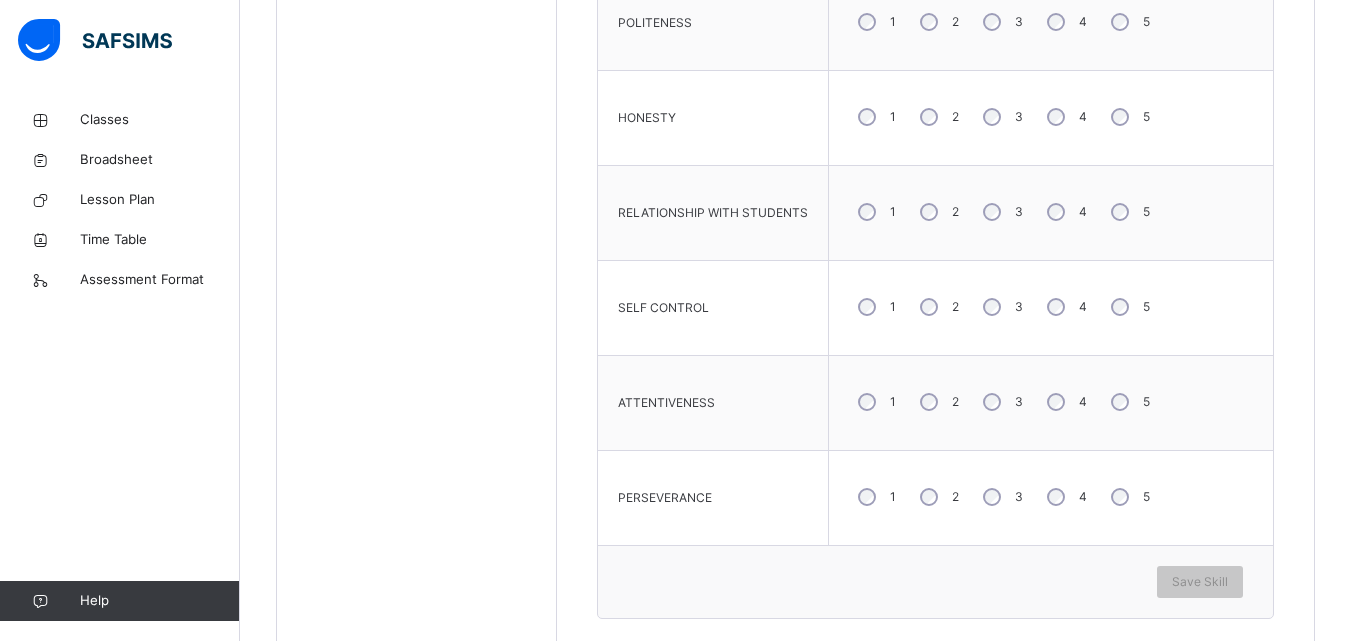 scroll, scrollTop: 1121, scrollLeft: 0, axis: vertical 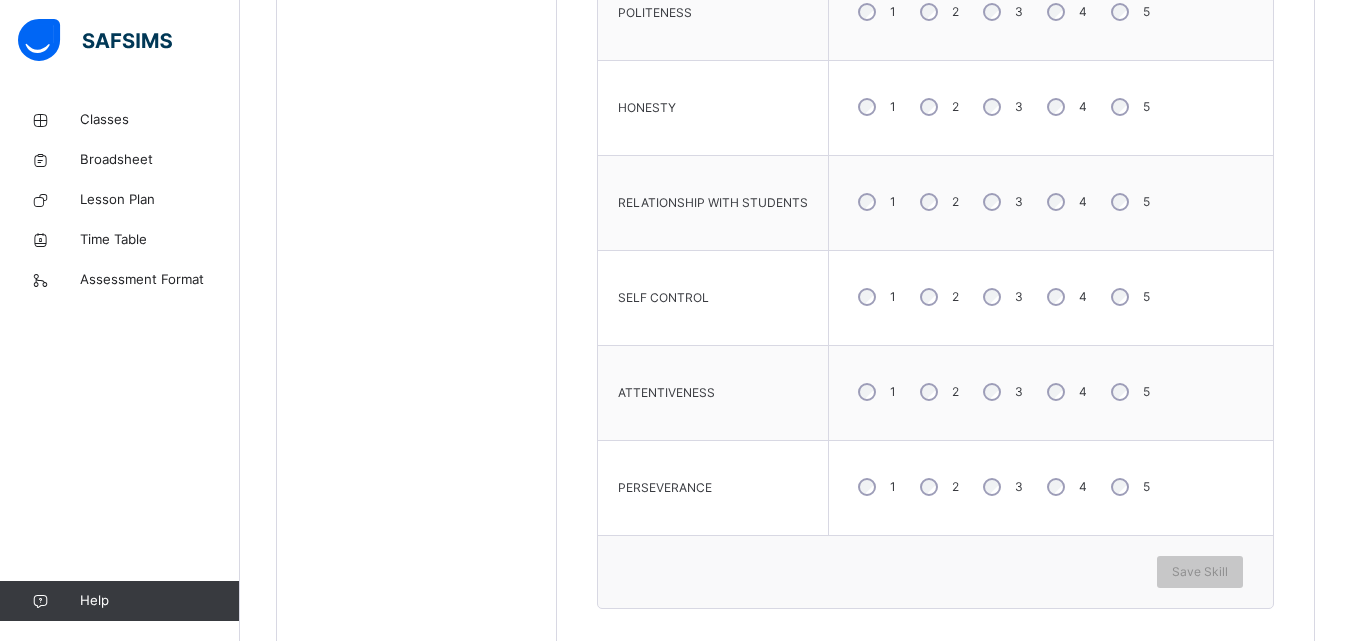 click on "5" at bounding box center [1128, 487] 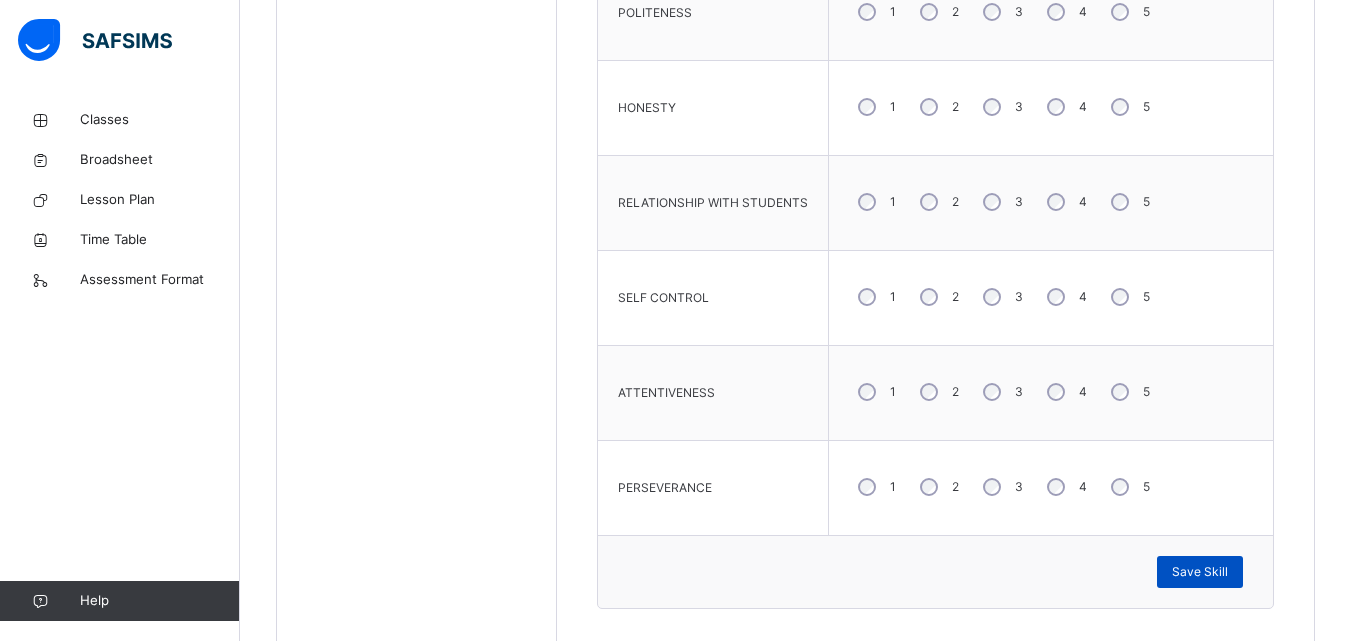 click on "Save Skill" at bounding box center [1200, 572] 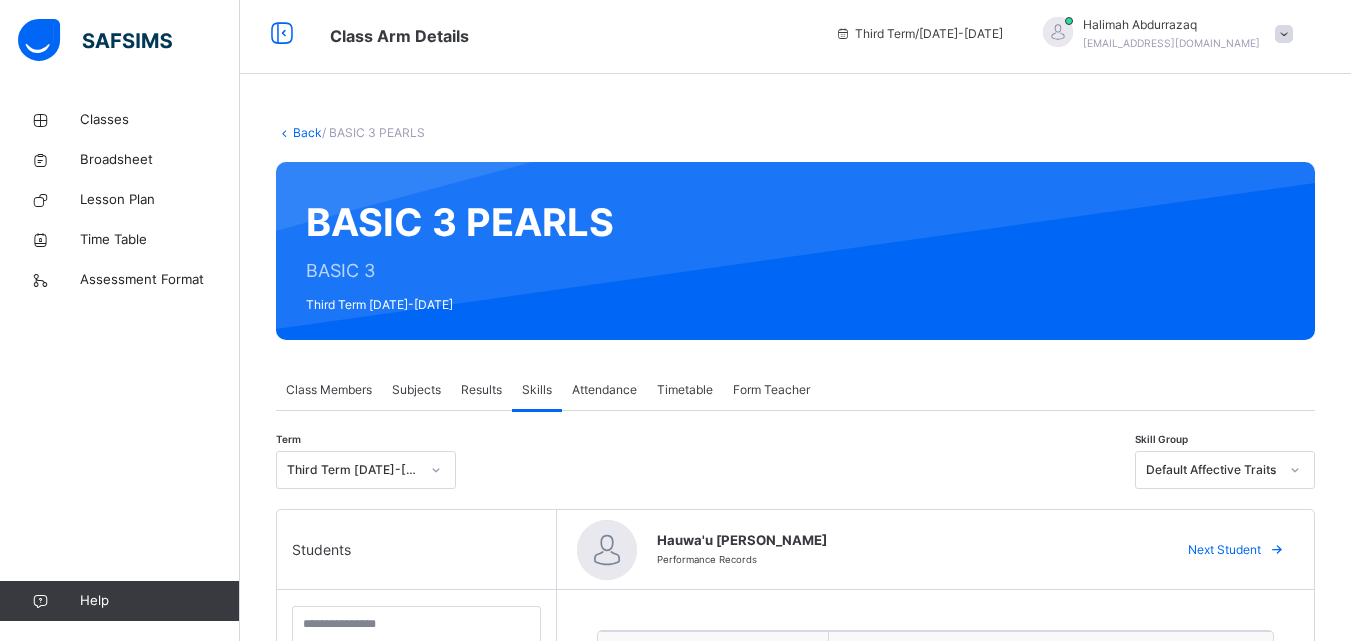 scroll, scrollTop: 0, scrollLeft: 0, axis: both 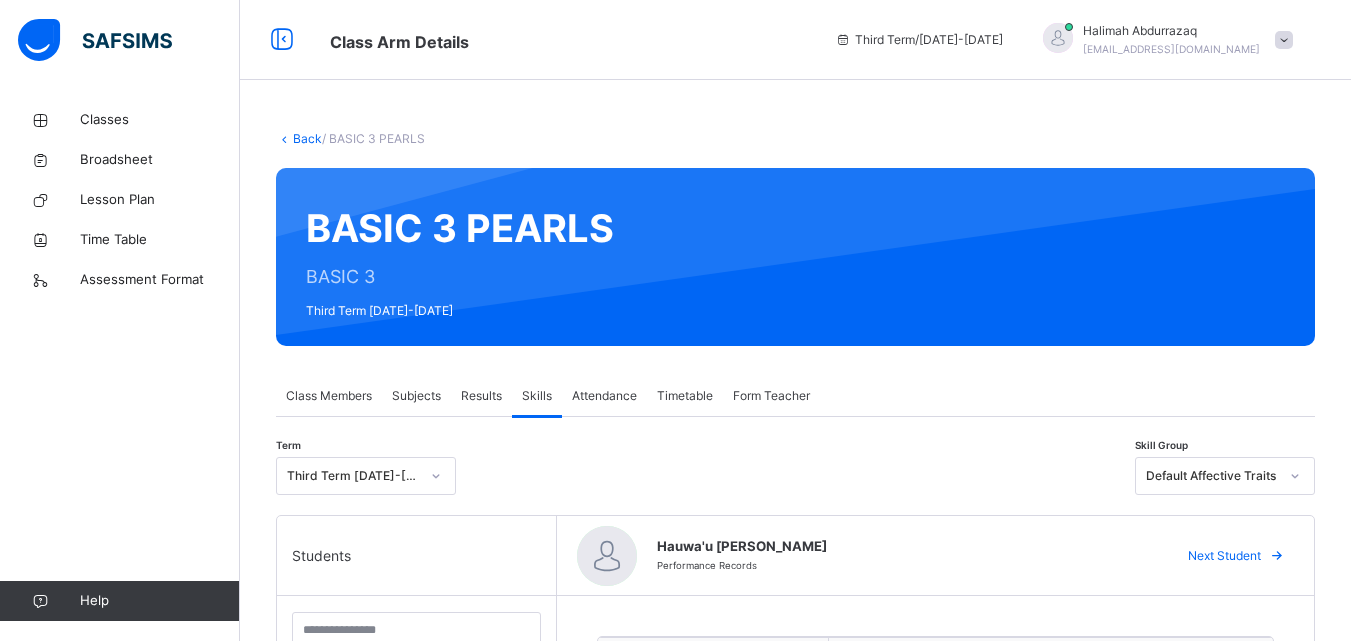click on "Next Student" at bounding box center [1224, 556] 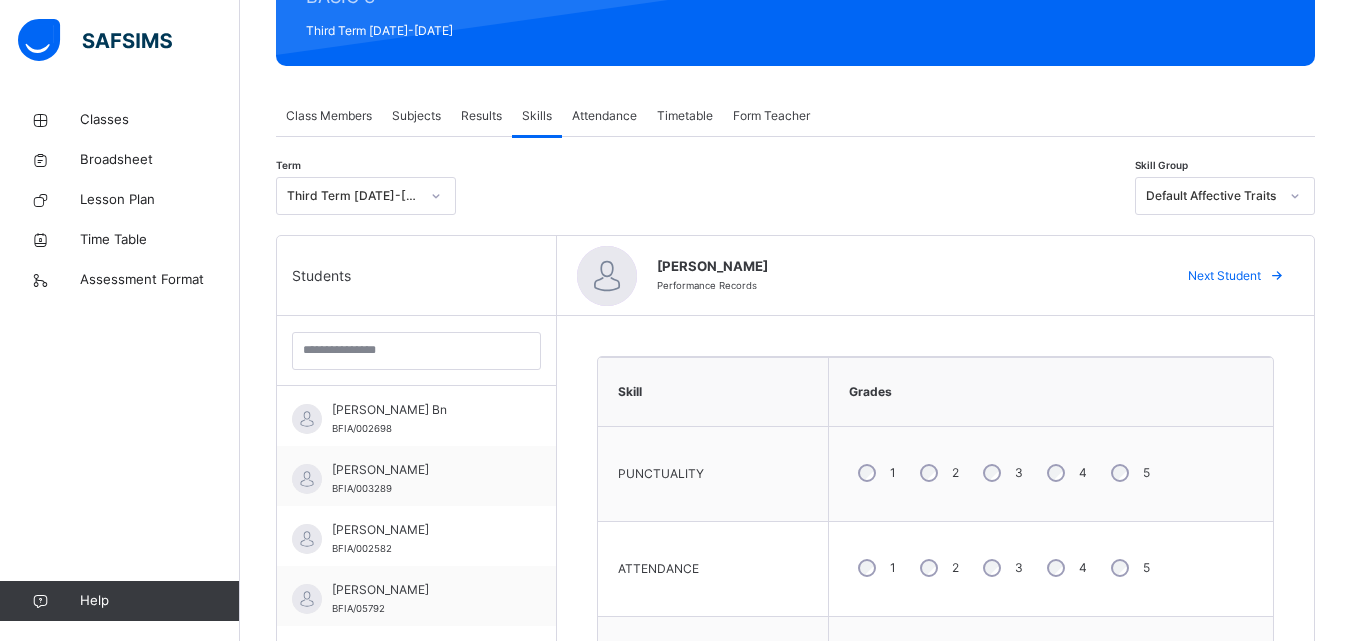 scroll, scrollTop: 297, scrollLeft: 0, axis: vertical 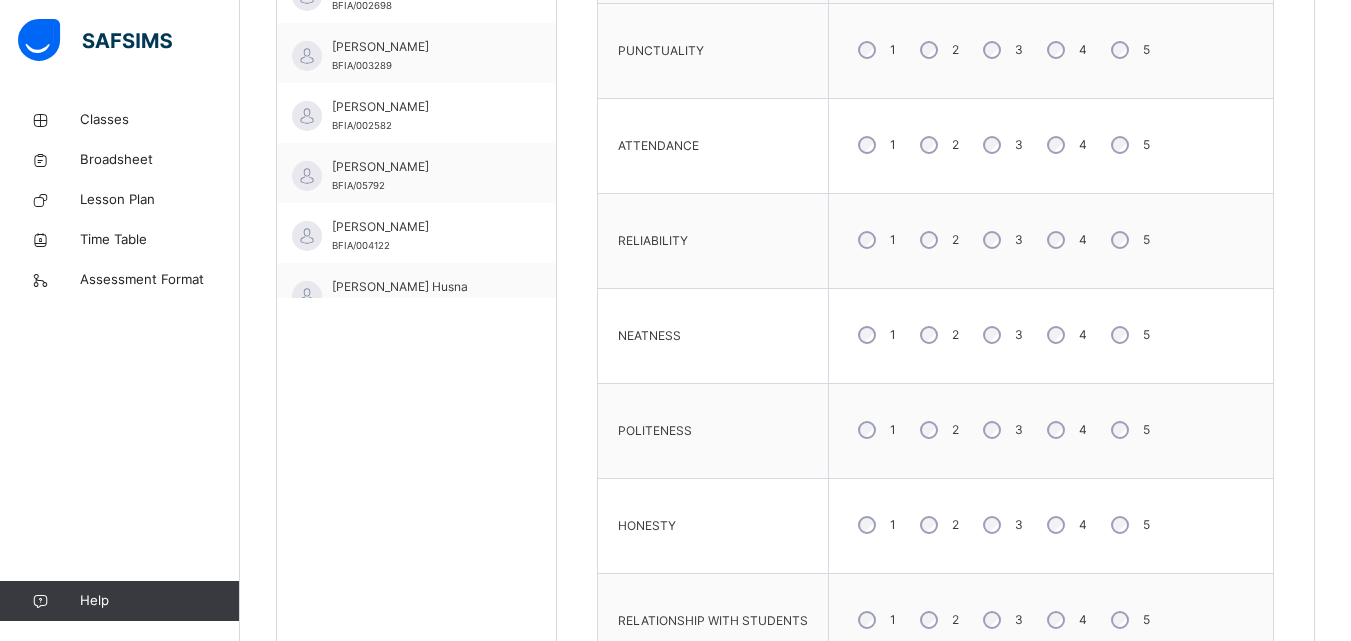 click on "5" at bounding box center (1128, 525) 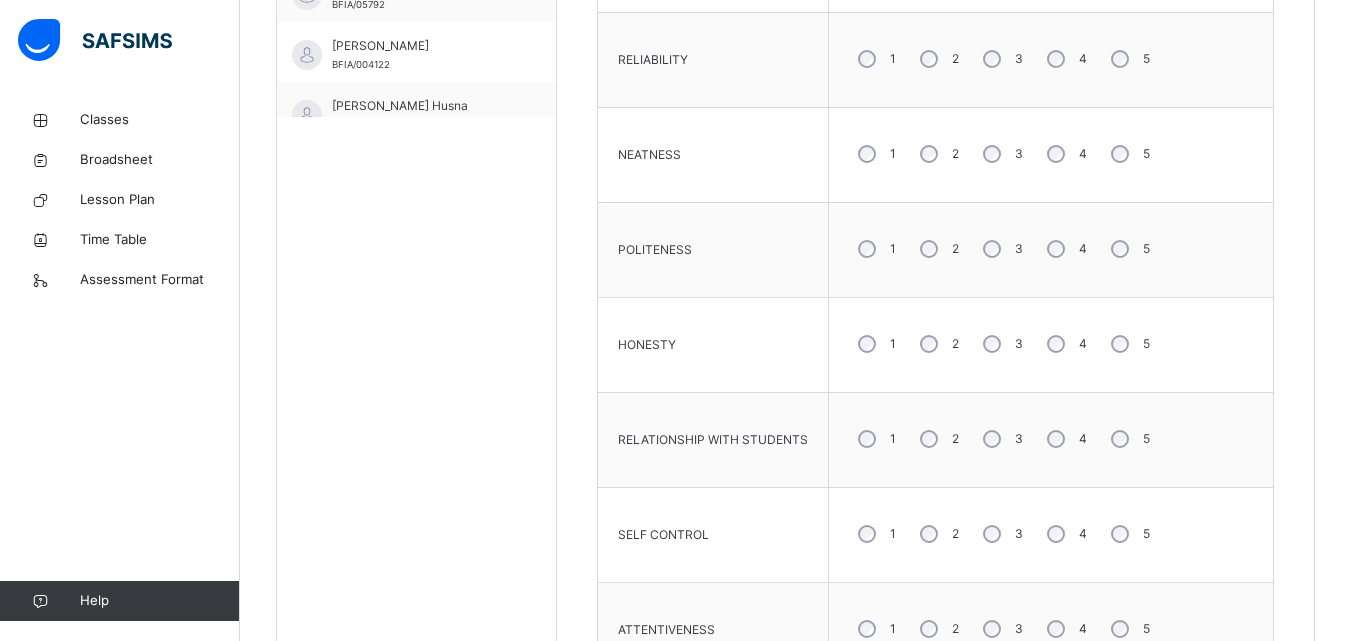 scroll, scrollTop: 887, scrollLeft: 0, axis: vertical 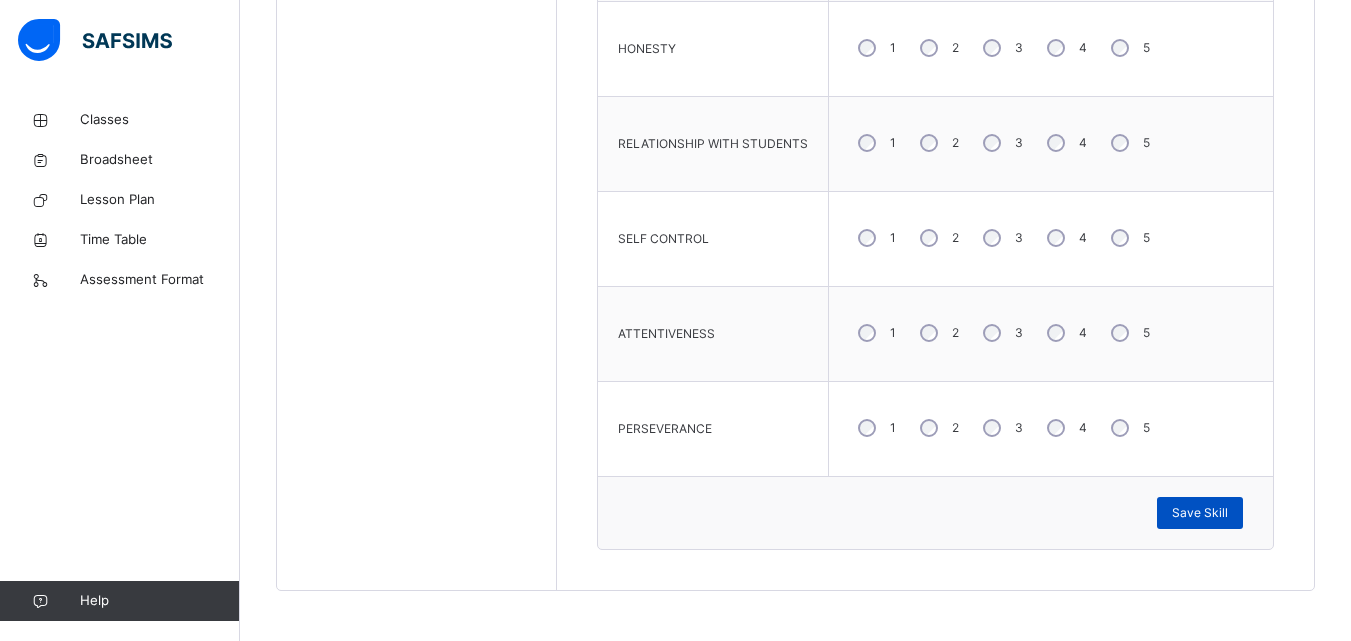 click on "Save Skill" at bounding box center [1200, 513] 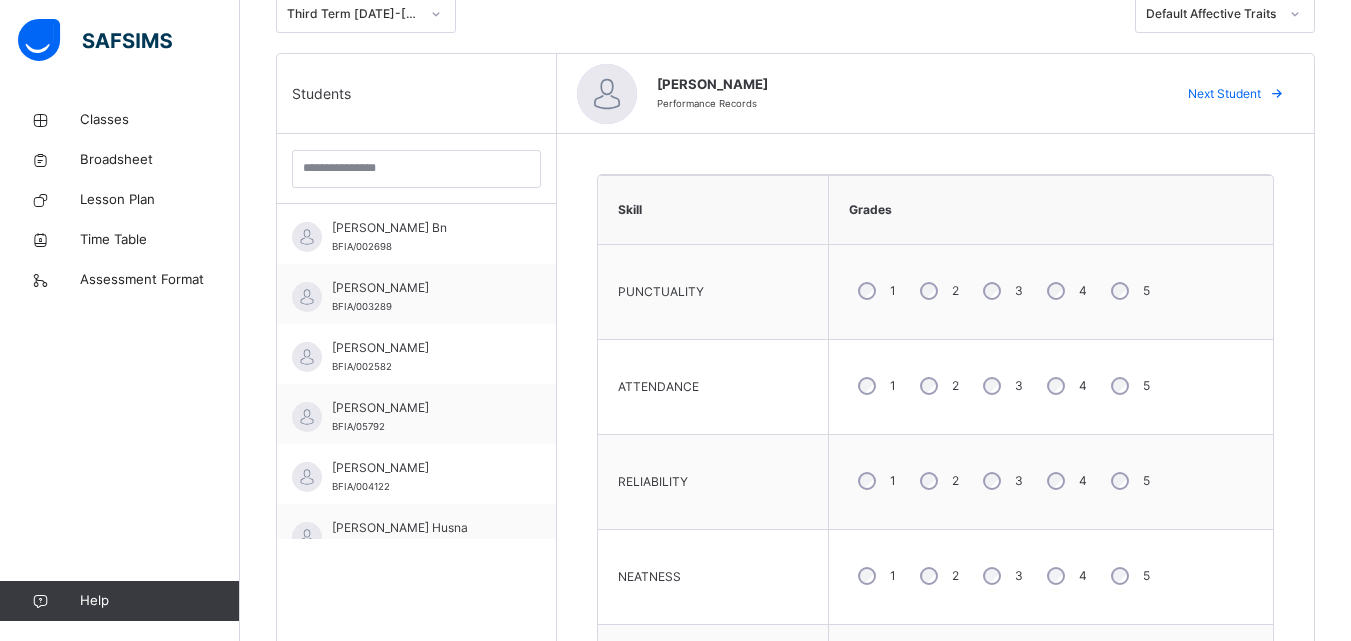 scroll, scrollTop: 407, scrollLeft: 0, axis: vertical 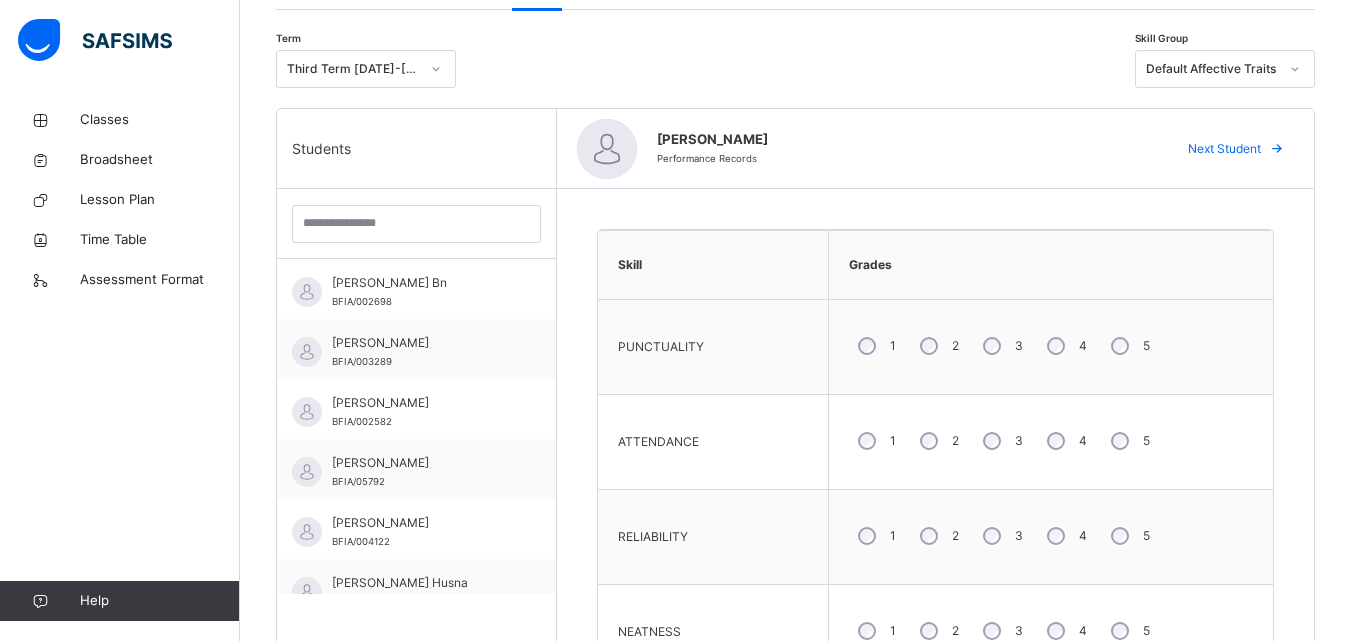 click at bounding box center (1277, 149) 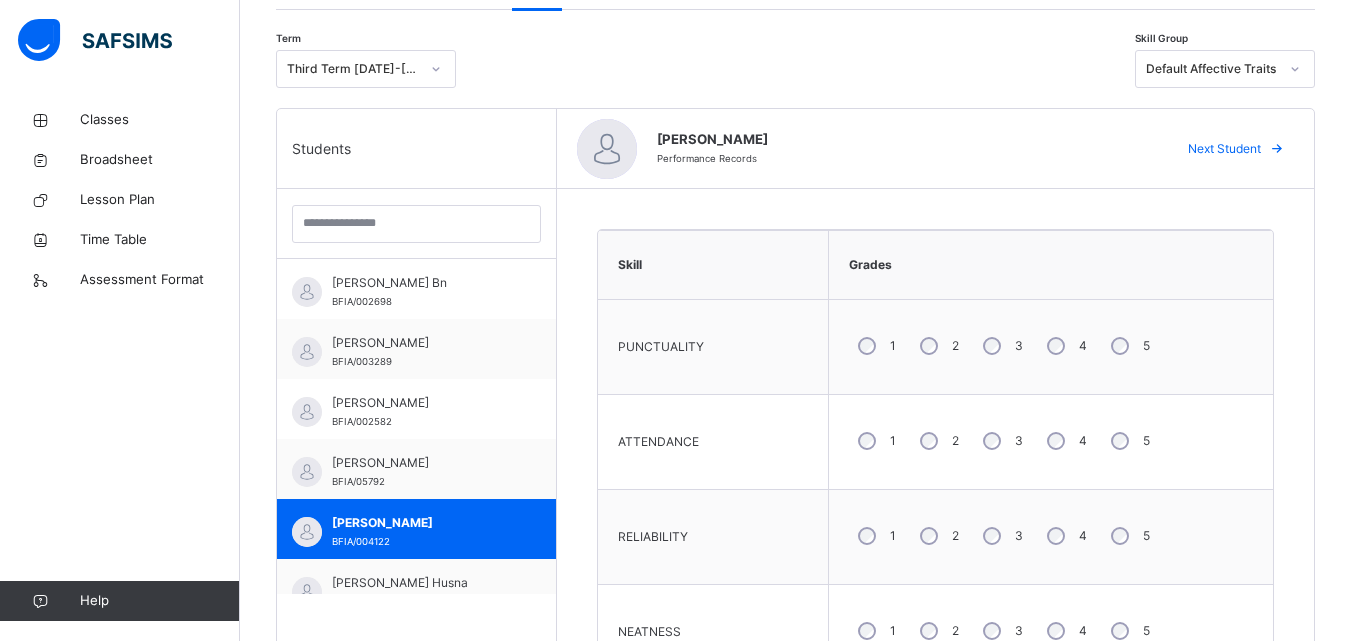 scroll, scrollTop: 608, scrollLeft: 0, axis: vertical 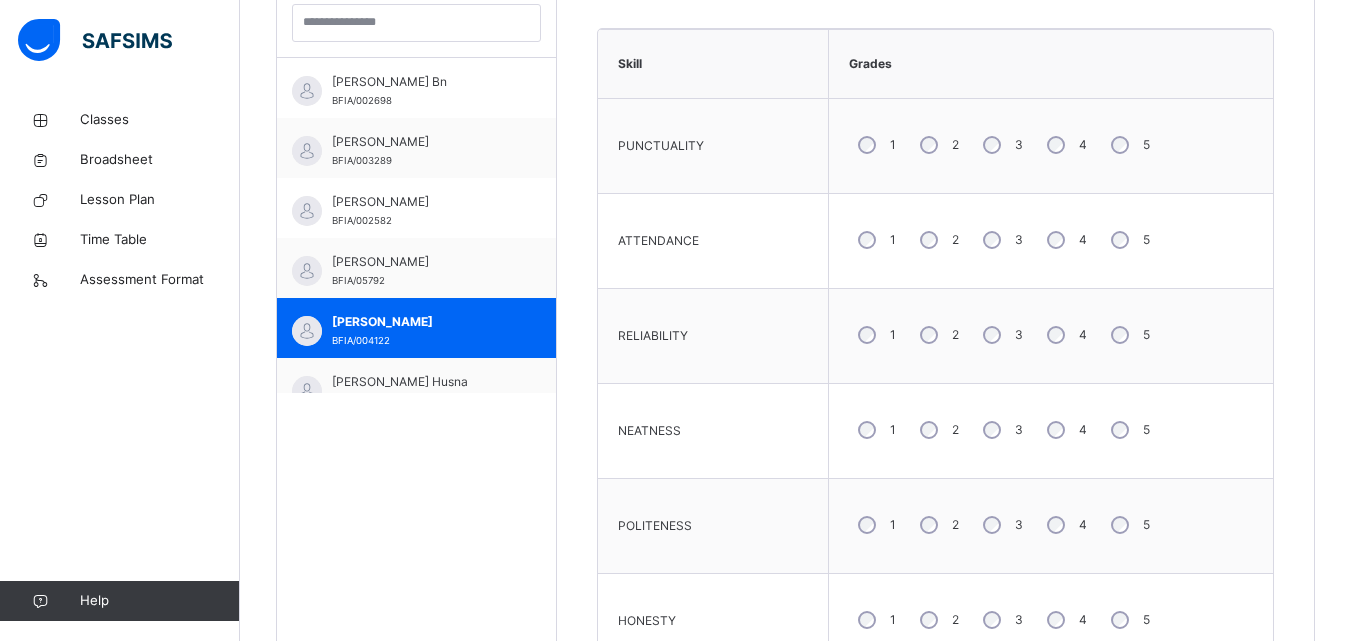 click on "5" at bounding box center [1146, 430] 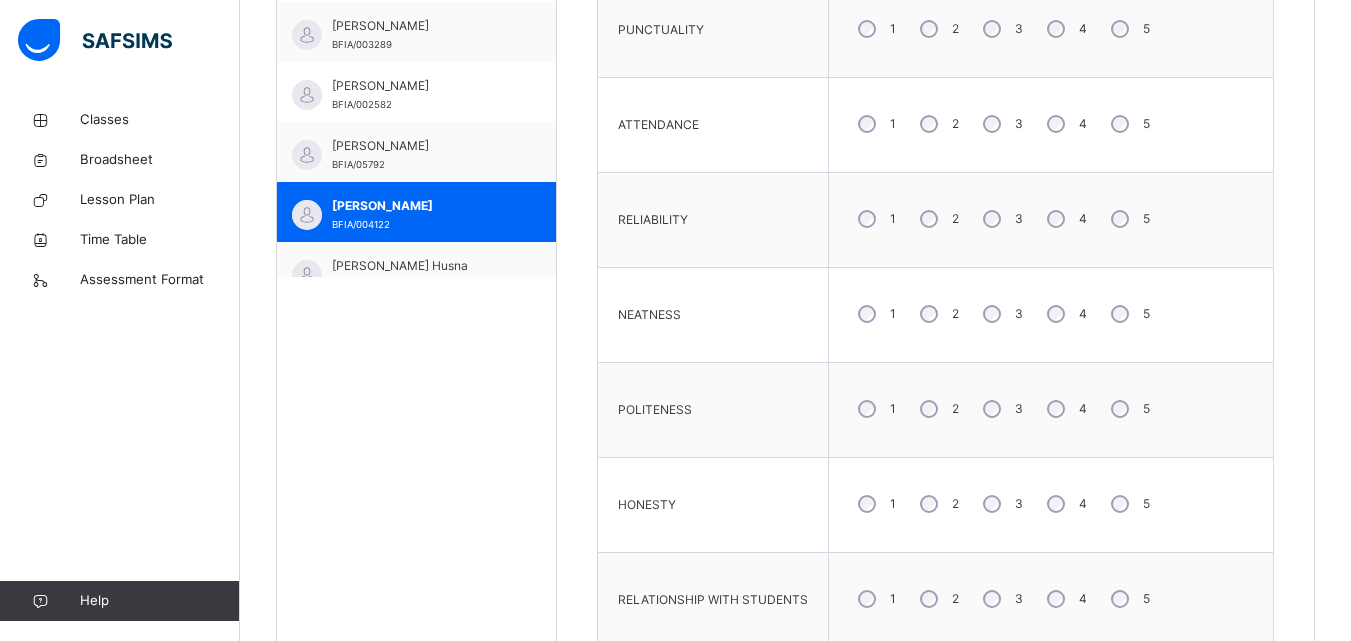 scroll, scrollTop: 726, scrollLeft: 0, axis: vertical 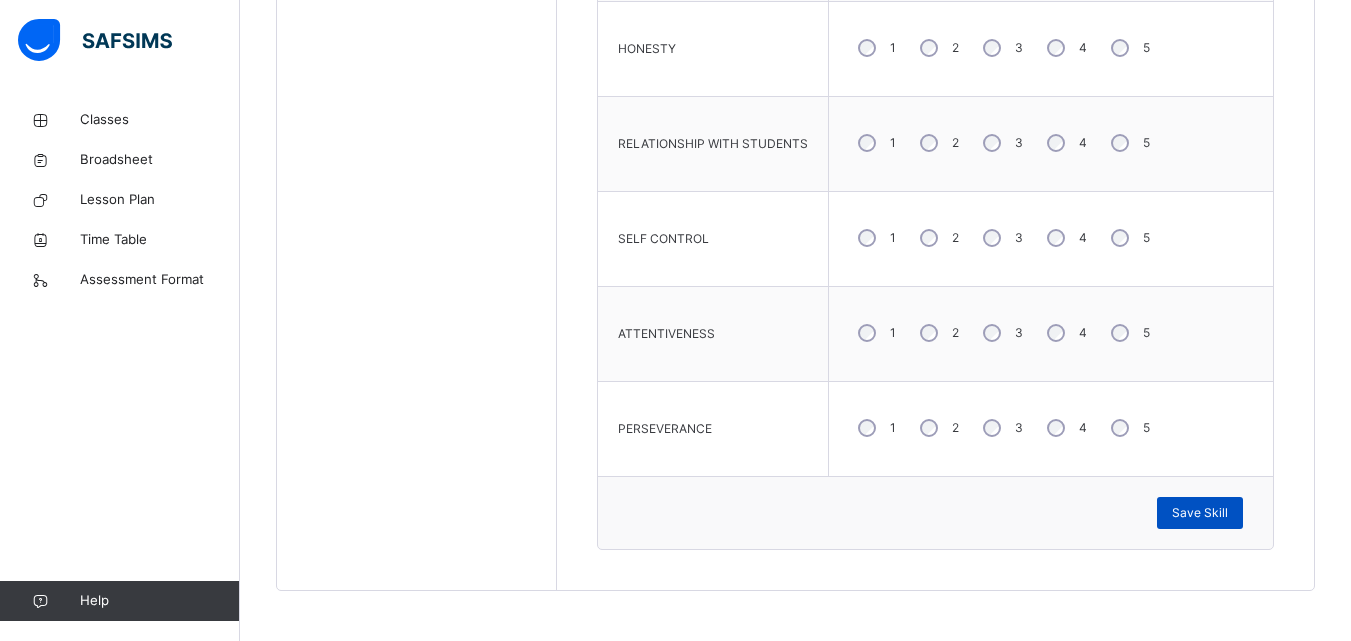 click on "Save Skill" at bounding box center [1200, 513] 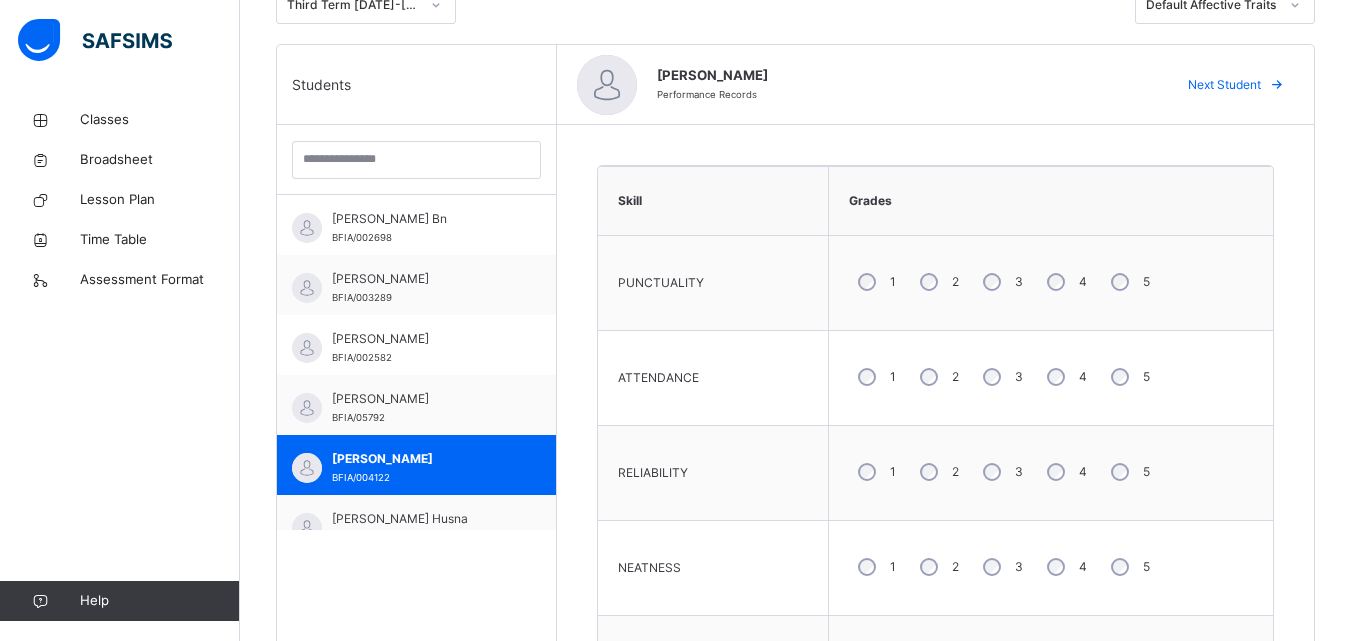 scroll, scrollTop: 446, scrollLeft: 0, axis: vertical 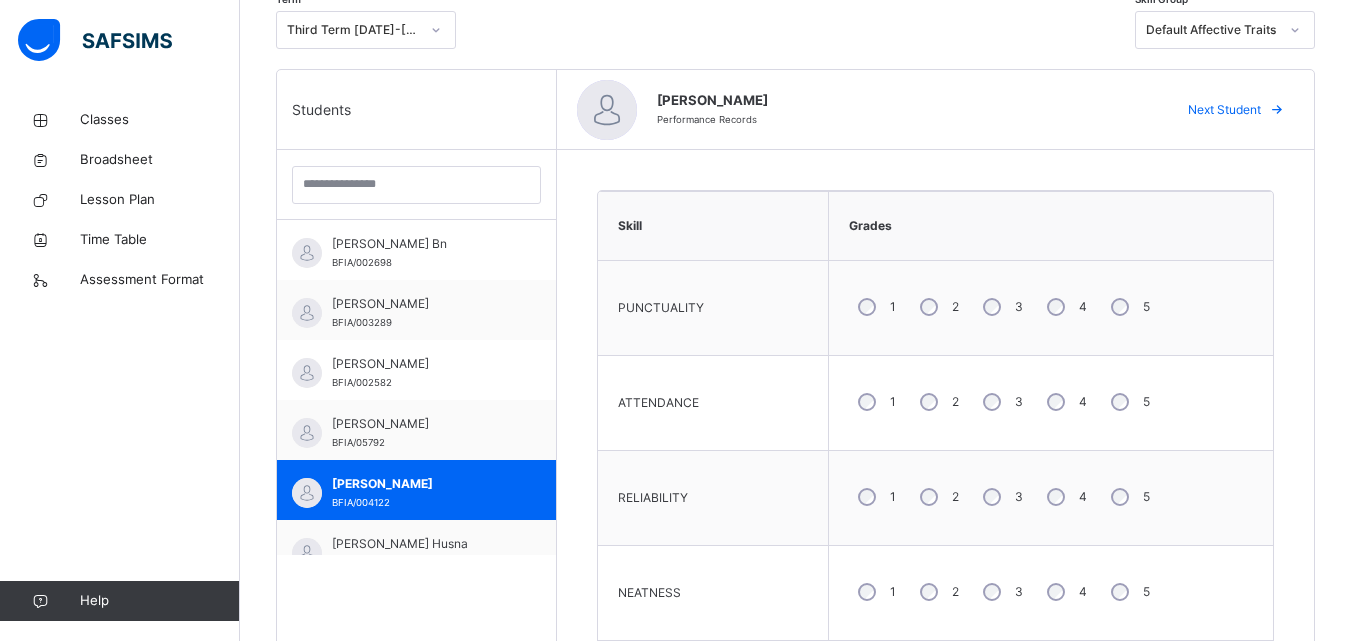 click on "Next Student" at bounding box center (1224, 110) 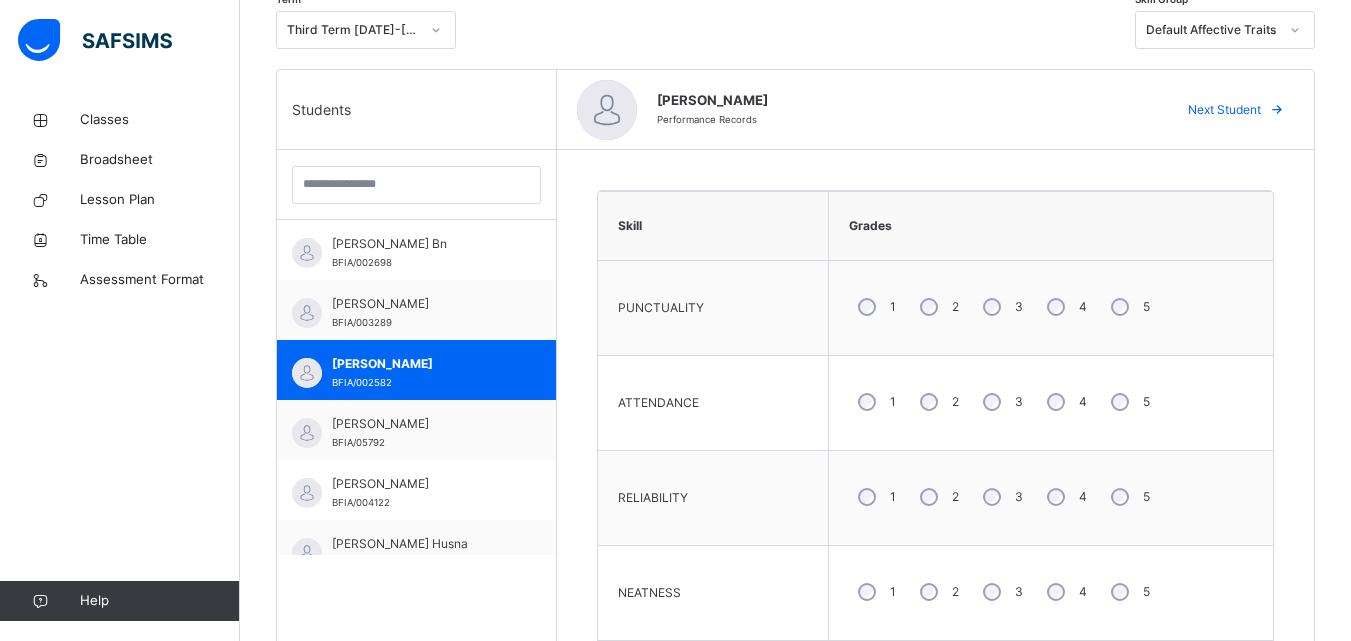 click on "5" at bounding box center [1128, 307] 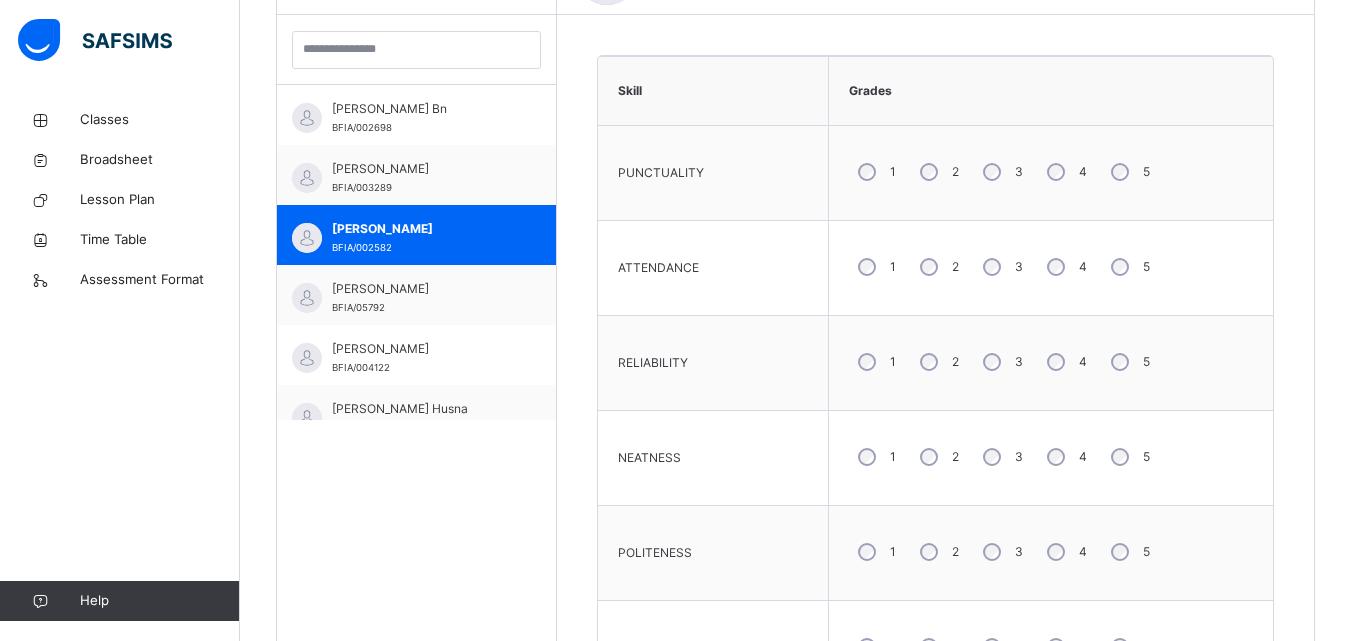 scroll, scrollTop: 592, scrollLeft: 0, axis: vertical 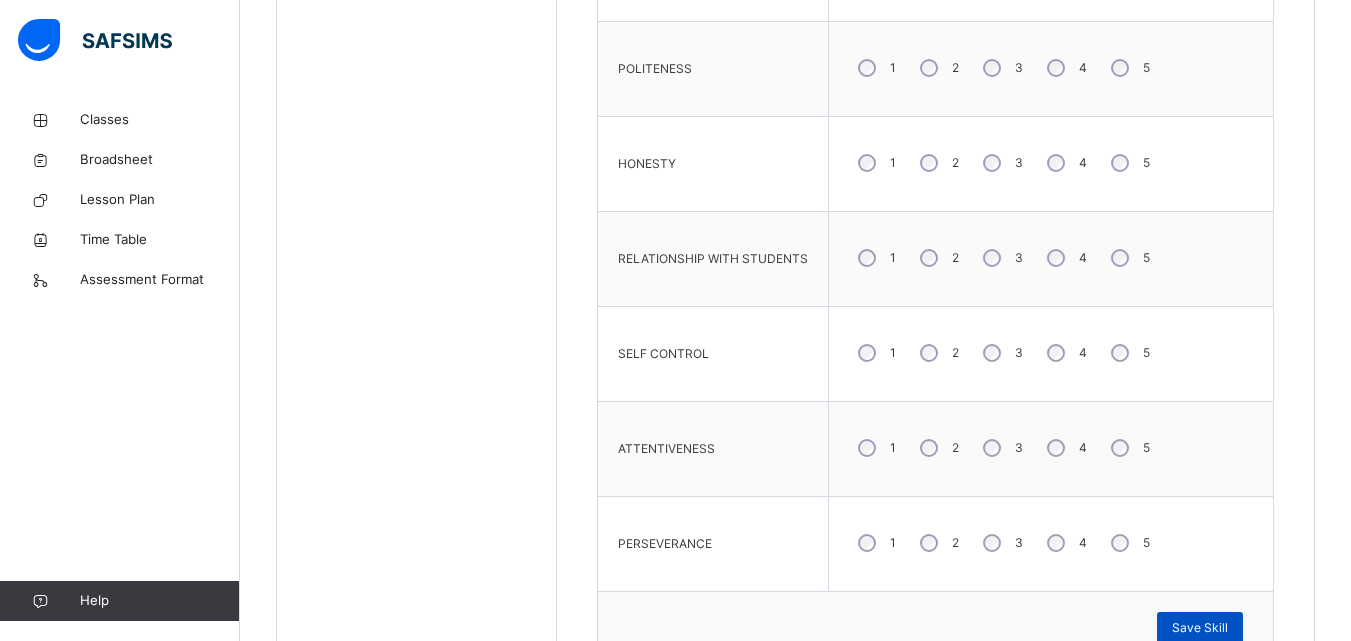 click on "Save Skill" at bounding box center [1200, 628] 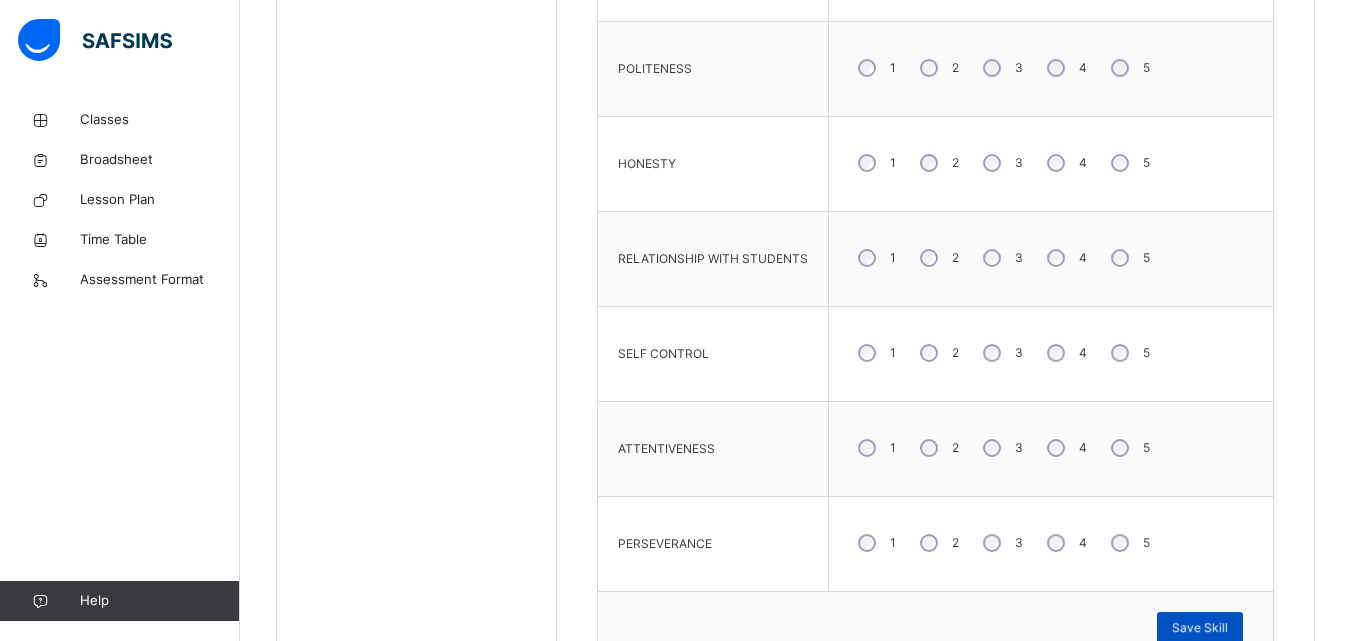scroll, scrollTop: 1105, scrollLeft: 0, axis: vertical 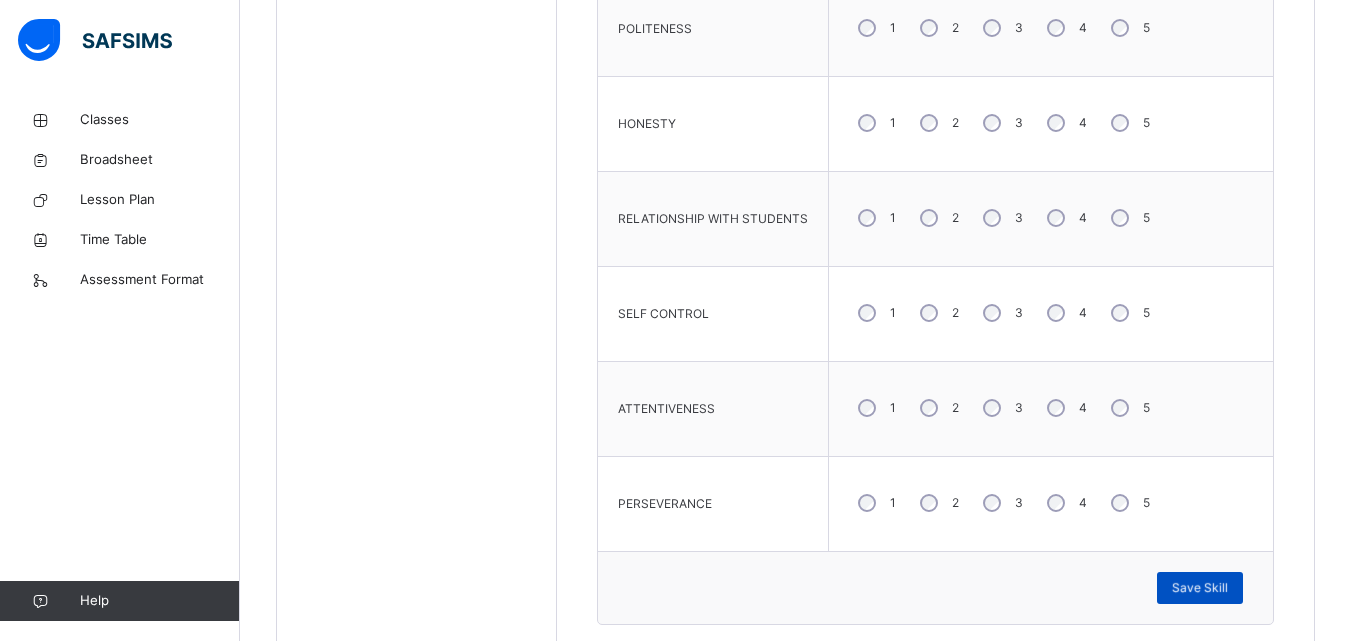 click on "Save Skill" at bounding box center (1200, 588) 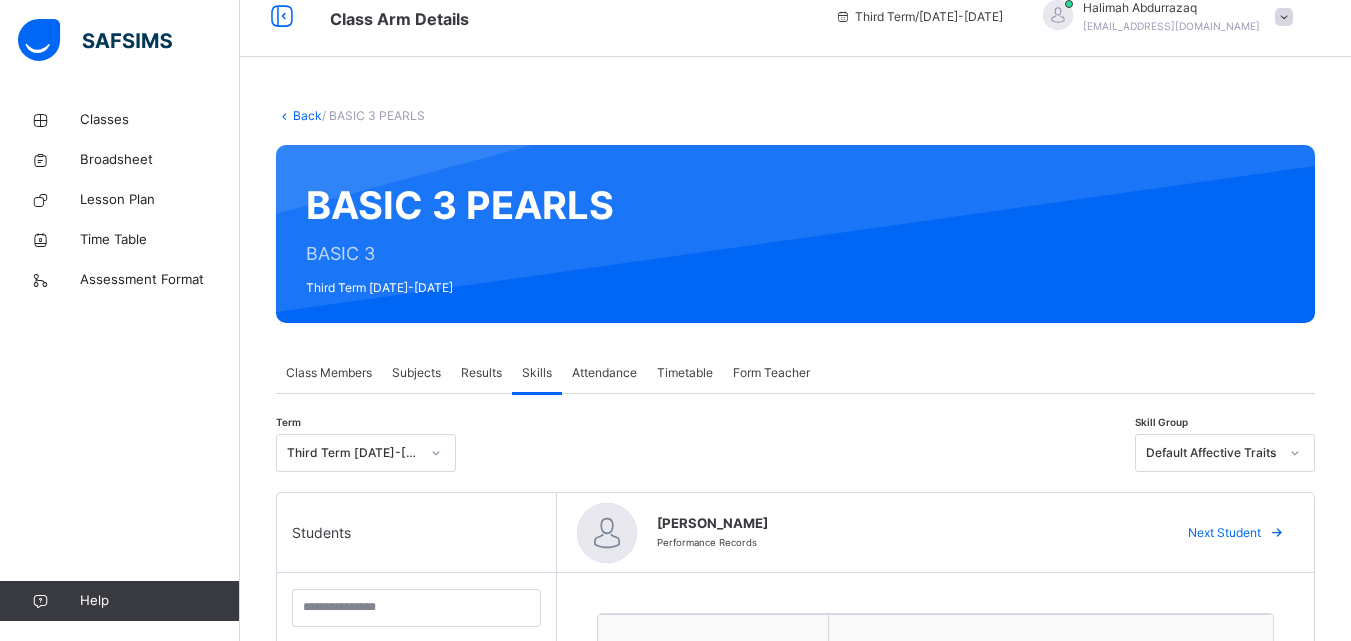 scroll, scrollTop: 87, scrollLeft: 0, axis: vertical 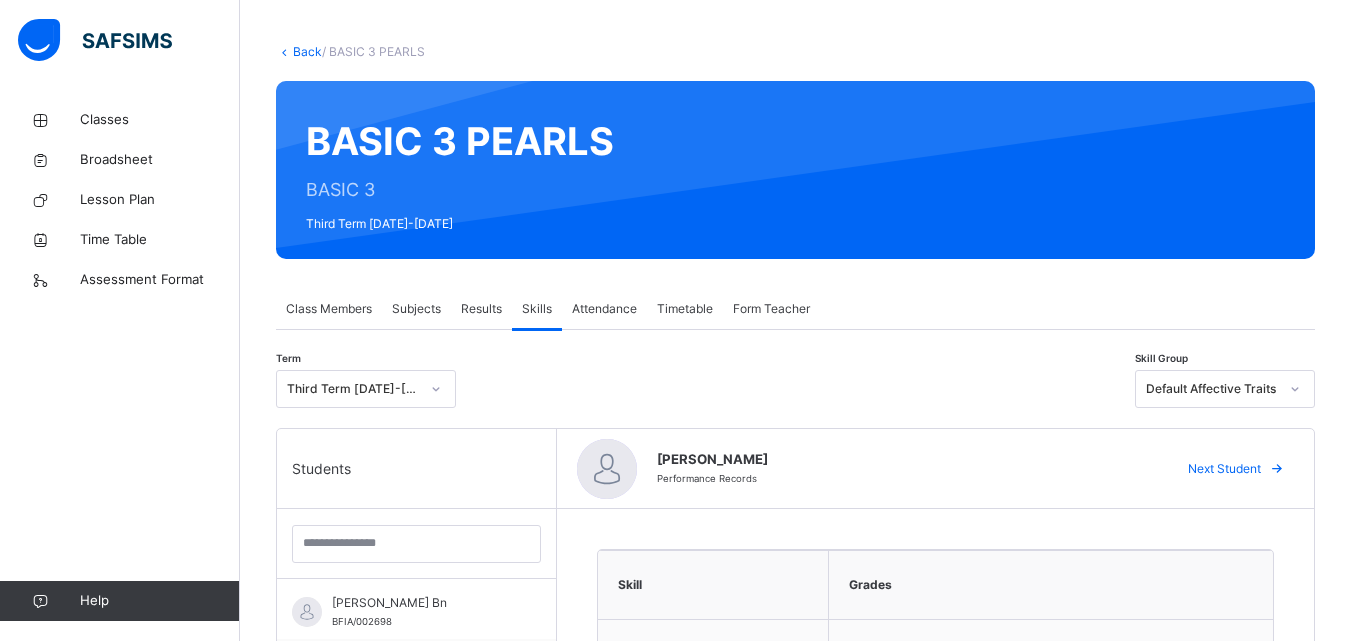 click on "Next Student" at bounding box center [1224, 469] 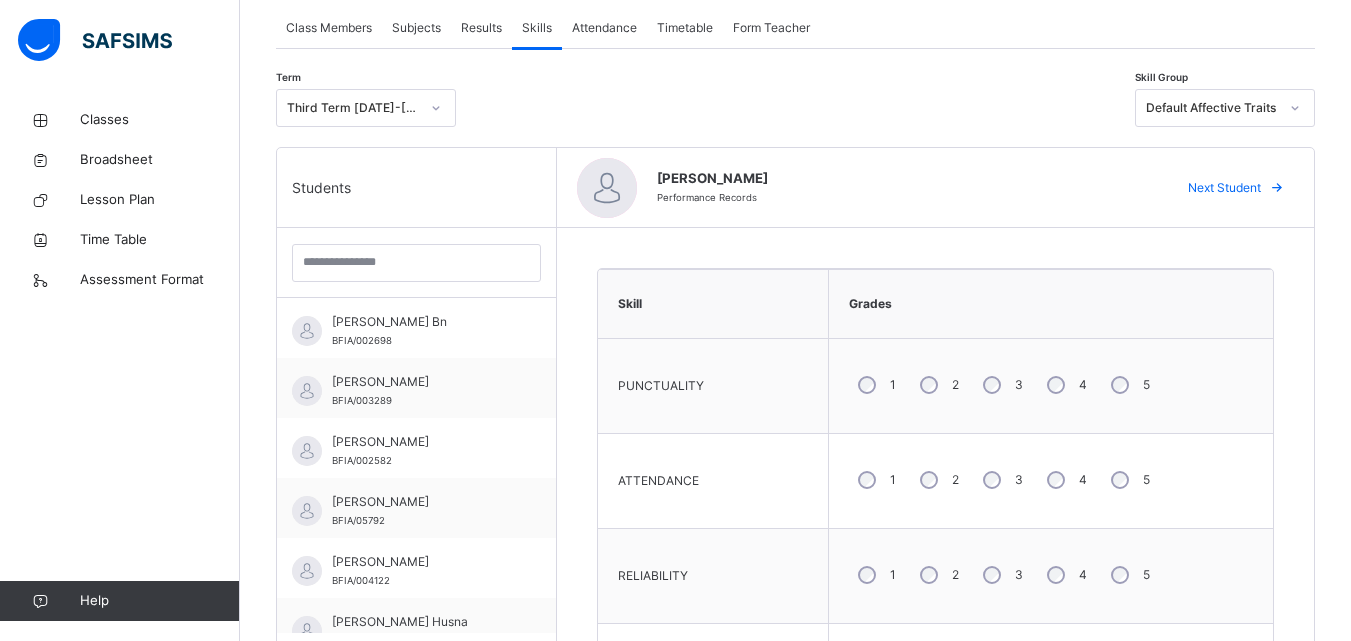 scroll, scrollTop: 361, scrollLeft: 0, axis: vertical 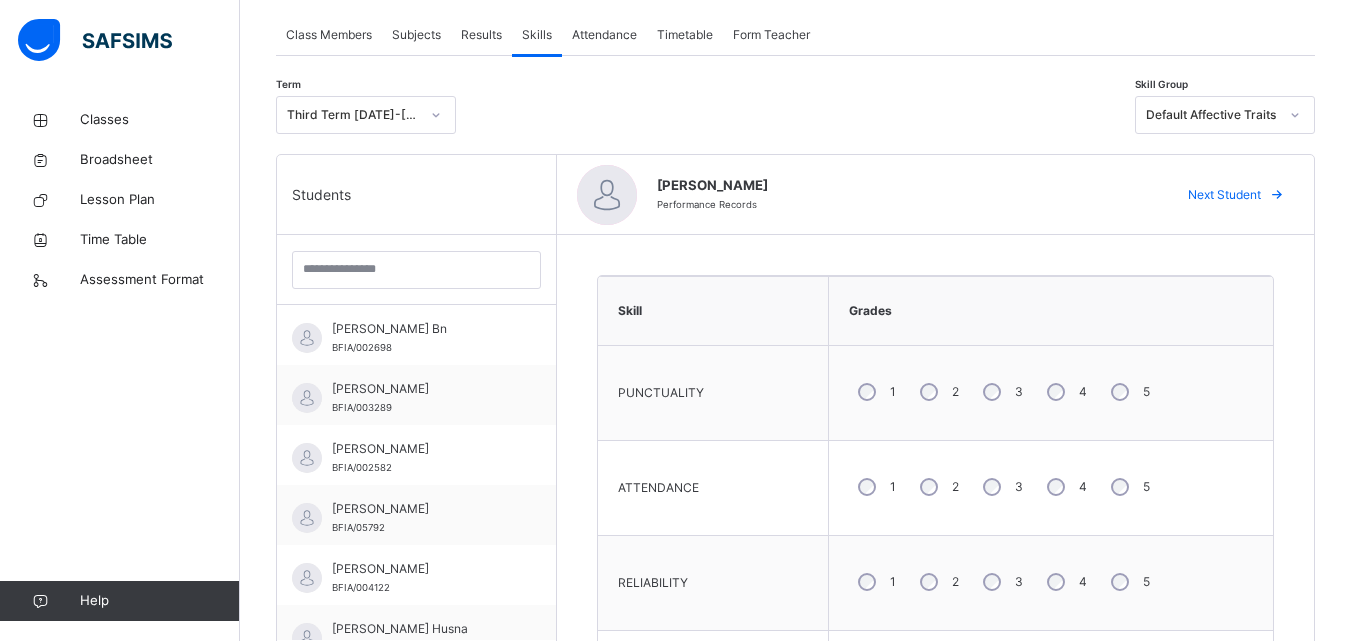 click on "Next Student" at bounding box center (1233, 195) 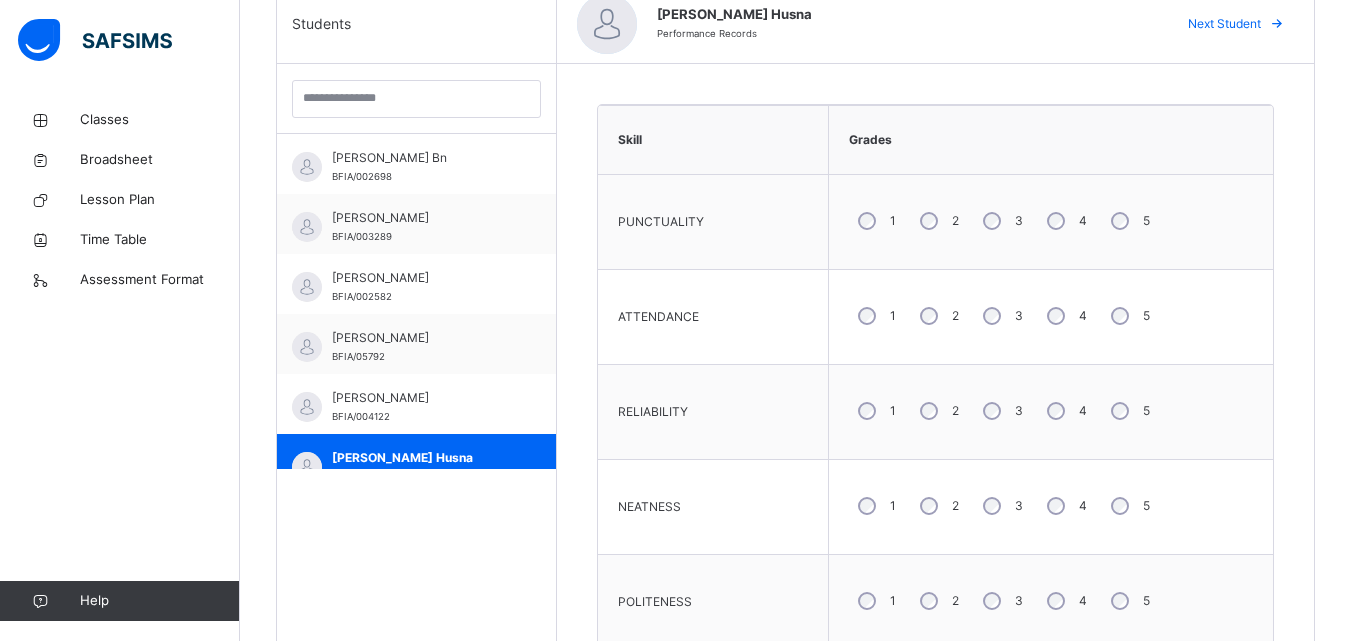 scroll, scrollTop: 533, scrollLeft: 0, axis: vertical 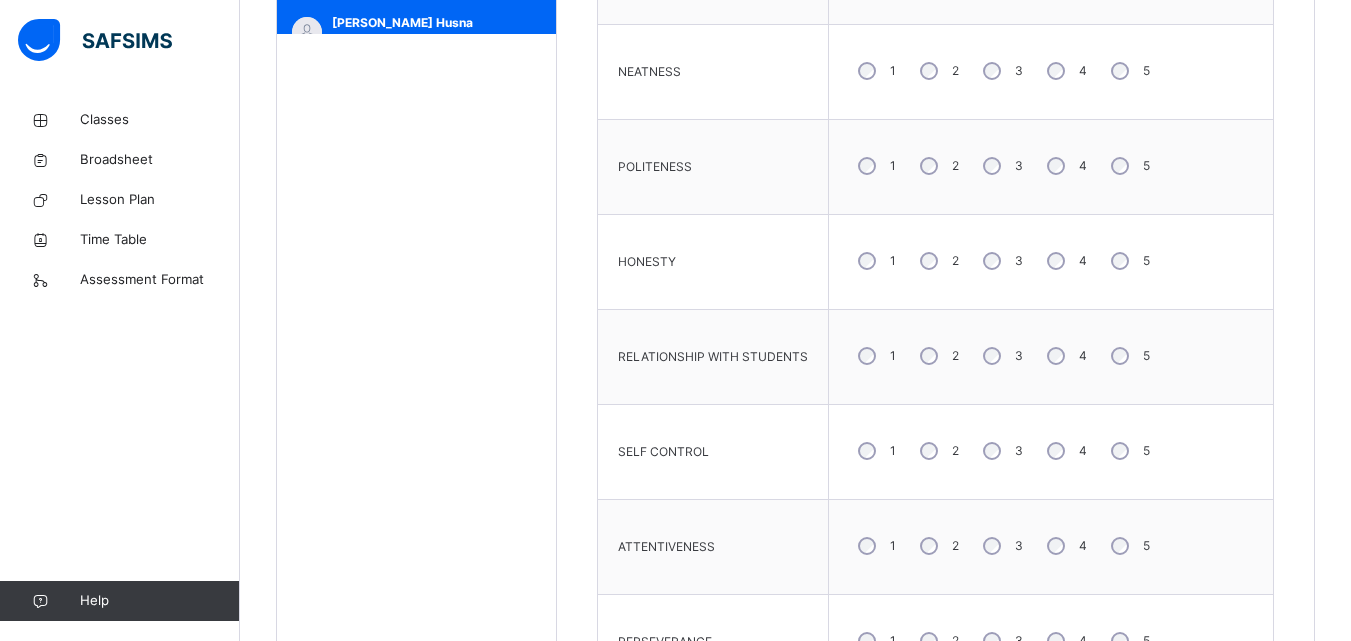 click on "4" at bounding box center [1065, 451] 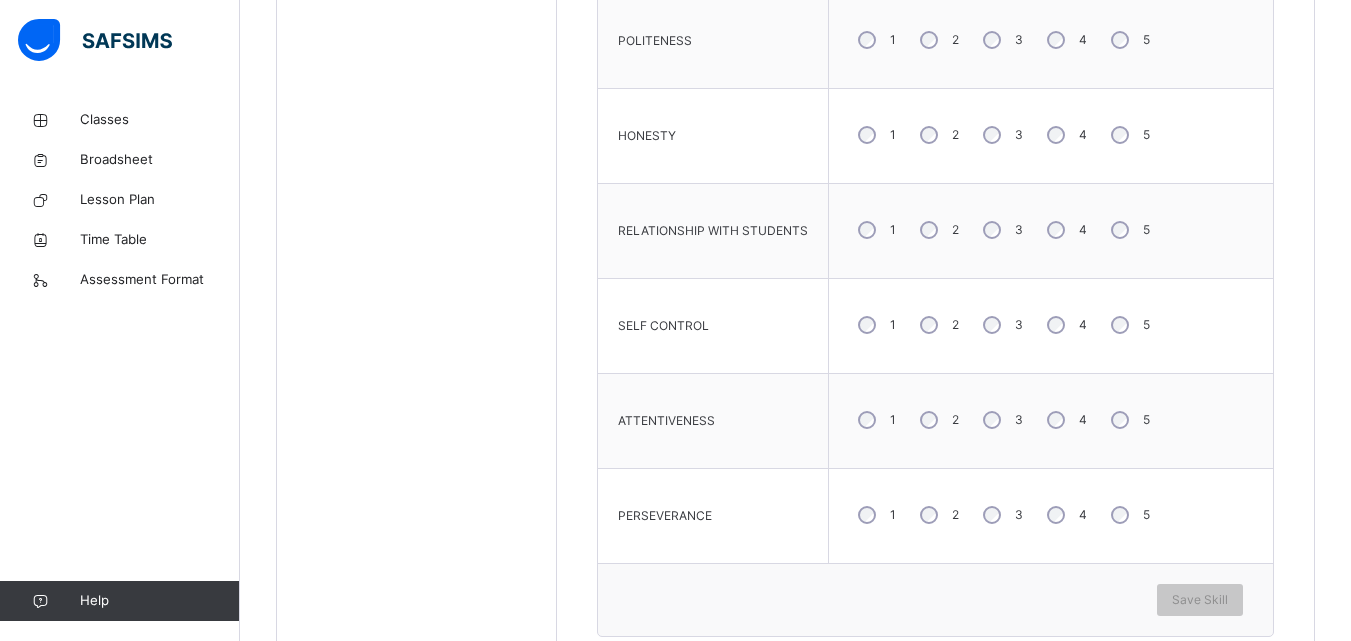 scroll, scrollTop: 1106, scrollLeft: 0, axis: vertical 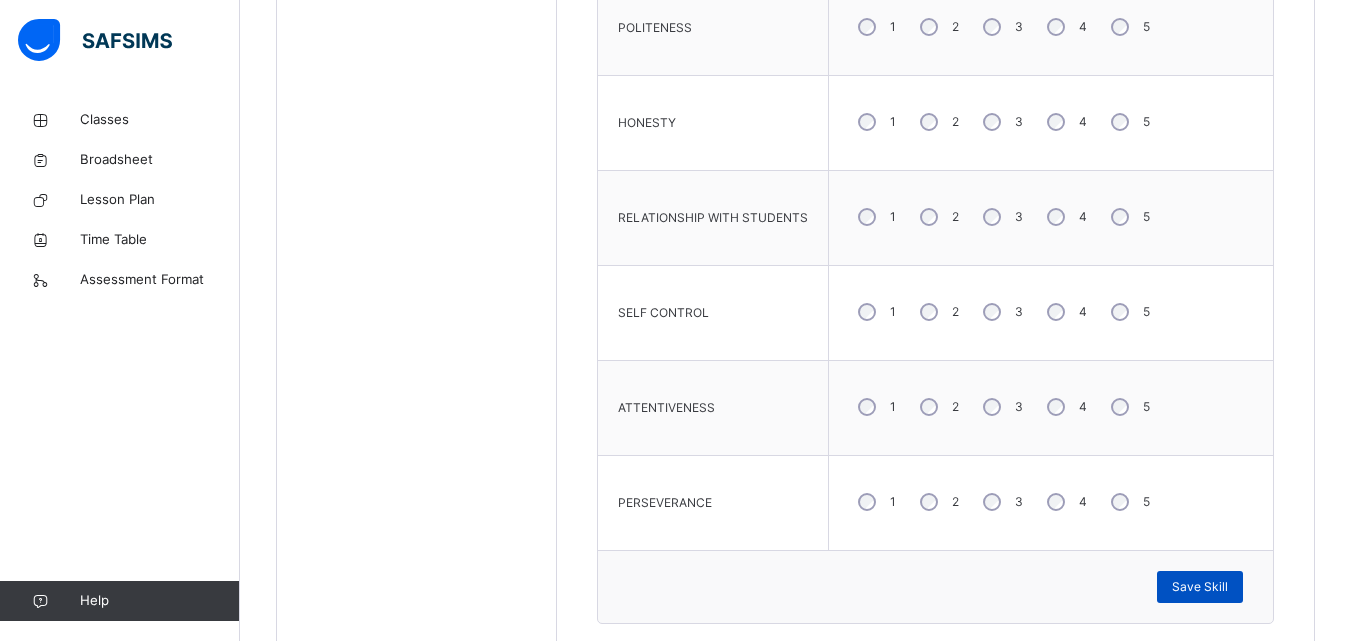 click on "Save Skill" at bounding box center (1200, 587) 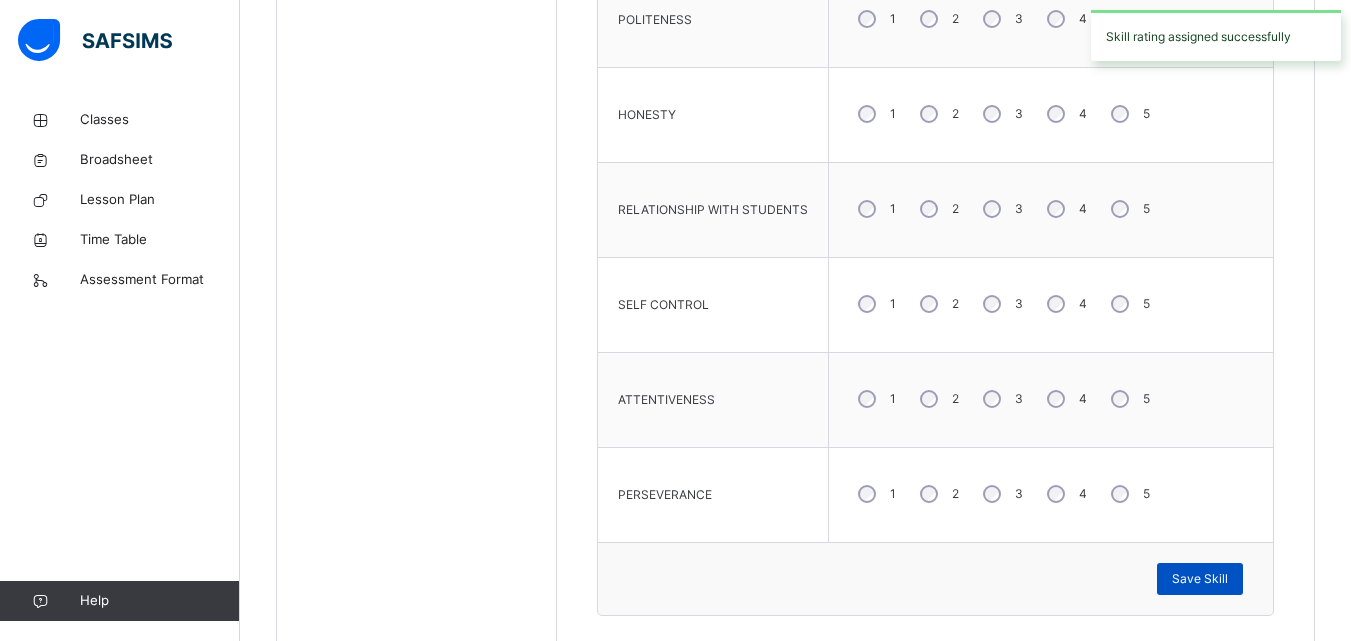 scroll, scrollTop: 1119, scrollLeft: 0, axis: vertical 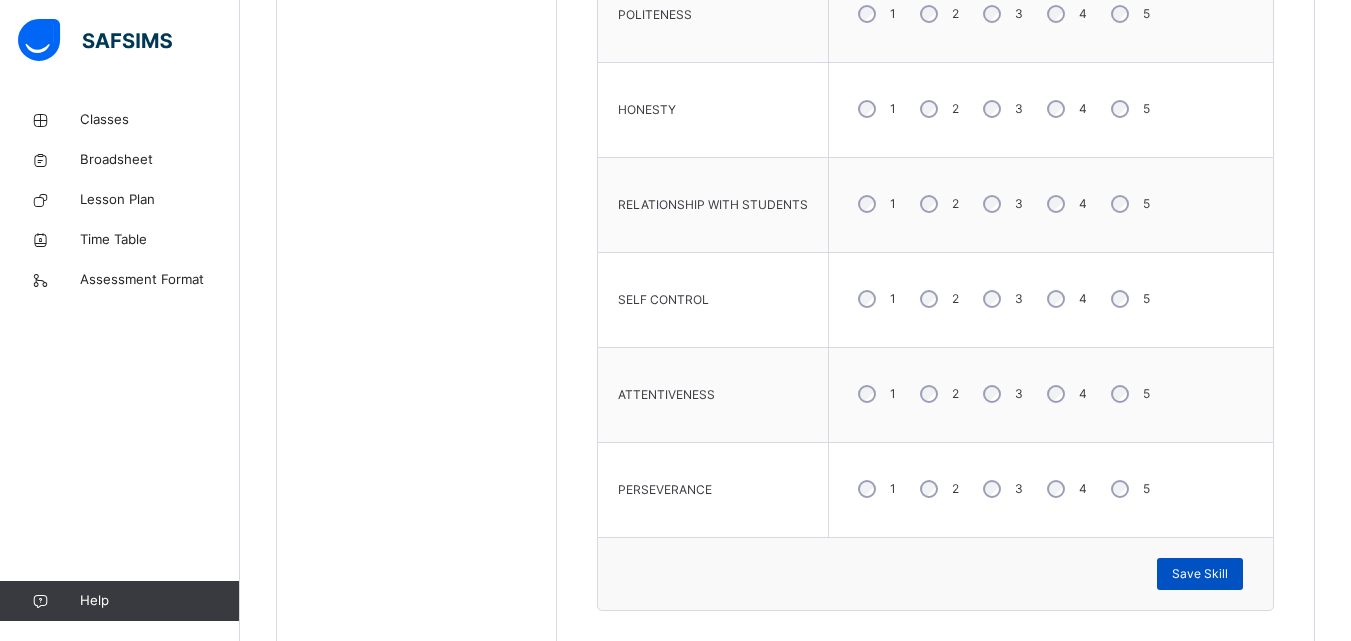 click on "Save Skill" at bounding box center (1200, 574) 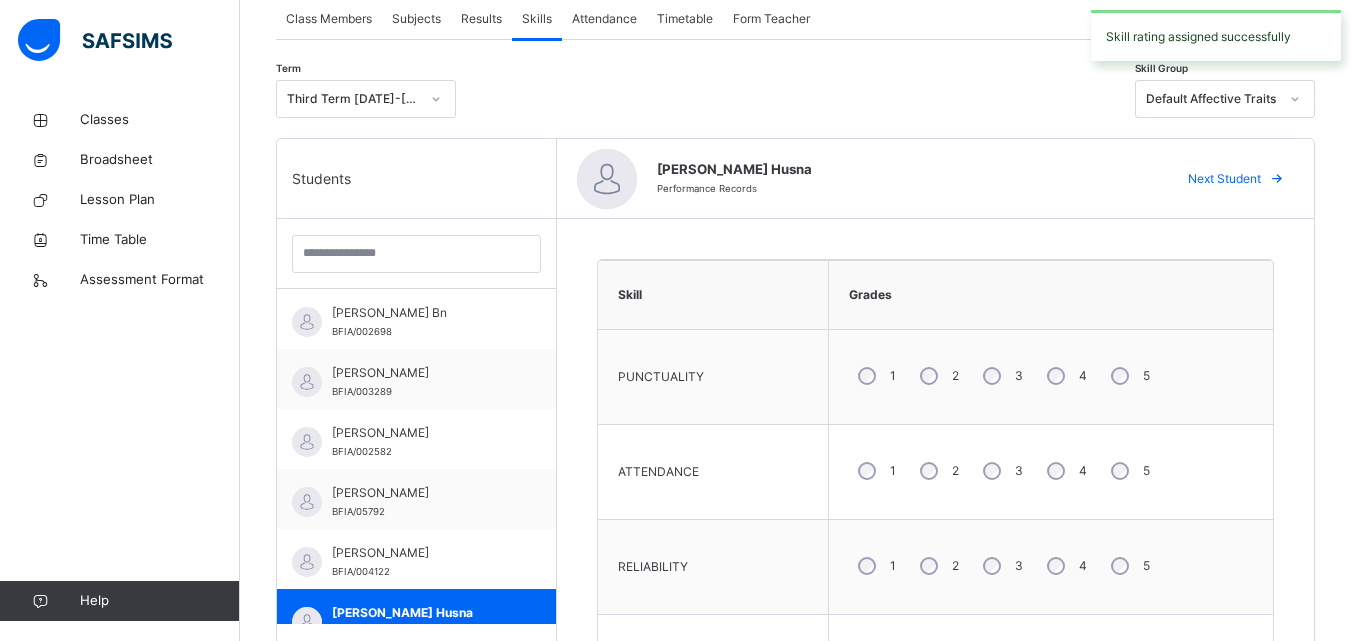scroll, scrollTop: 301, scrollLeft: 0, axis: vertical 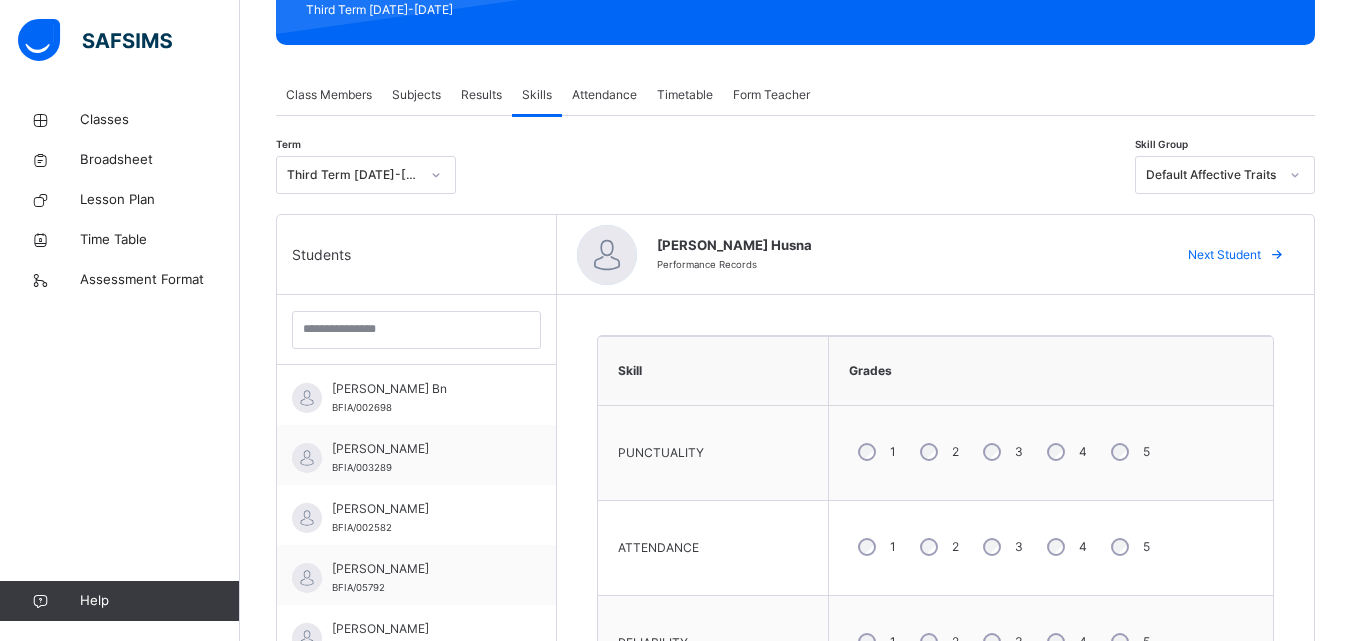 click on "Next Student" at bounding box center [1224, 255] 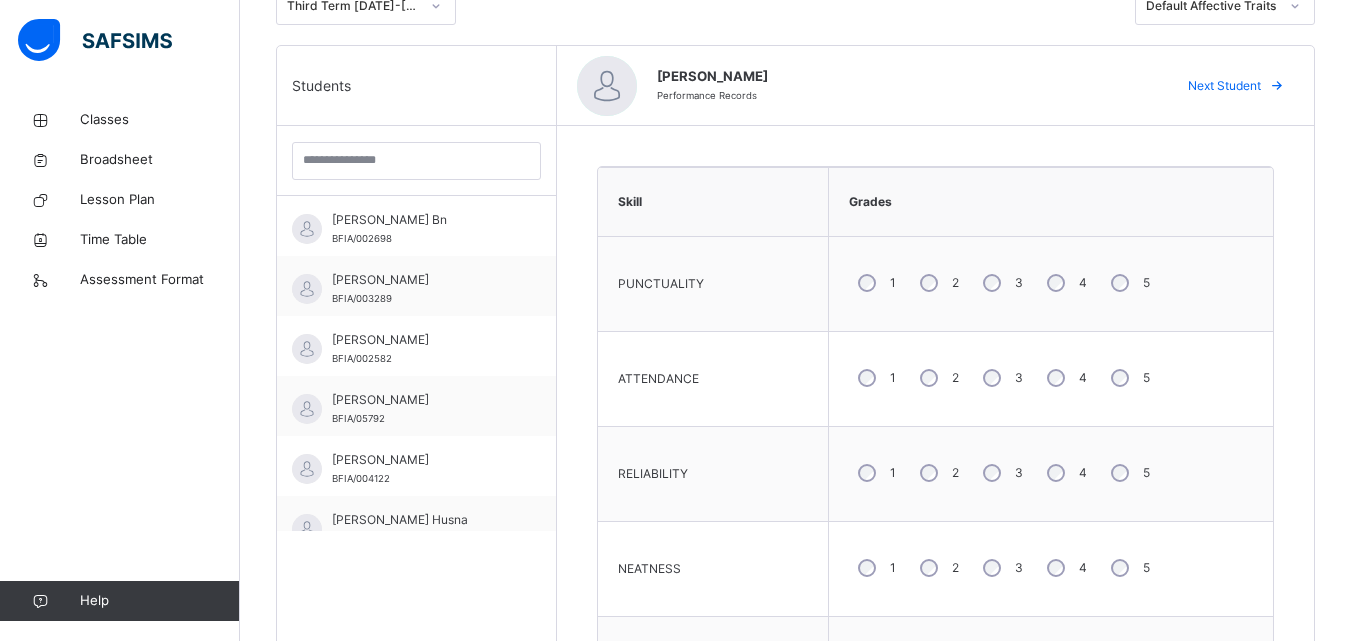scroll, scrollTop: 471, scrollLeft: 0, axis: vertical 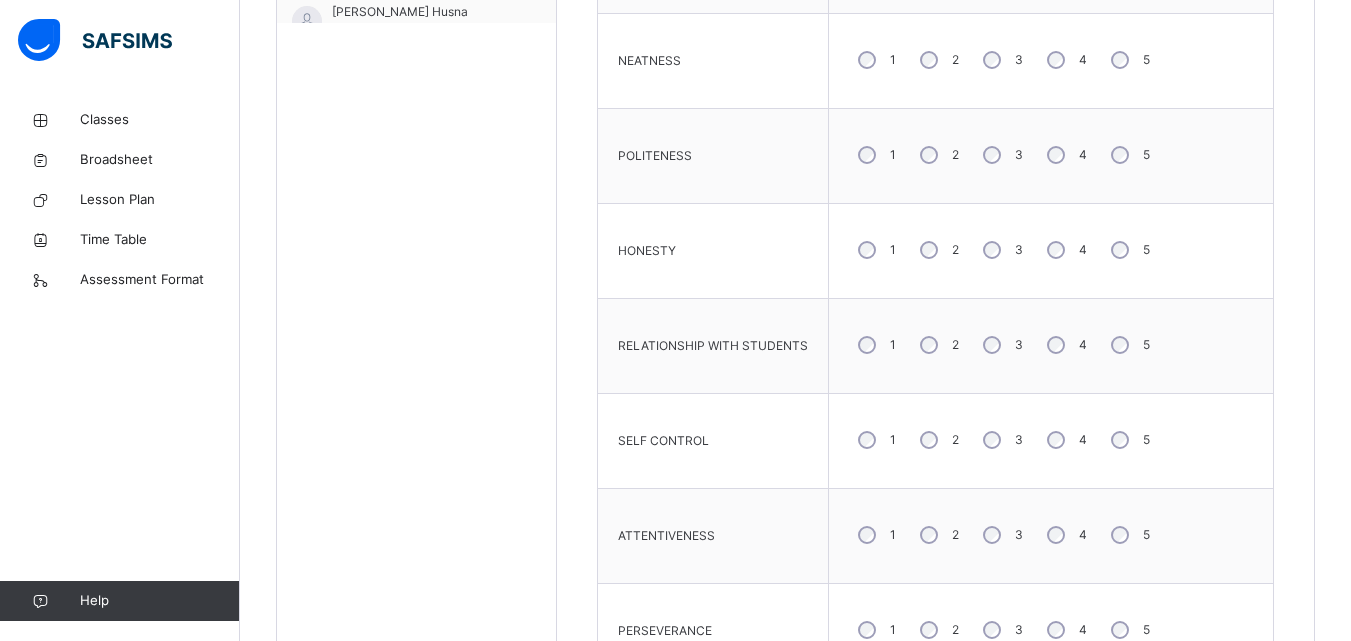 click on "4" at bounding box center [1083, 535] 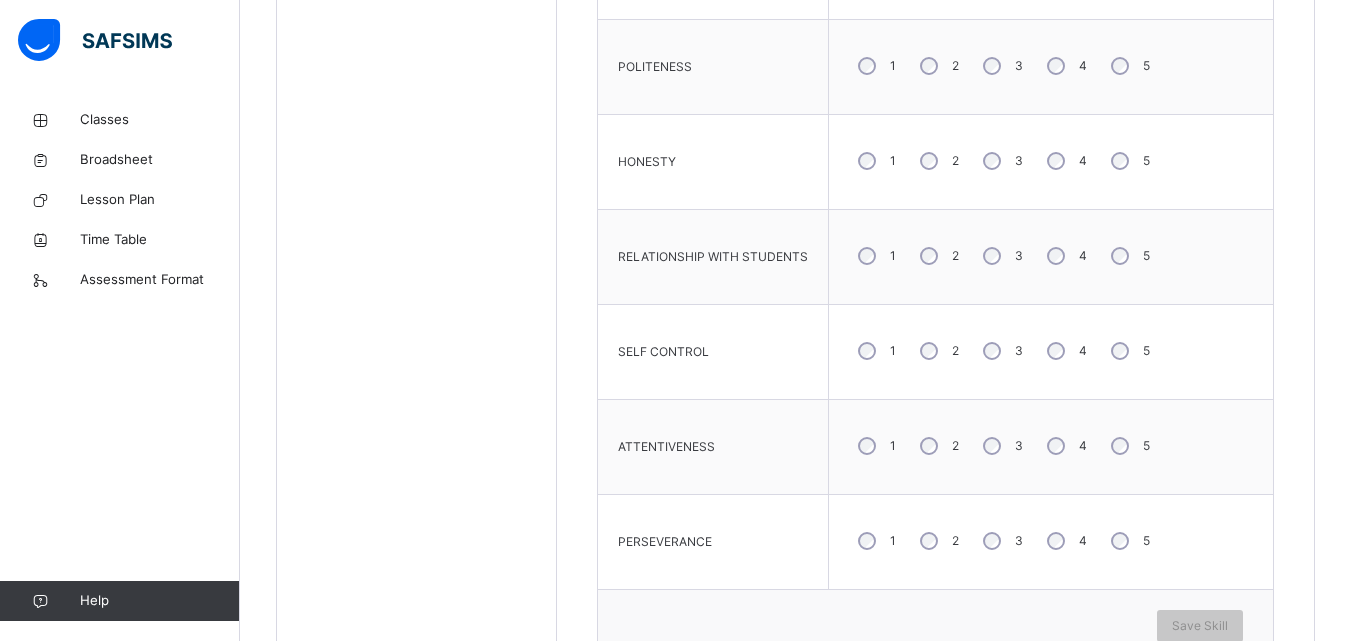 scroll, scrollTop: 1073, scrollLeft: 0, axis: vertical 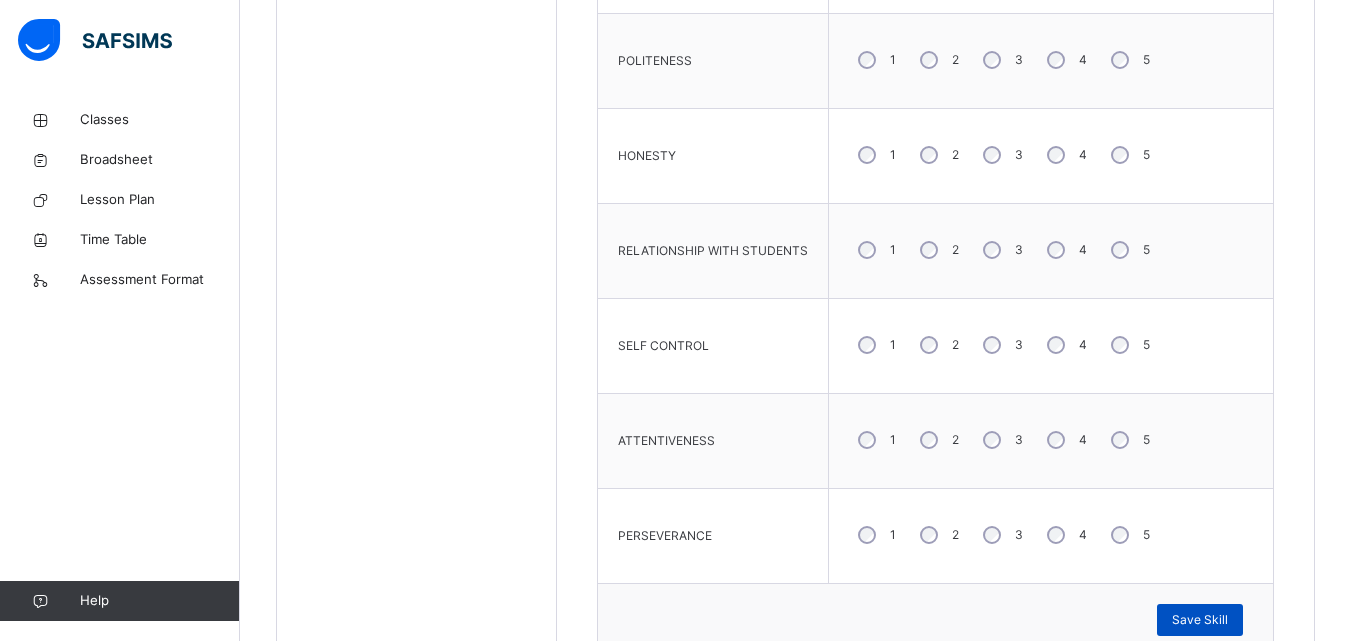 click on "Save Skill" at bounding box center (1200, 620) 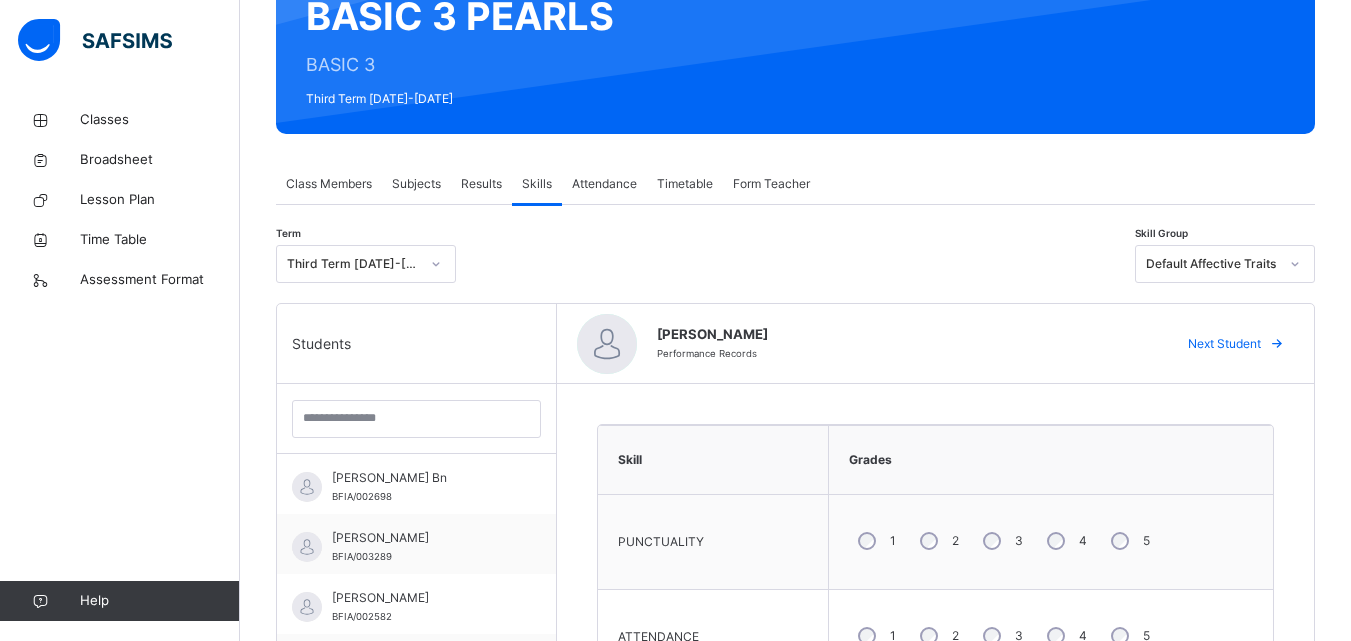 scroll, scrollTop: 207, scrollLeft: 0, axis: vertical 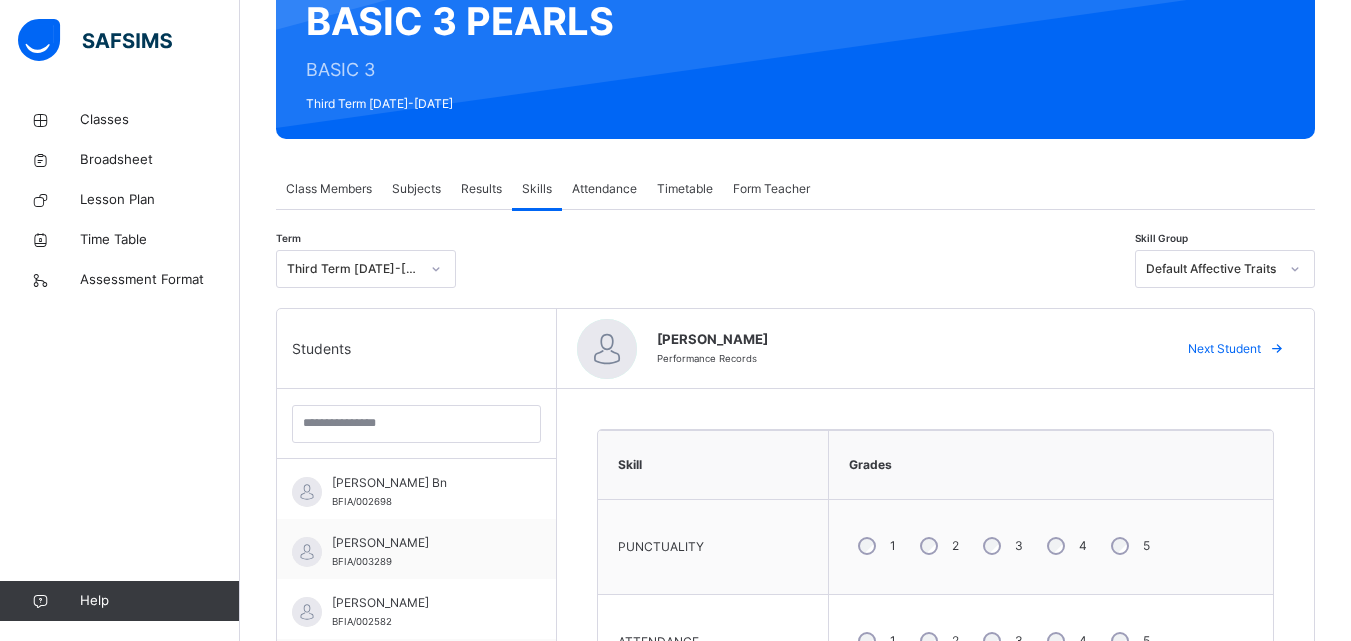 click on "Next Student" at bounding box center (1224, 349) 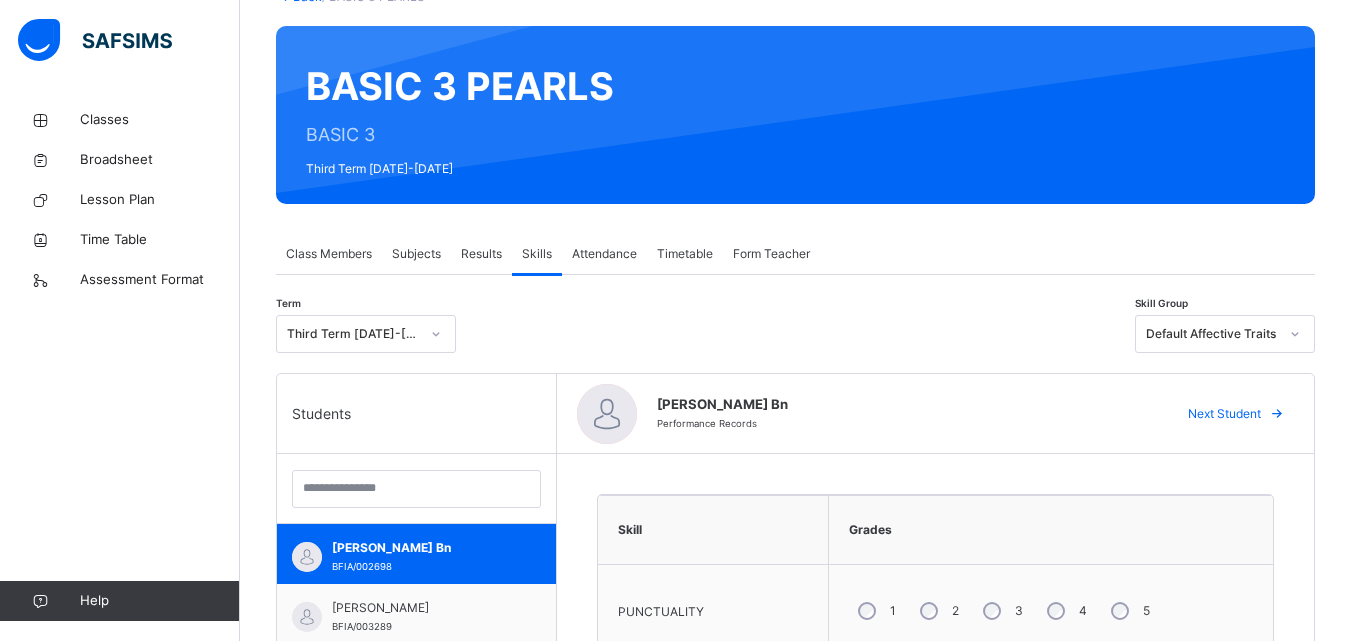 scroll, scrollTop: 138, scrollLeft: 0, axis: vertical 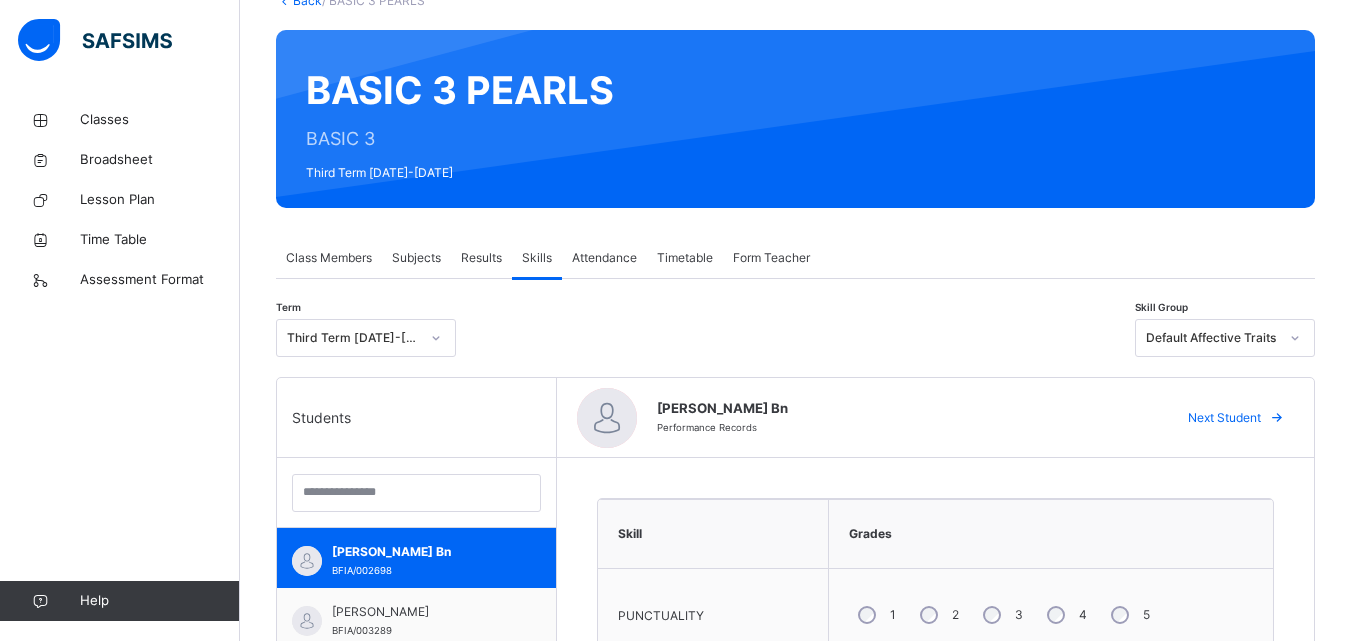 click on "Next Student" at bounding box center (1224, 418) 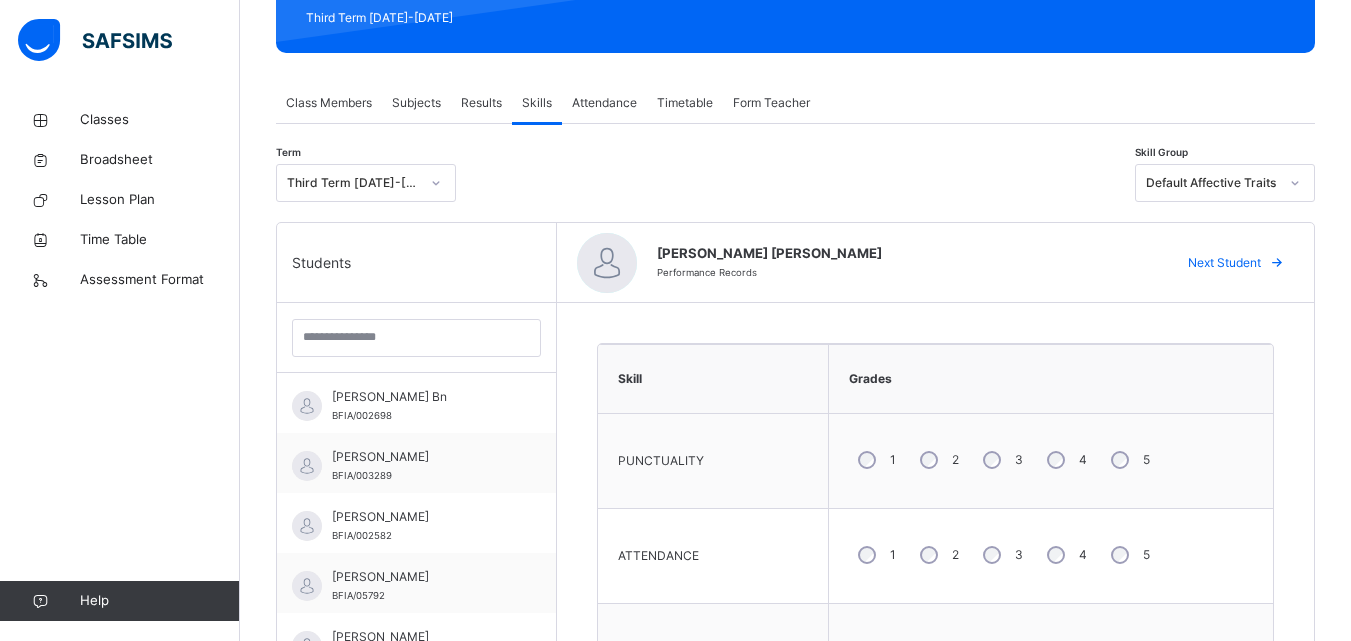 scroll, scrollTop: 301, scrollLeft: 0, axis: vertical 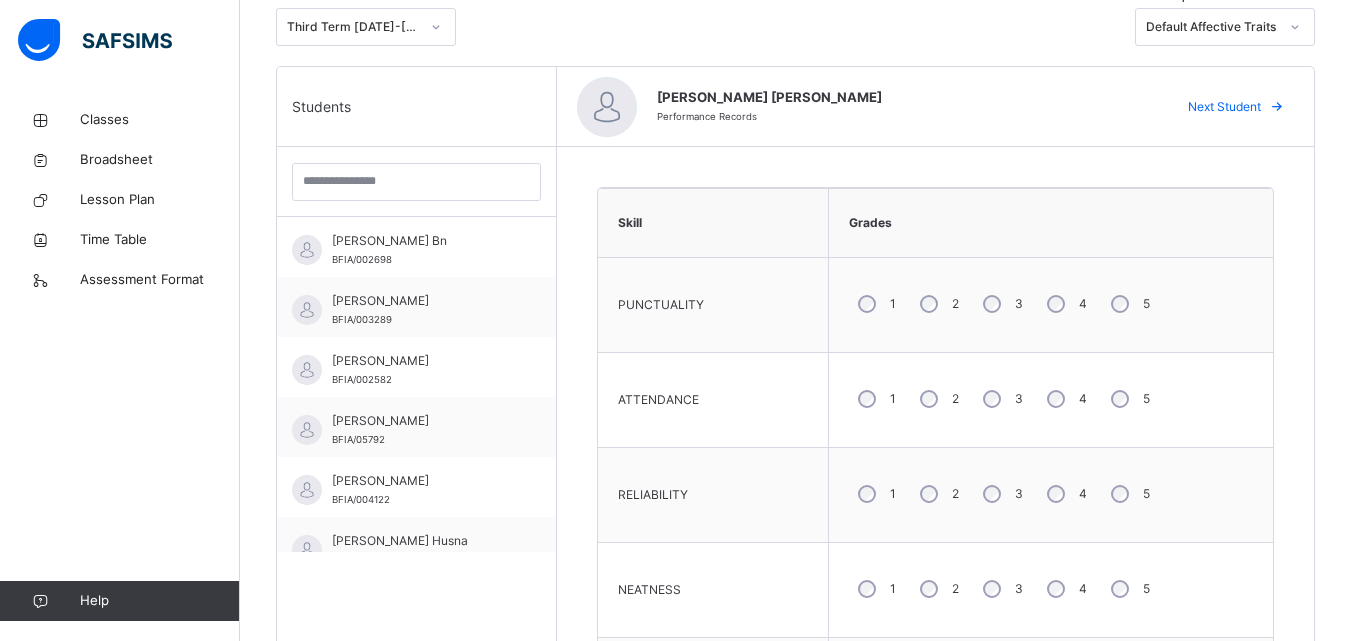 click on "4" at bounding box center [1065, 399] 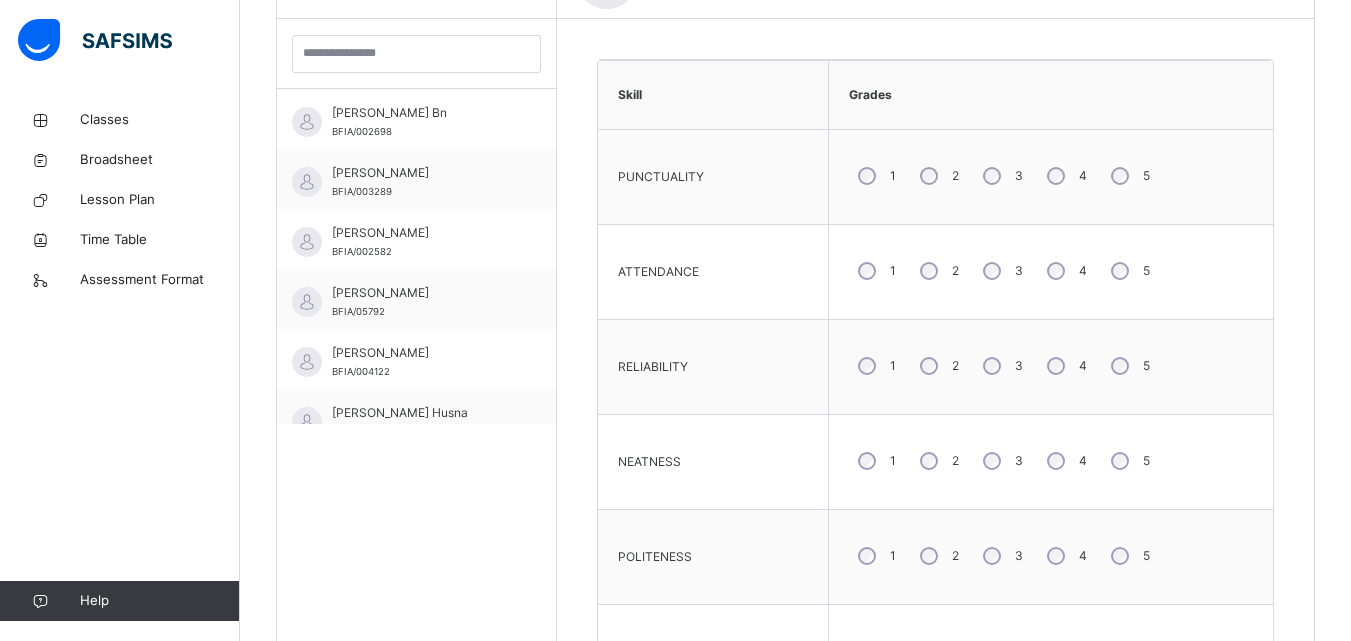 scroll, scrollTop: 579, scrollLeft: 0, axis: vertical 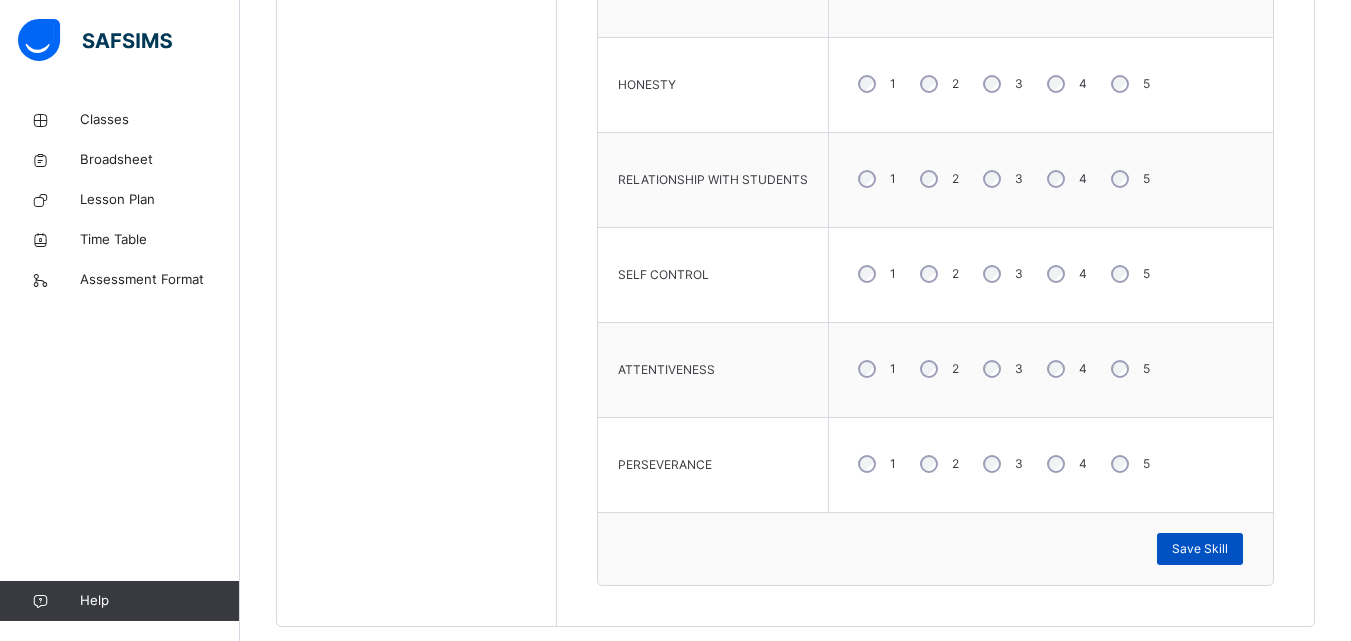 click on "Save Skill" at bounding box center [1200, 549] 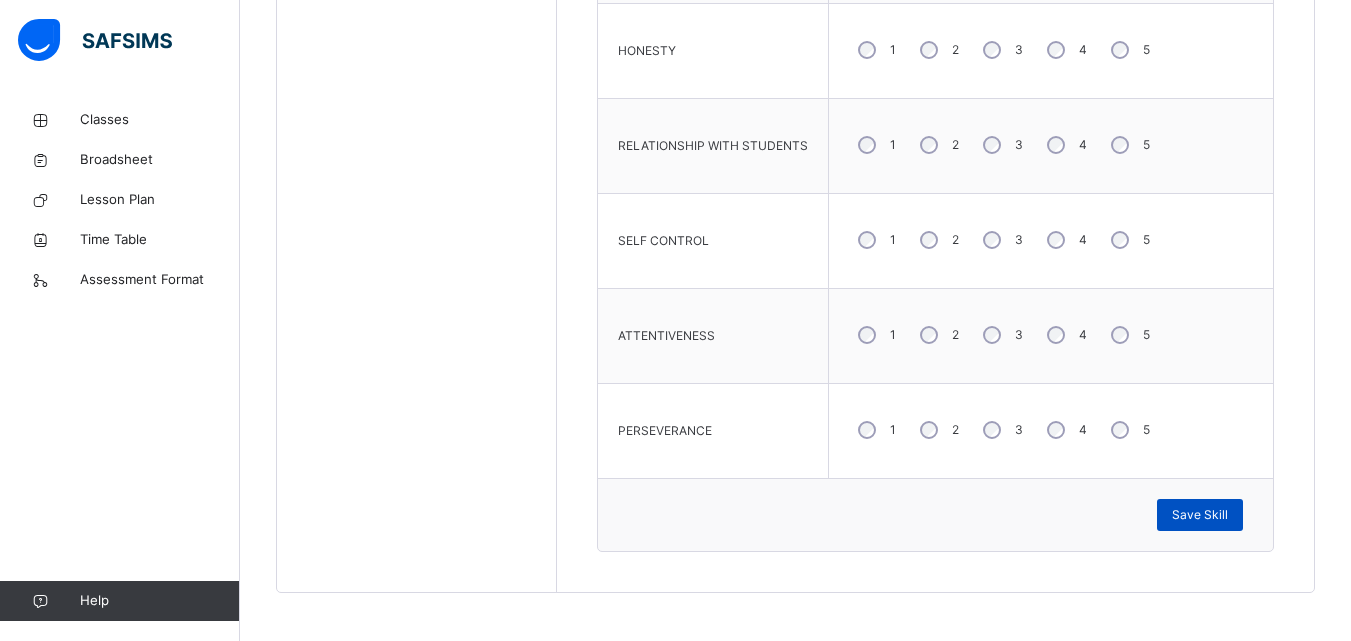 scroll, scrollTop: 1175, scrollLeft: 0, axis: vertical 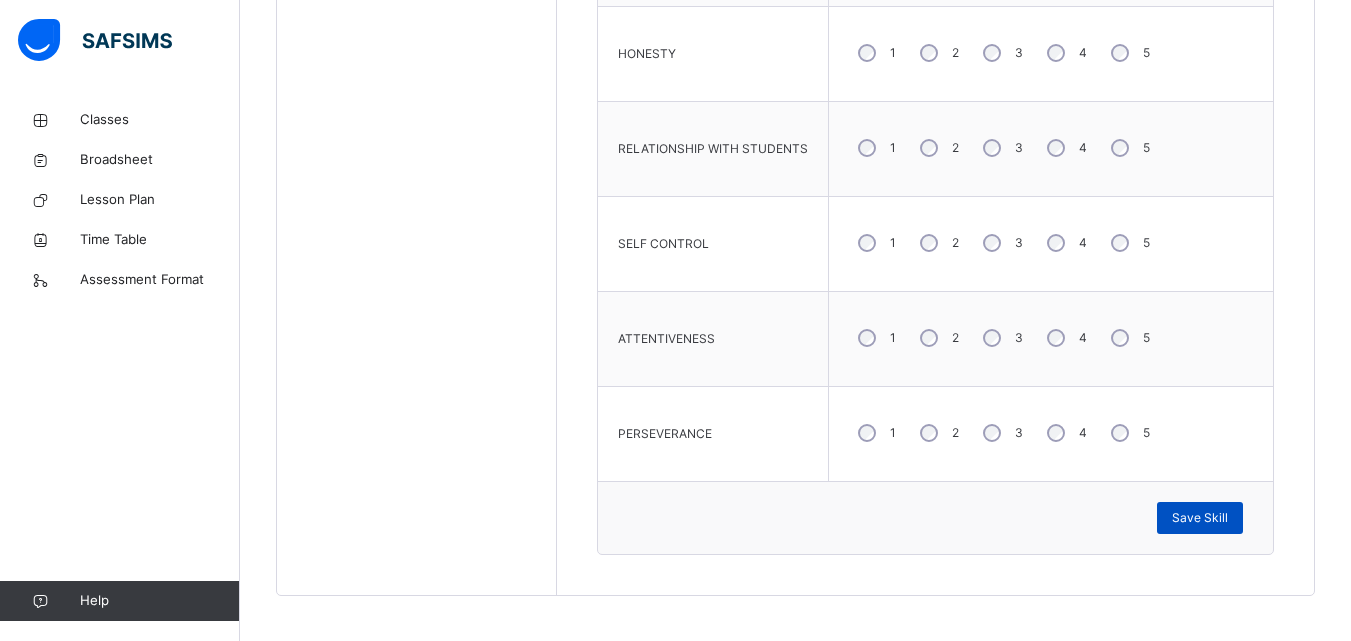 click on "Save Skill" at bounding box center (1200, 518) 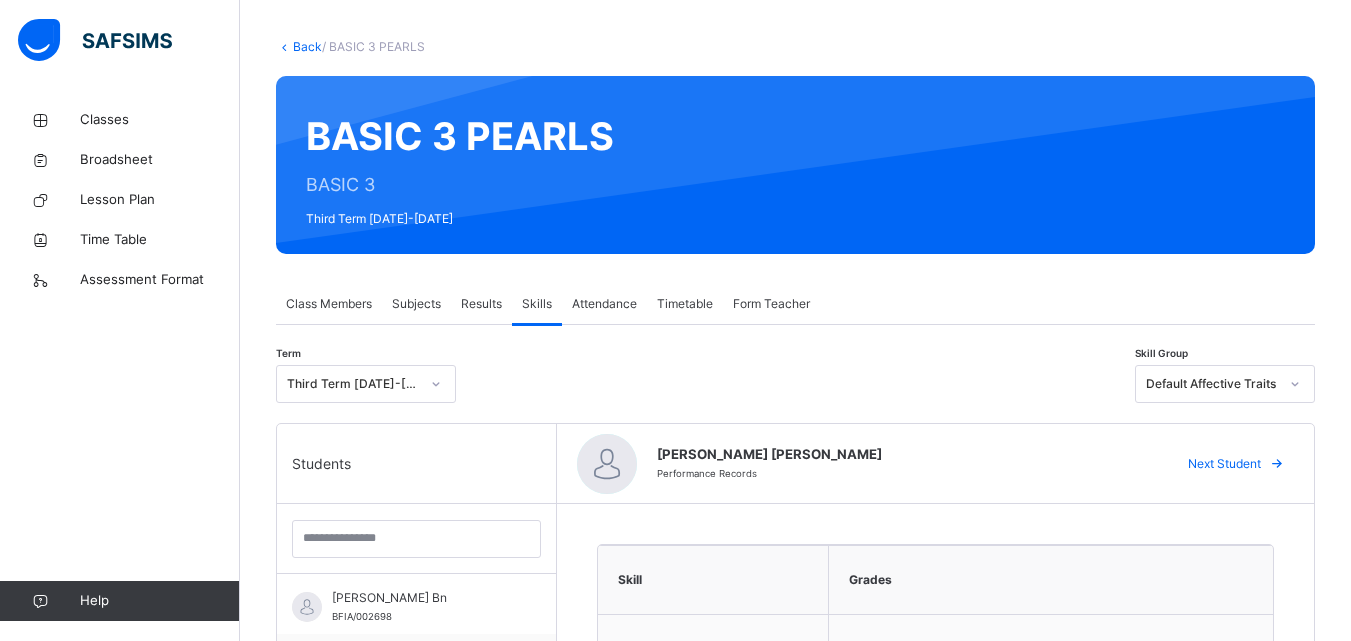 scroll, scrollTop: 0, scrollLeft: 0, axis: both 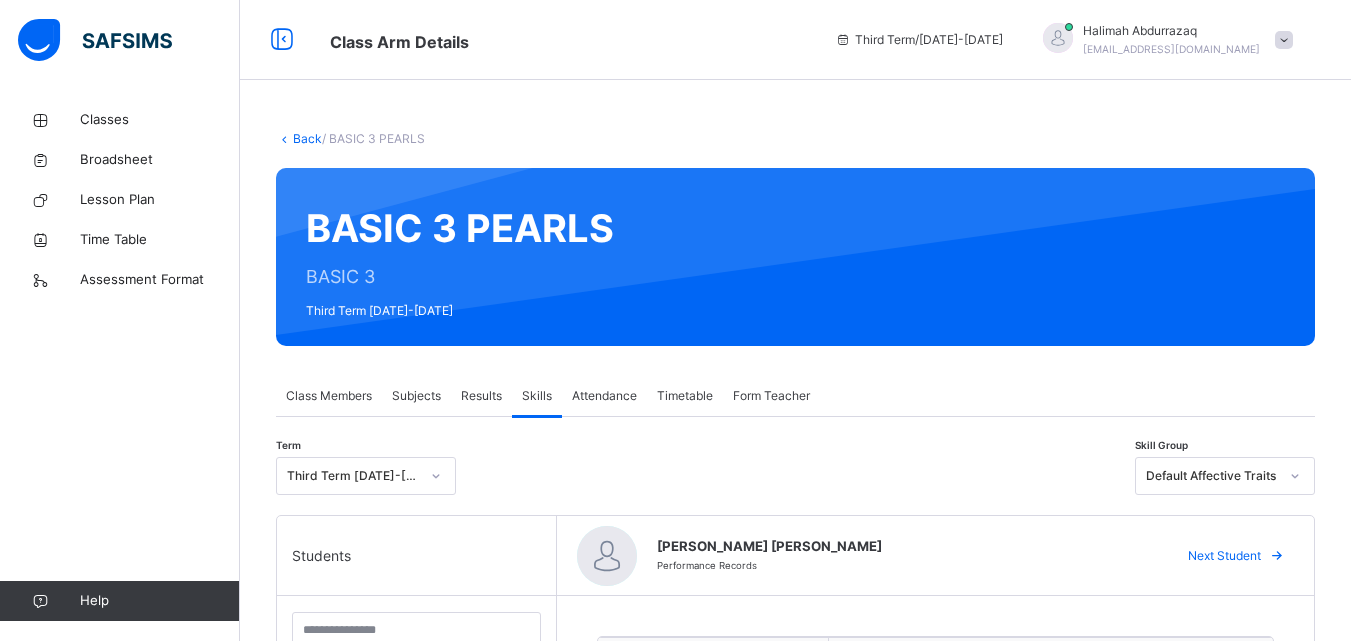 click on "Next Student" at bounding box center (1224, 556) 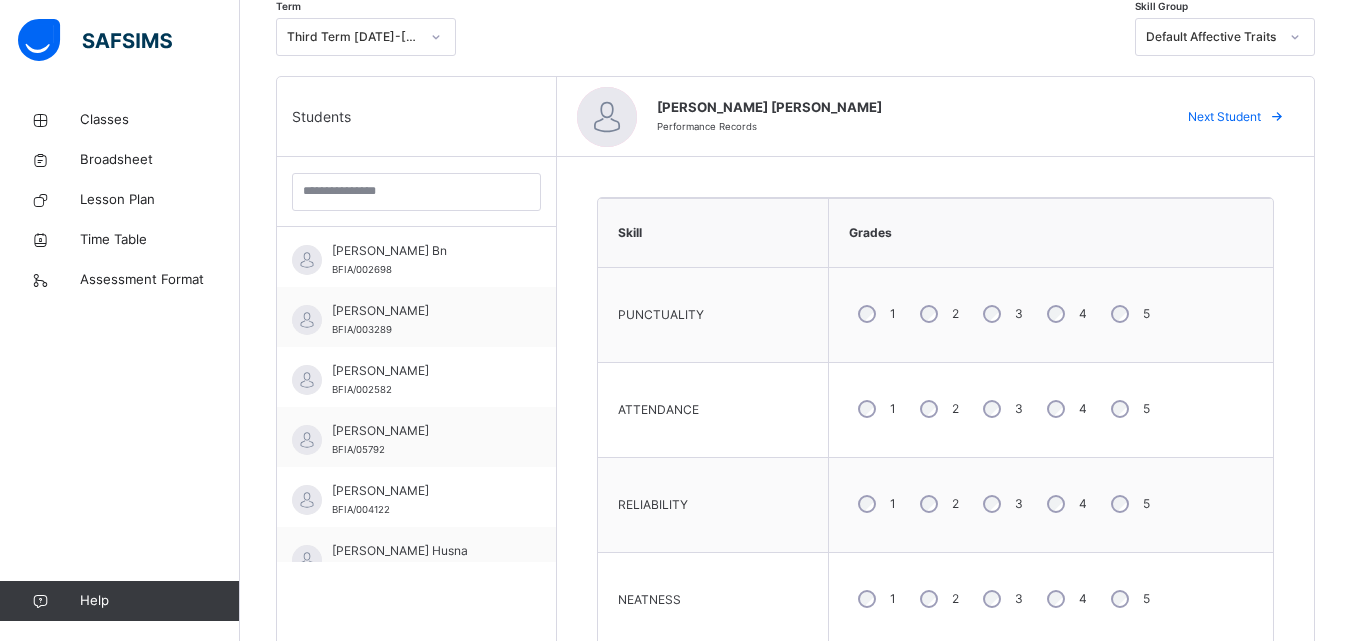 scroll, scrollTop: 446, scrollLeft: 0, axis: vertical 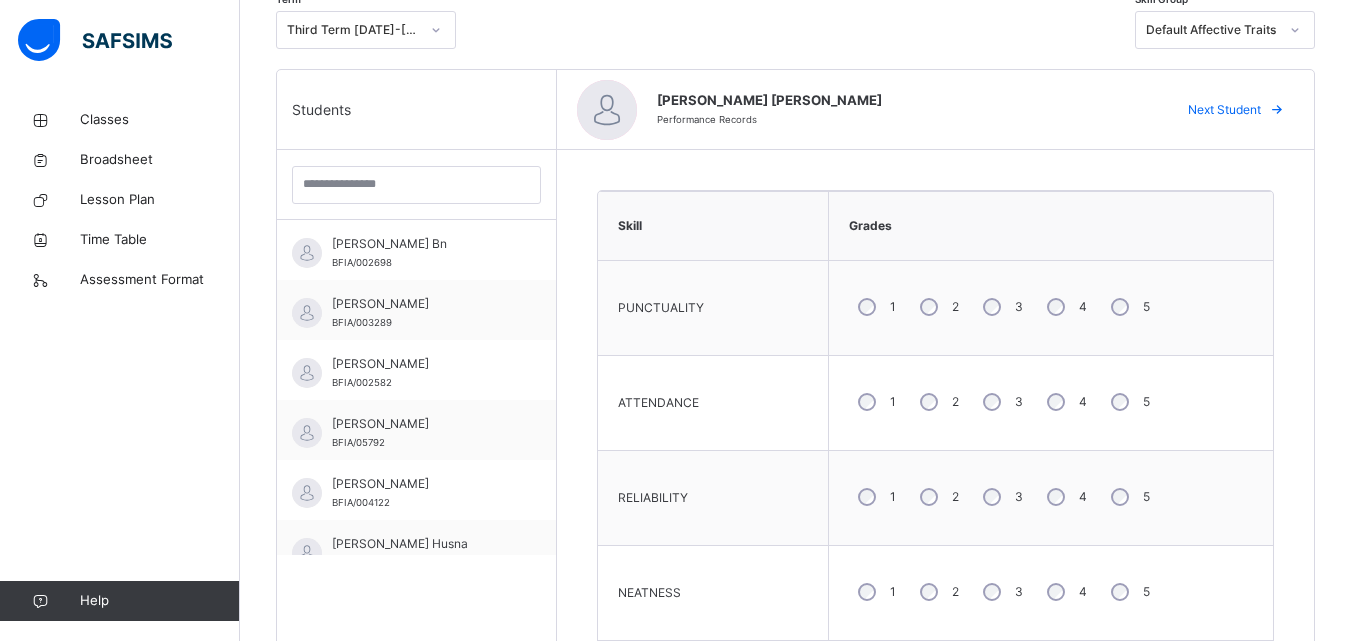 click on "5" at bounding box center (1128, 592) 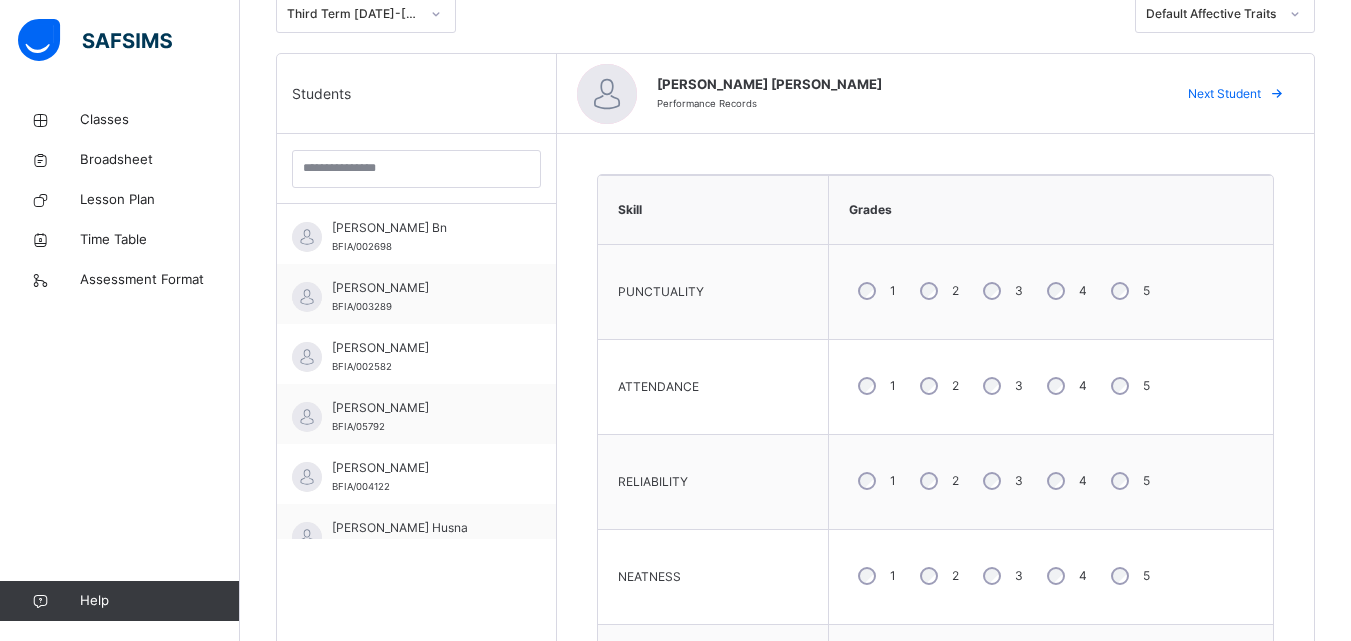 scroll, scrollTop: 537, scrollLeft: 0, axis: vertical 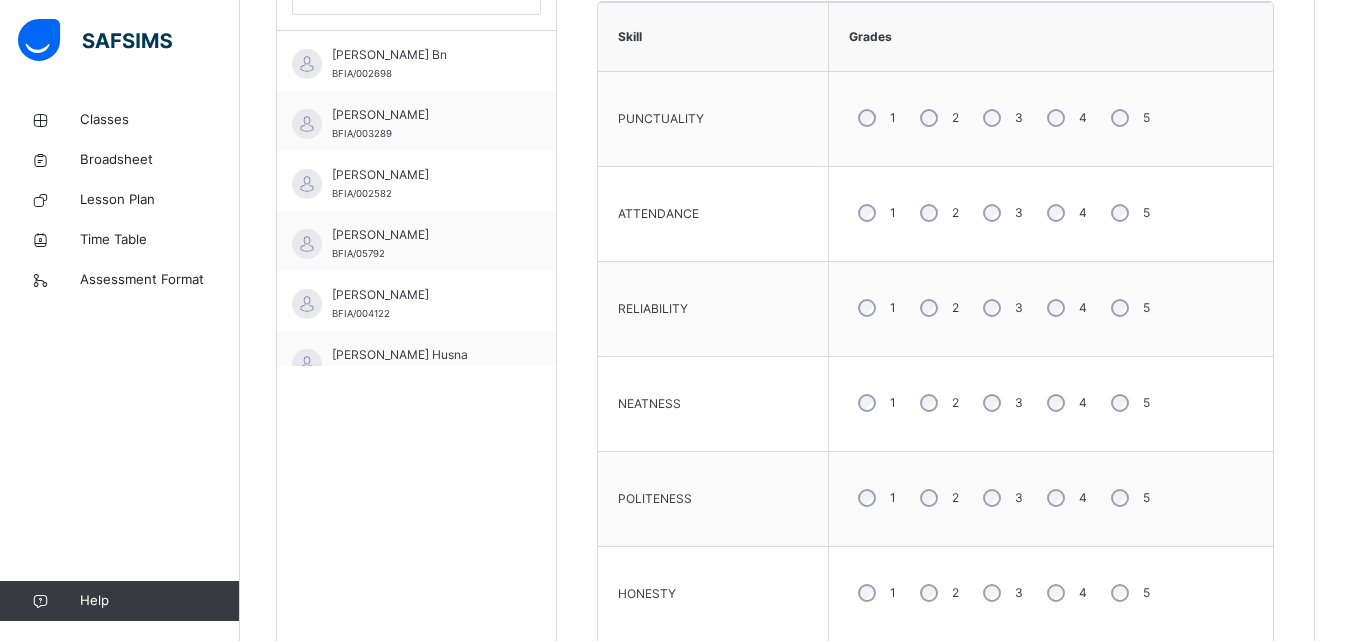 click on "5" at bounding box center (1128, 593) 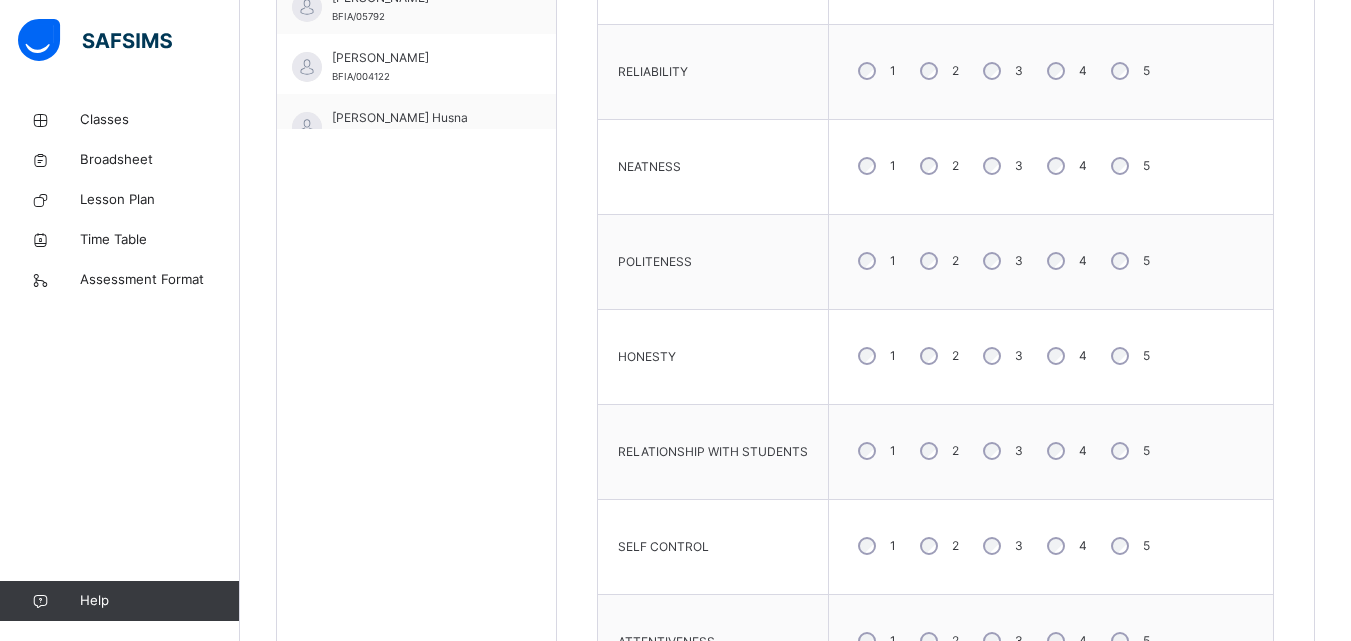 scroll, scrollTop: 875, scrollLeft: 0, axis: vertical 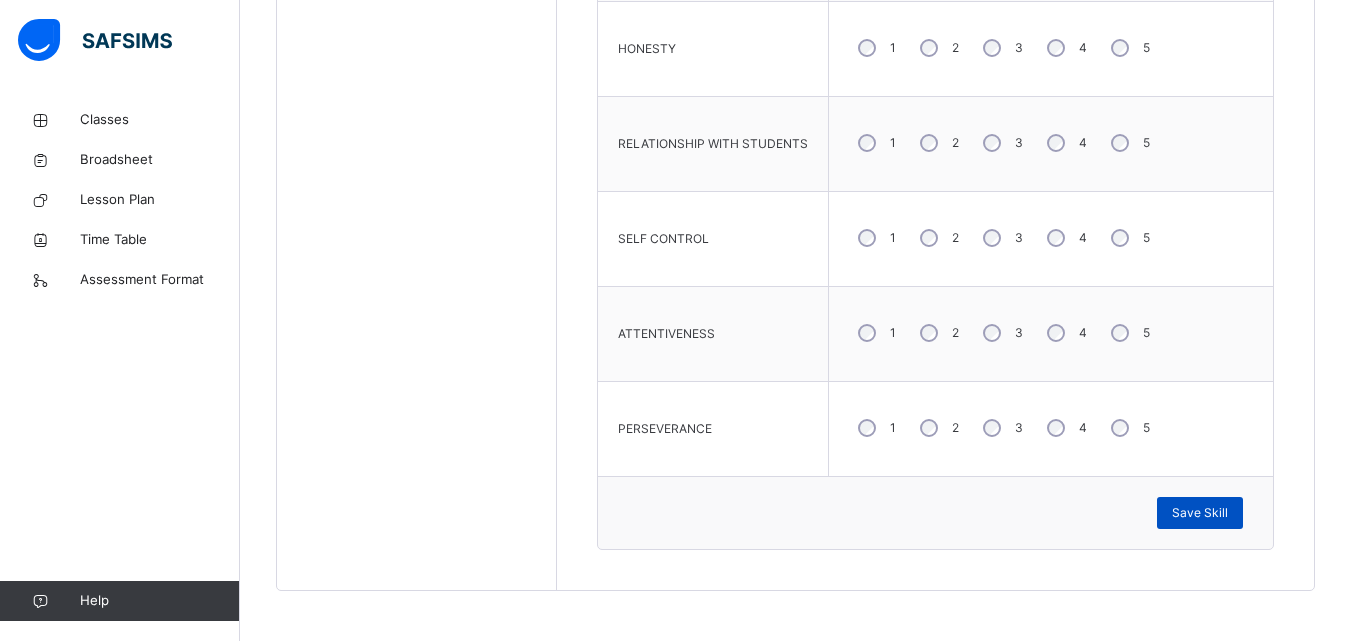 click on "Save Skill" at bounding box center (1200, 513) 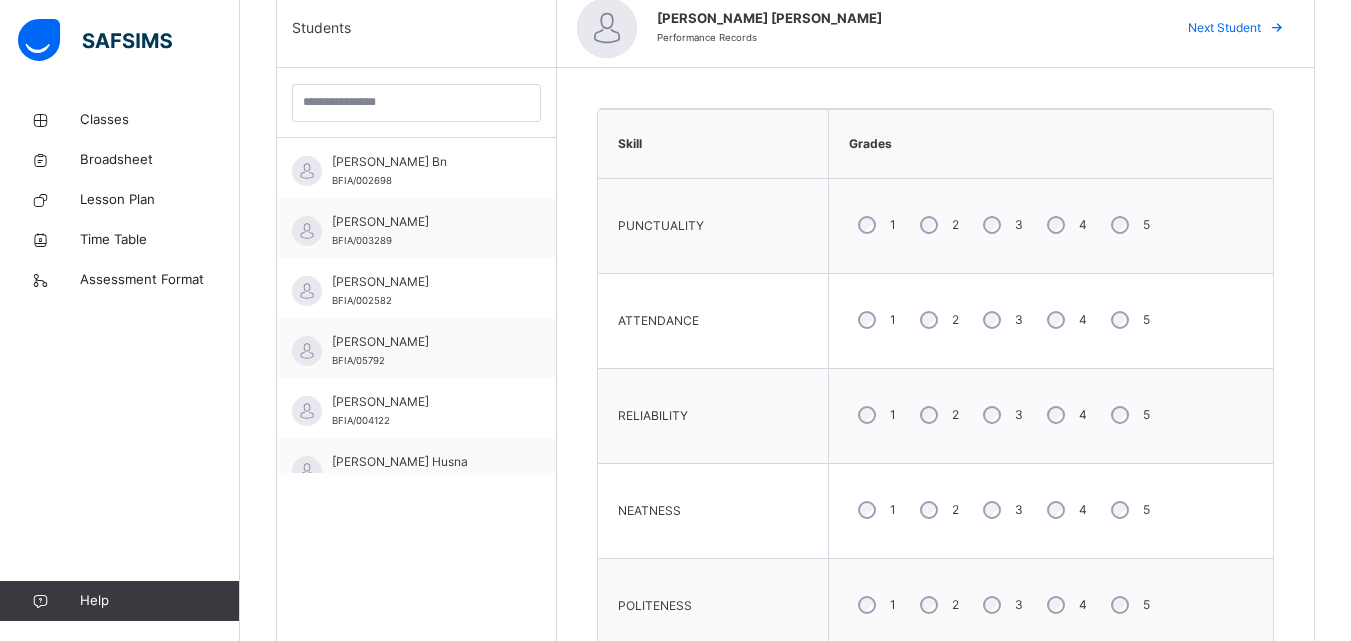 scroll, scrollTop: 523, scrollLeft: 0, axis: vertical 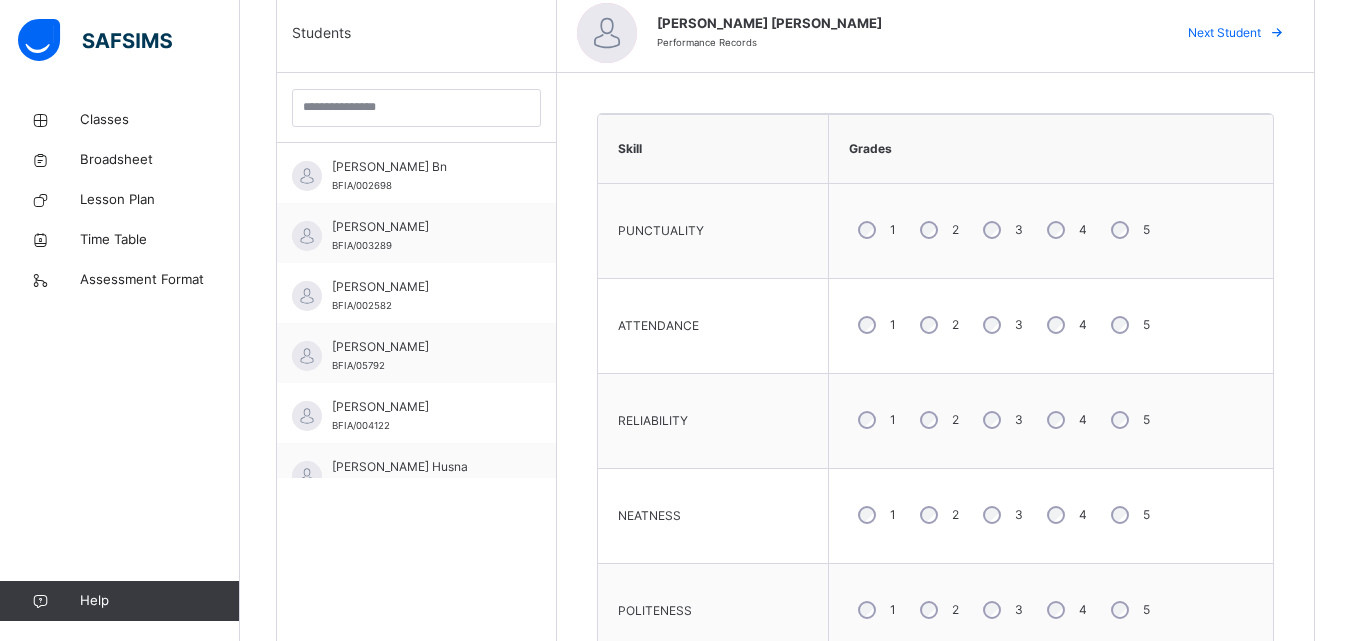 click on "Grades" at bounding box center (1051, 149) 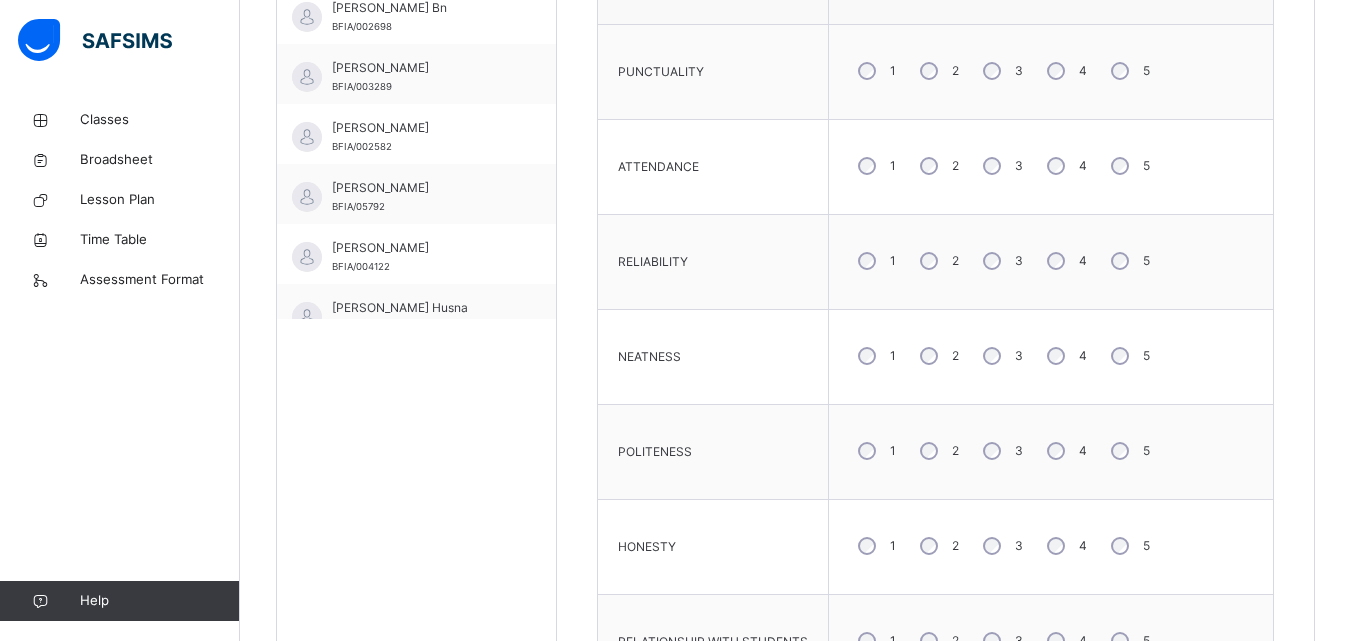 scroll, scrollTop: 683, scrollLeft: 0, axis: vertical 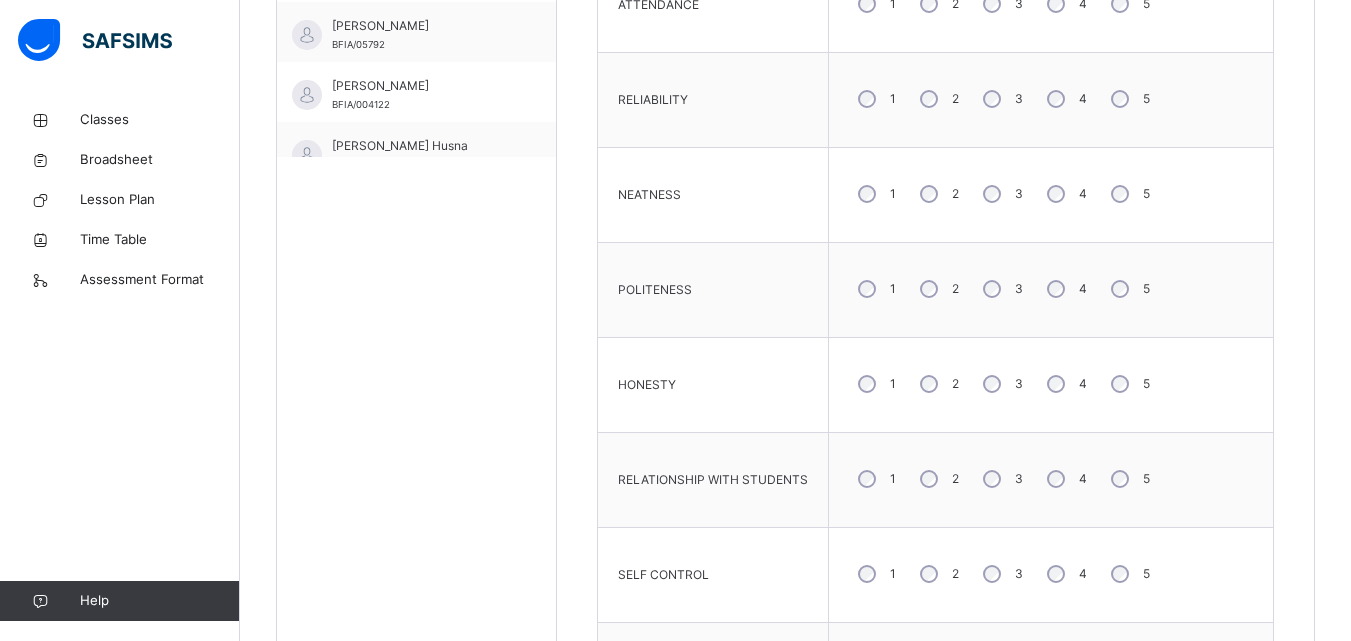click on "4" at bounding box center [1065, 384] 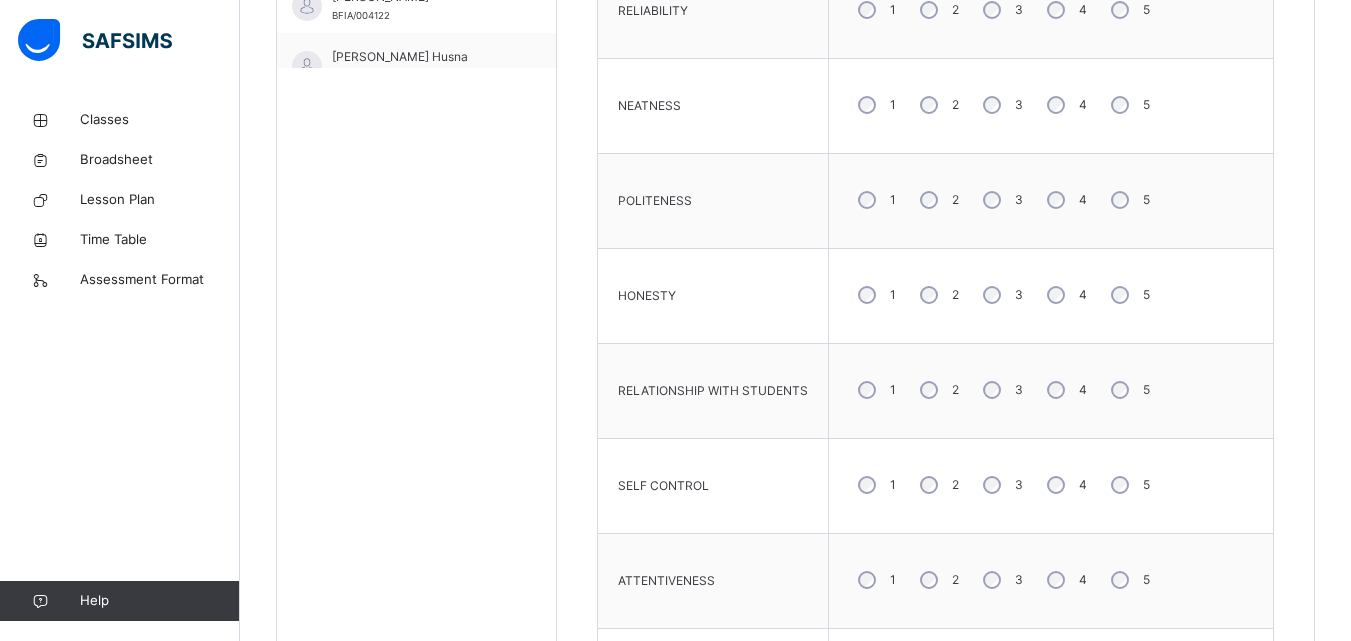 scroll, scrollTop: 944, scrollLeft: 0, axis: vertical 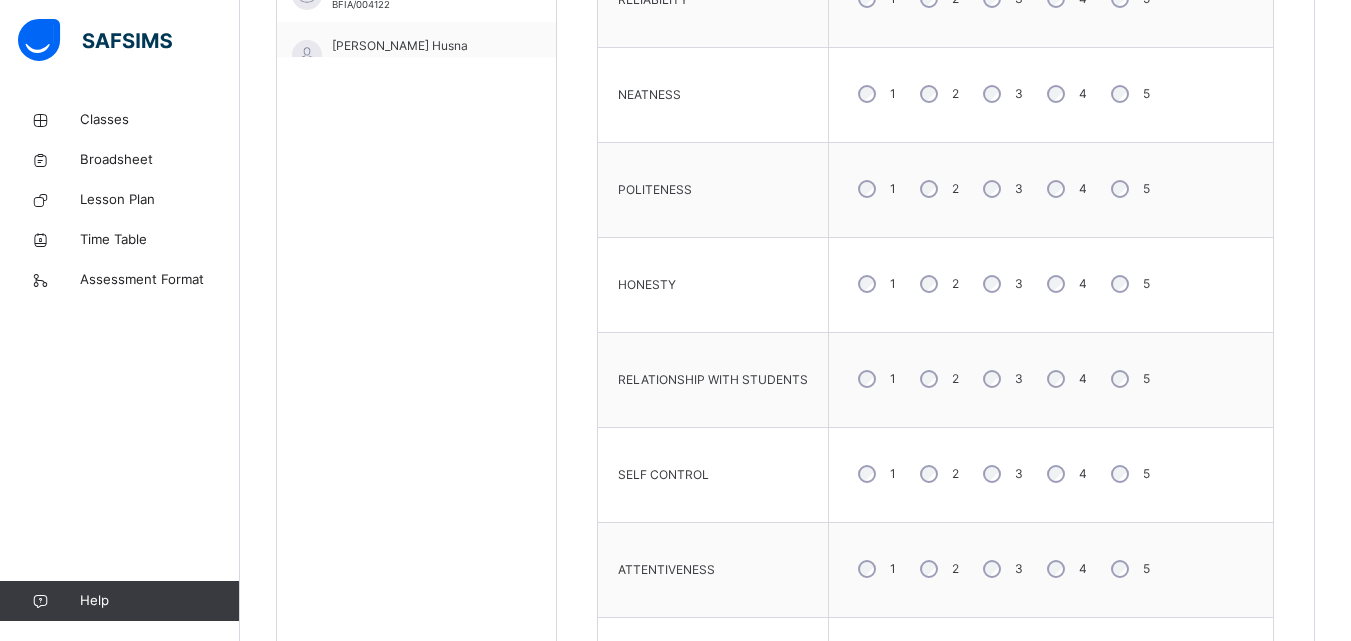 click on "5" at bounding box center [1128, 284] 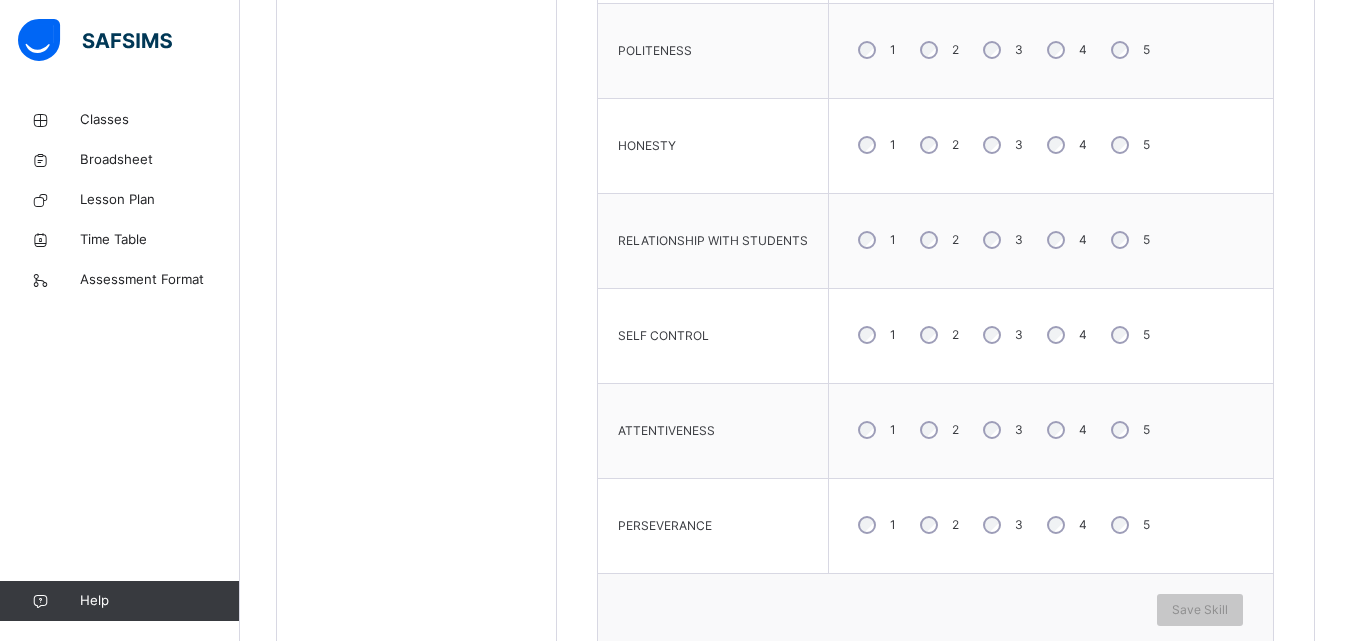 scroll, scrollTop: 1084, scrollLeft: 0, axis: vertical 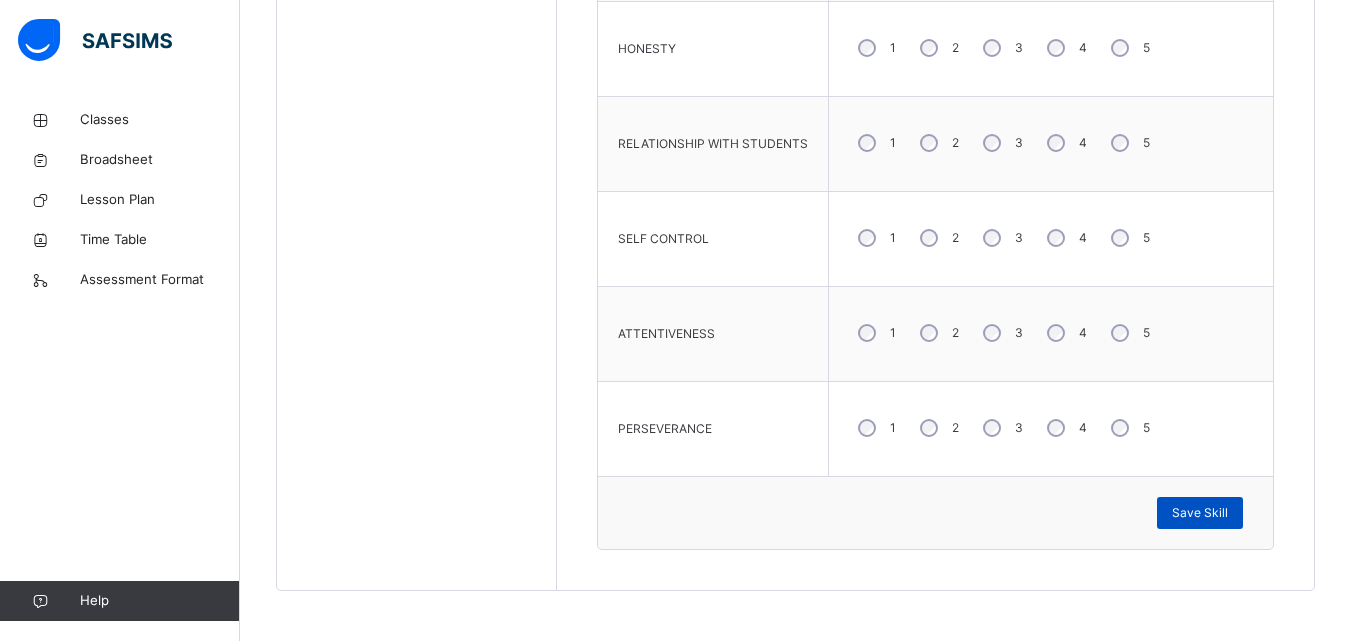 click on "Save Skill" at bounding box center [1200, 513] 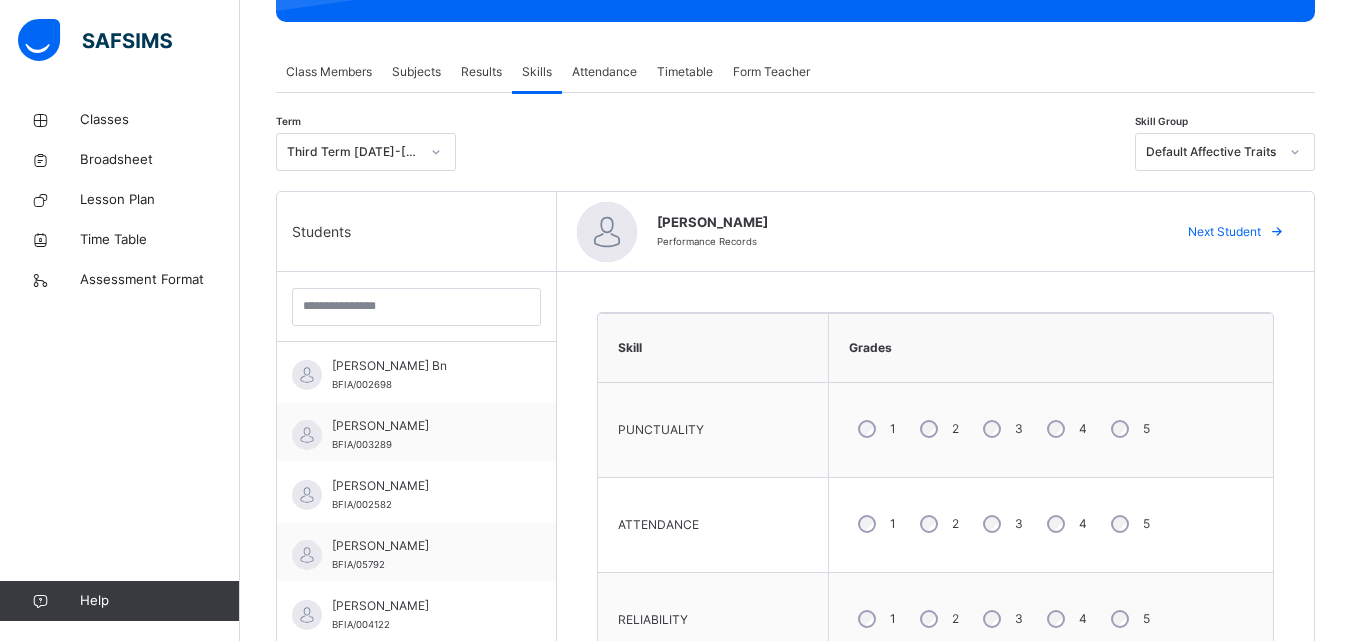 scroll, scrollTop: 320, scrollLeft: 0, axis: vertical 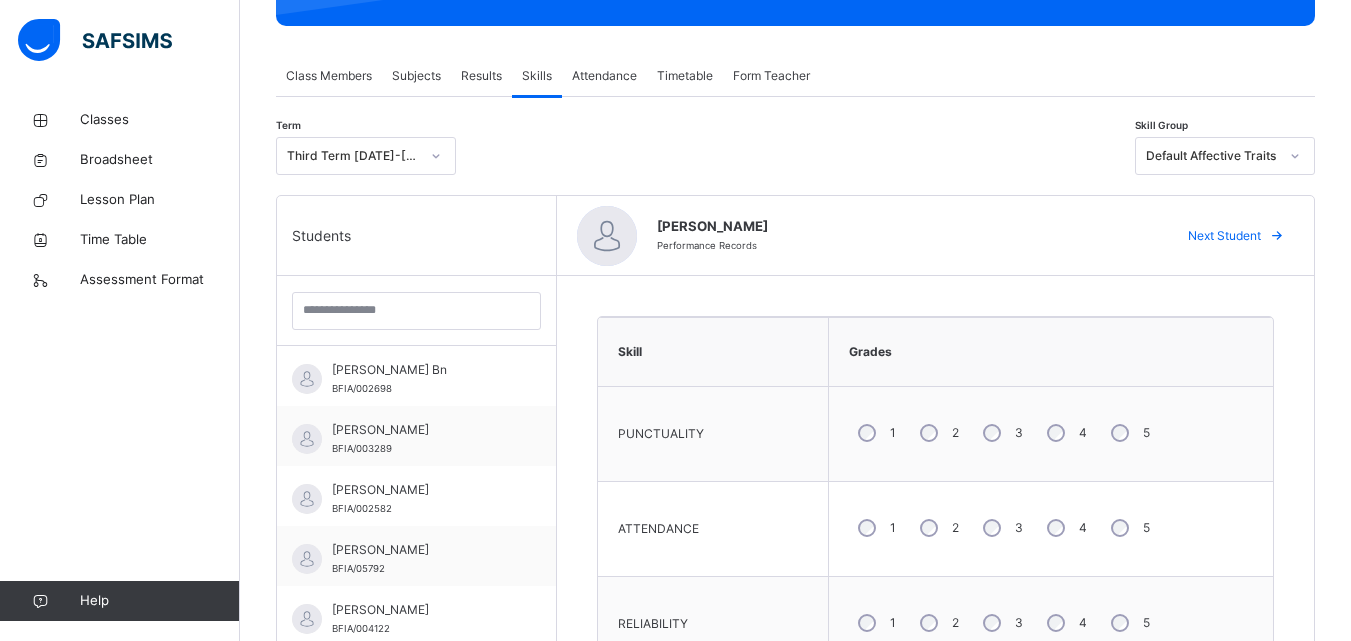 click on "Next Student" at bounding box center (1224, 236) 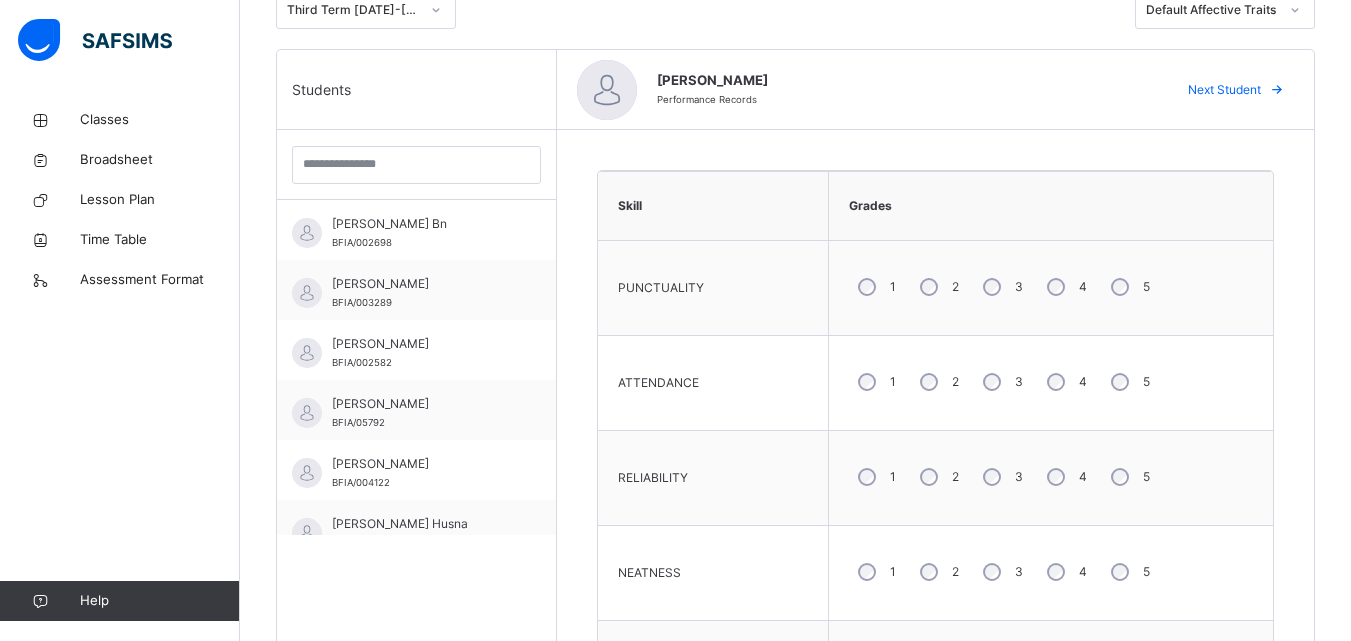 scroll, scrollTop: 471, scrollLeft: 0, axis: vertical 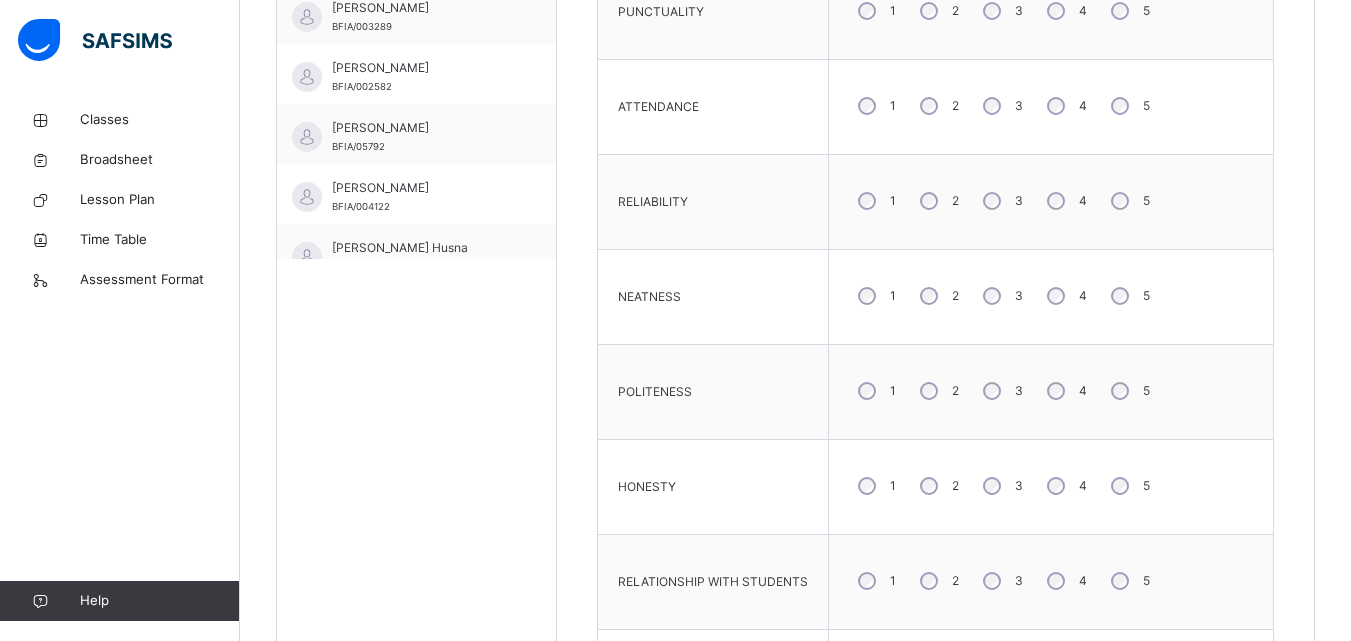 click on "5" at bounding box center [1146, 391] 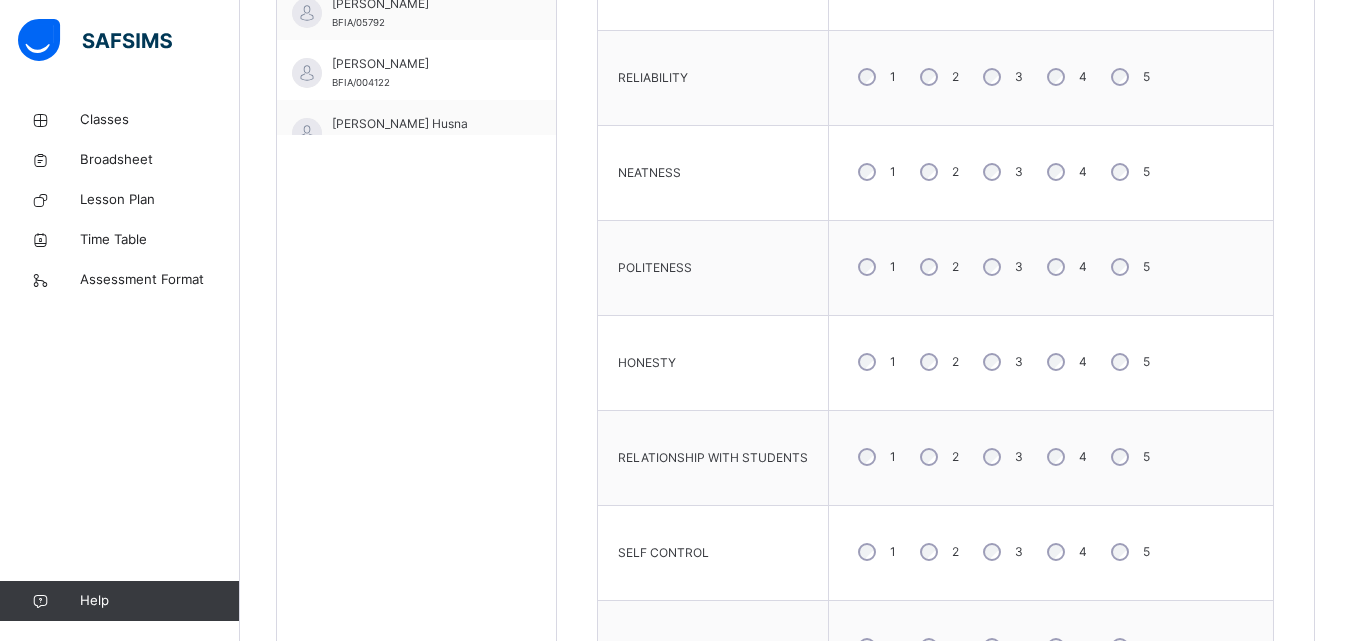 scroll, scrollTop: 864, scrollLeft: 0, axis: vertical 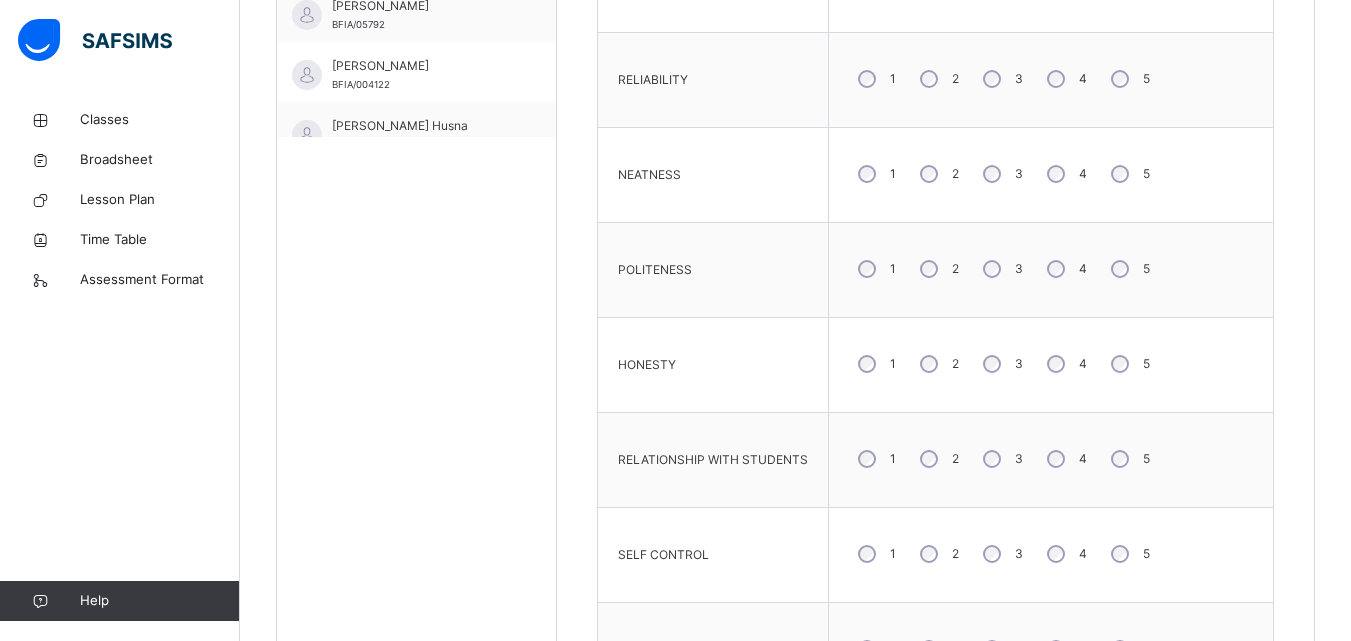 click on "1 2 3 4 5" at bounding box center (1051, 364) 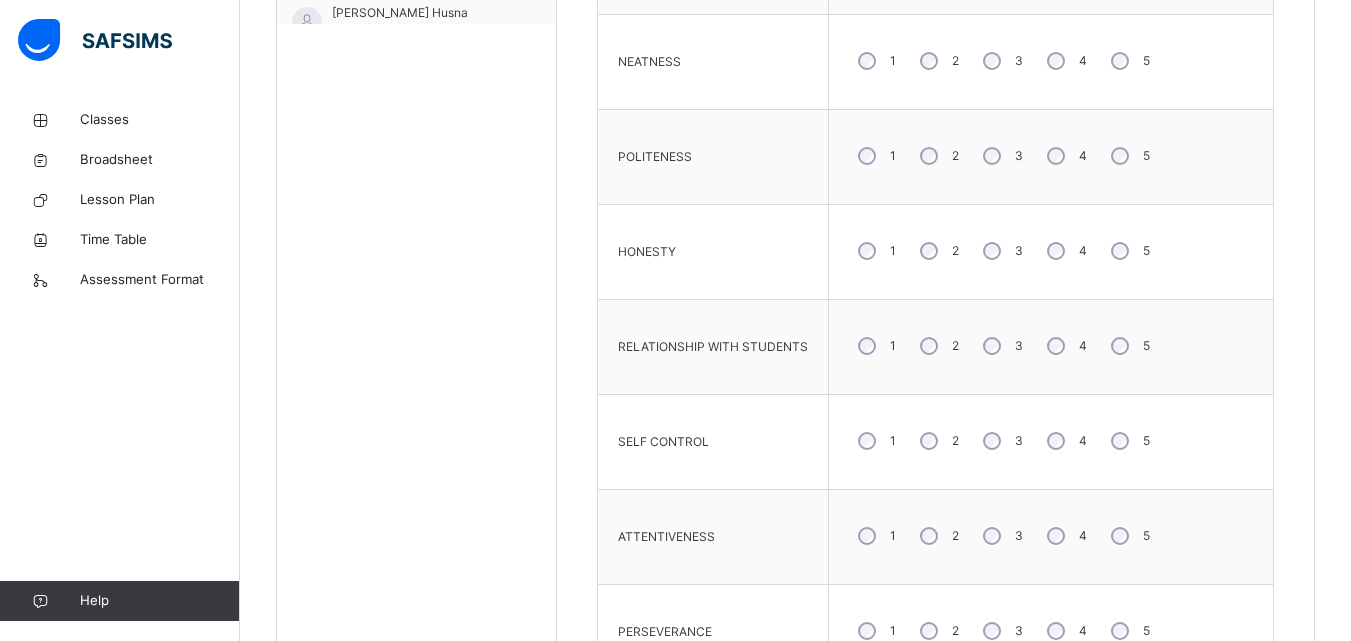 scroll, scrollTop: 979, scrollLeft: 0, axis: vertical 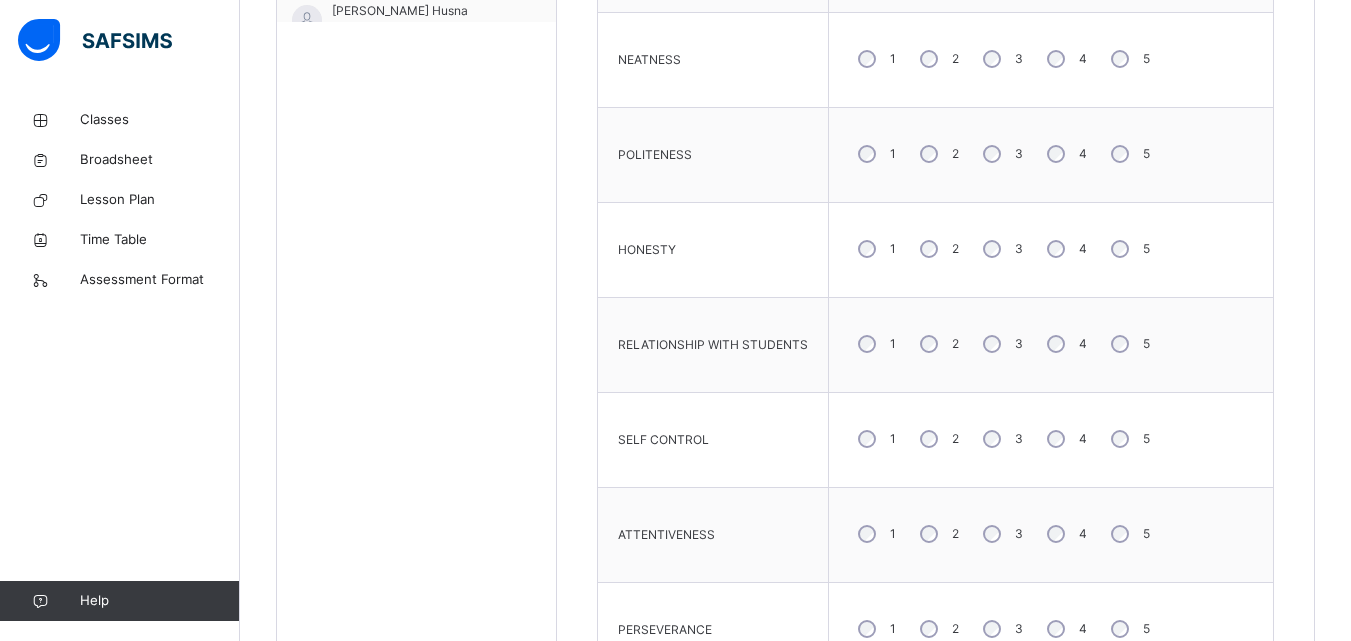 click on "1 2 3 4 5" at bounding box center (1051, 250) 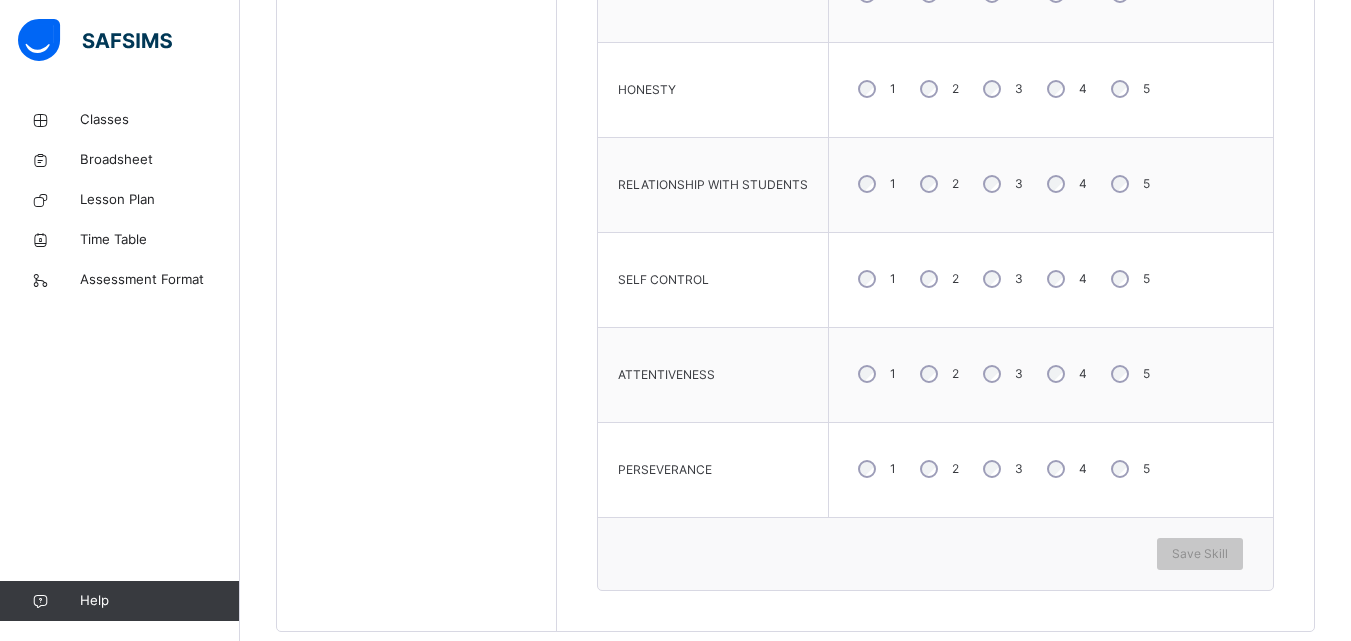 scroll, scrollTop: 1141, scrollLeft: 0, axis: vertical 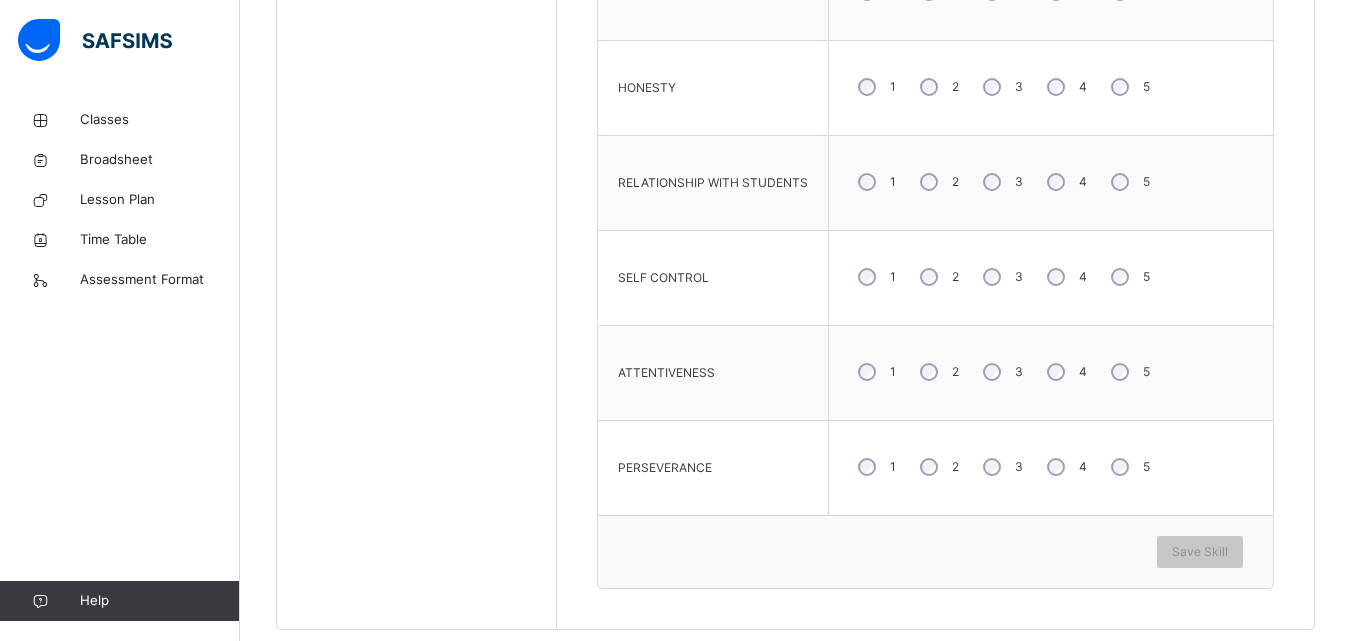click on "4" at bounding box center [1065, 372] 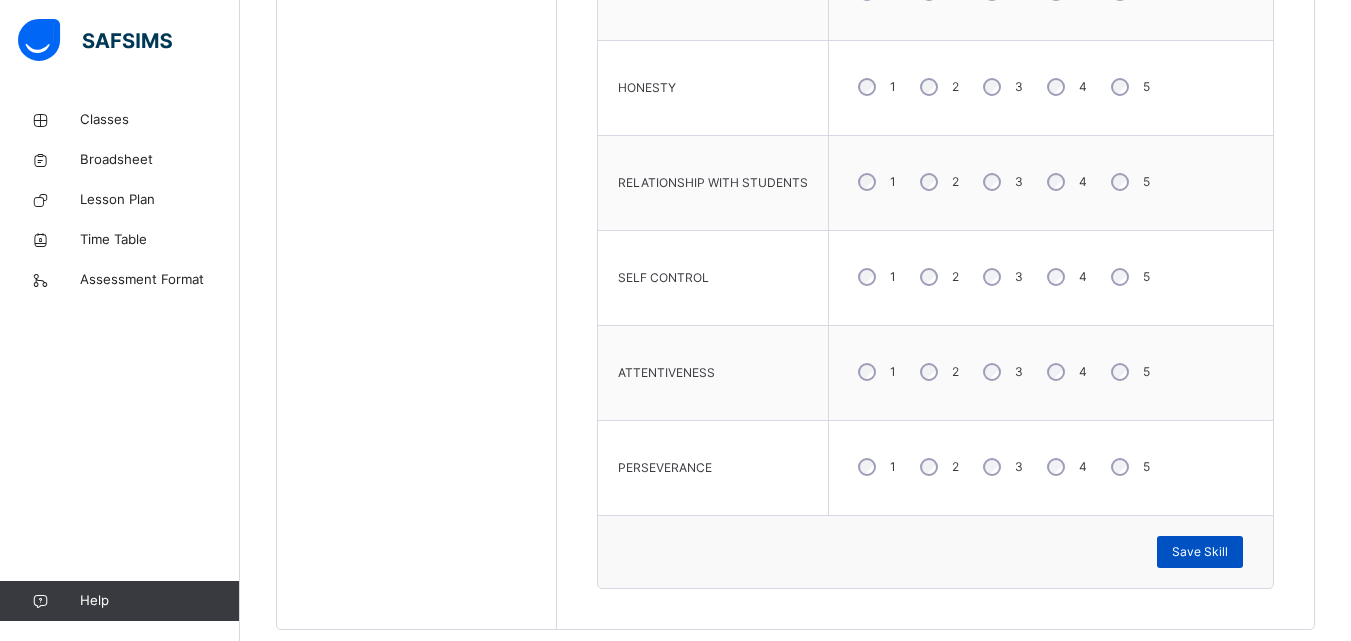 click on "Save Skill" at bounding box center (1200, 552) 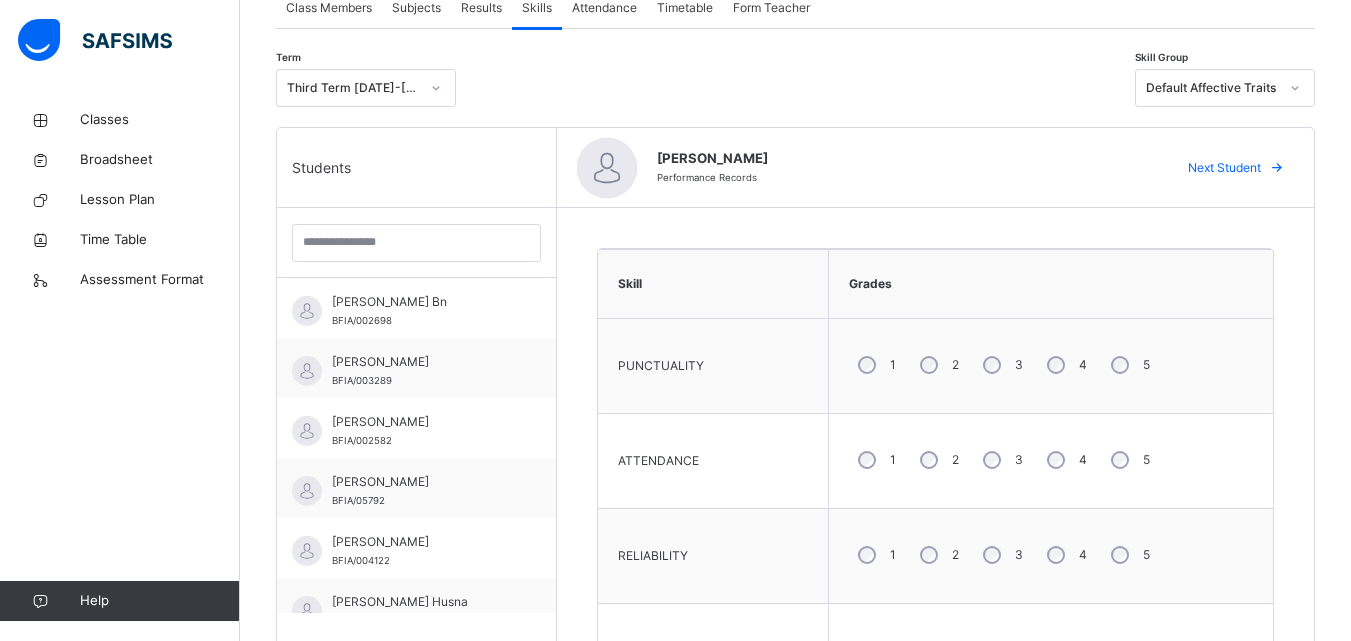 scroll, scrollTop: 399, scrollLeft: 0, axis: vertical 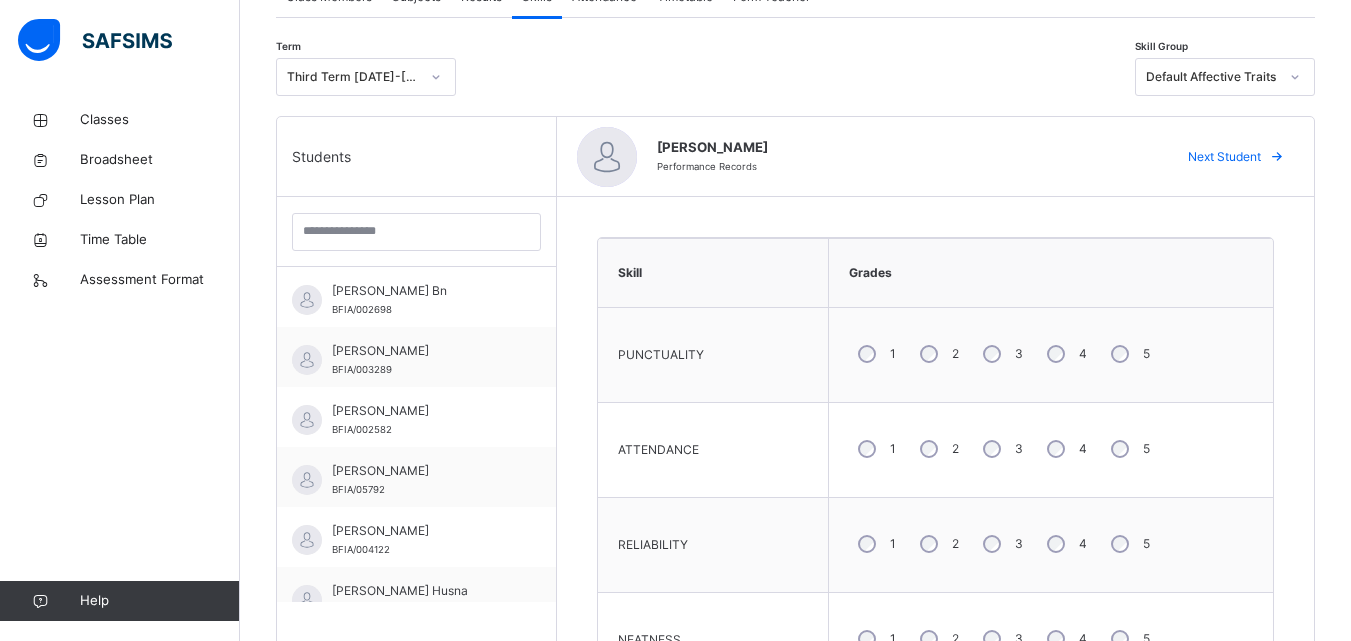 click on "Next Student" at bounding box center [1224, 157] 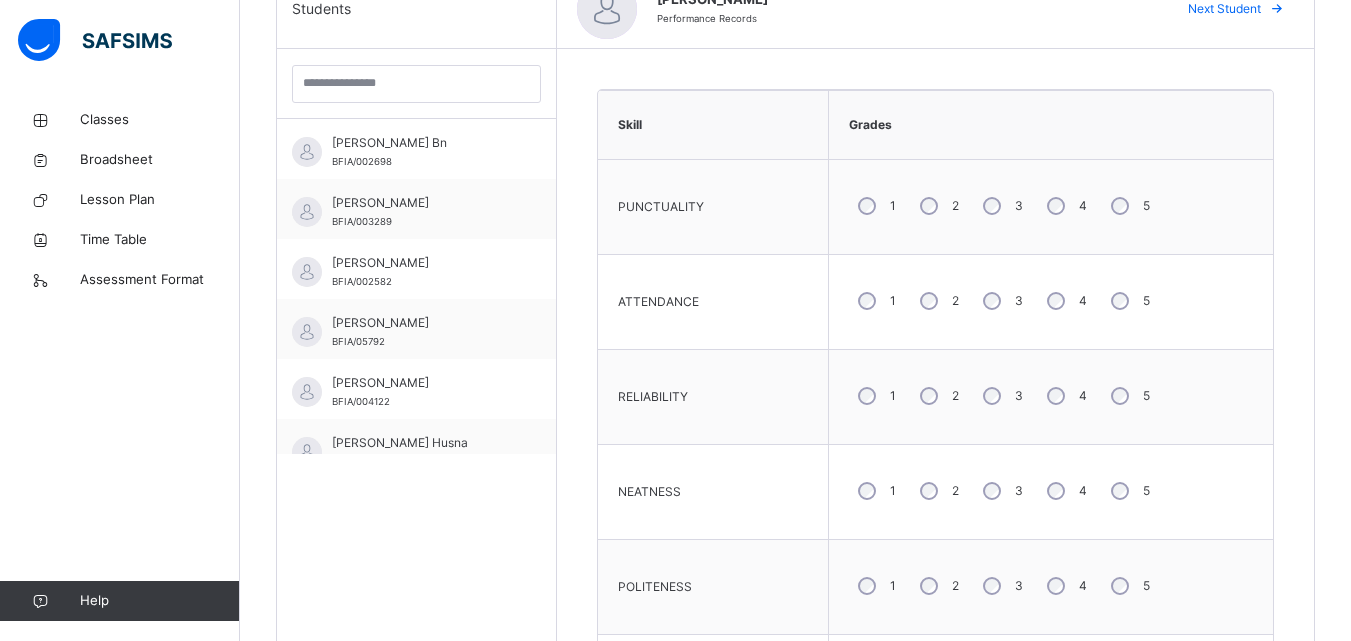 scroll, scrollTop: 555, scrollLeft: 0, axis: vertical 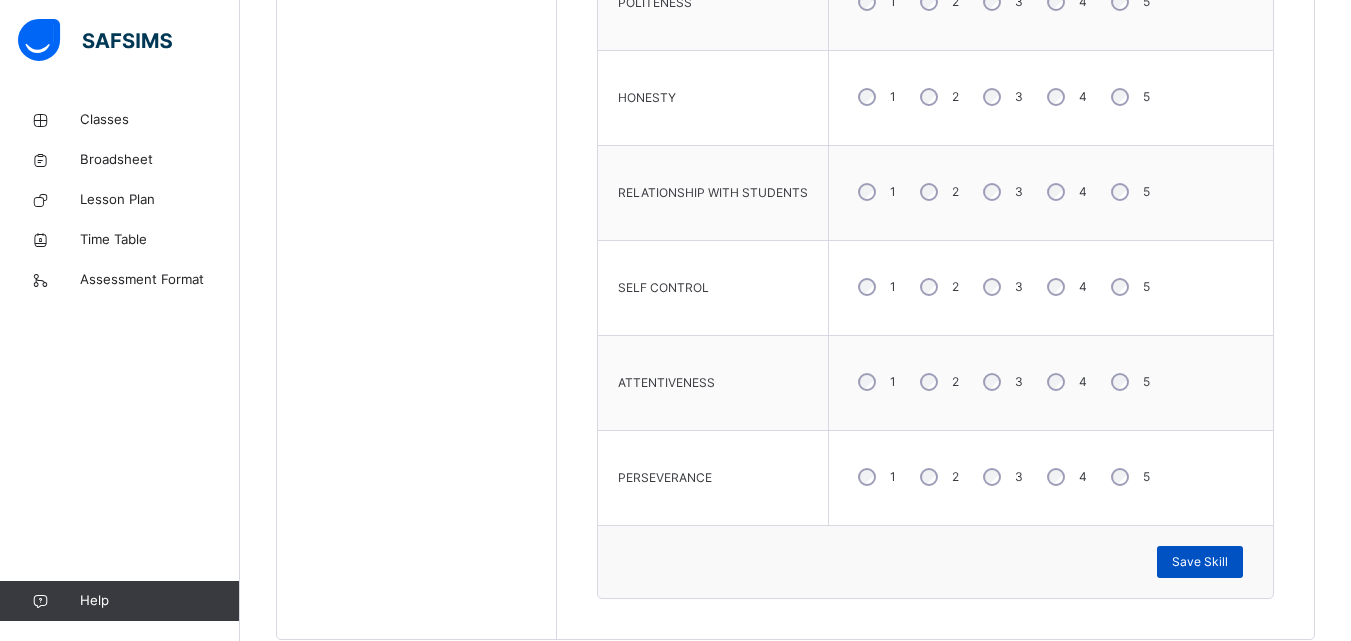 click on "Save Skill" at bounding box center [1200, 562] 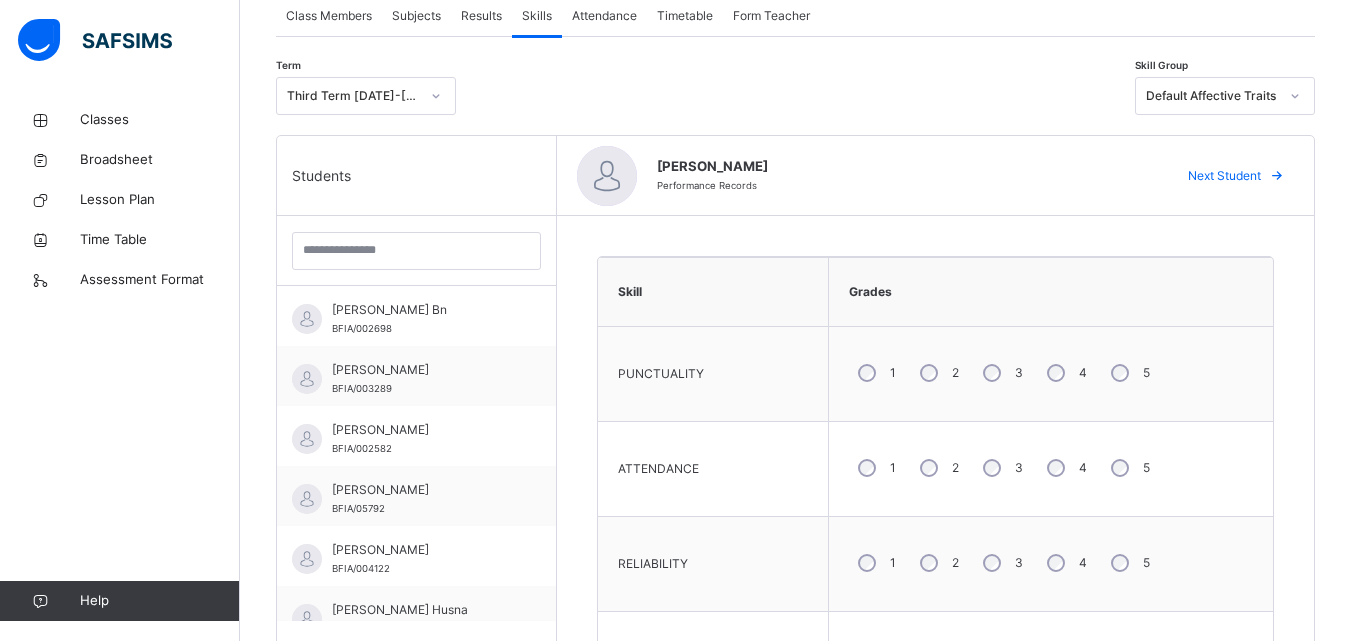 scroll, scrollTop: 374, scrollLeft: 0, axis: vertical 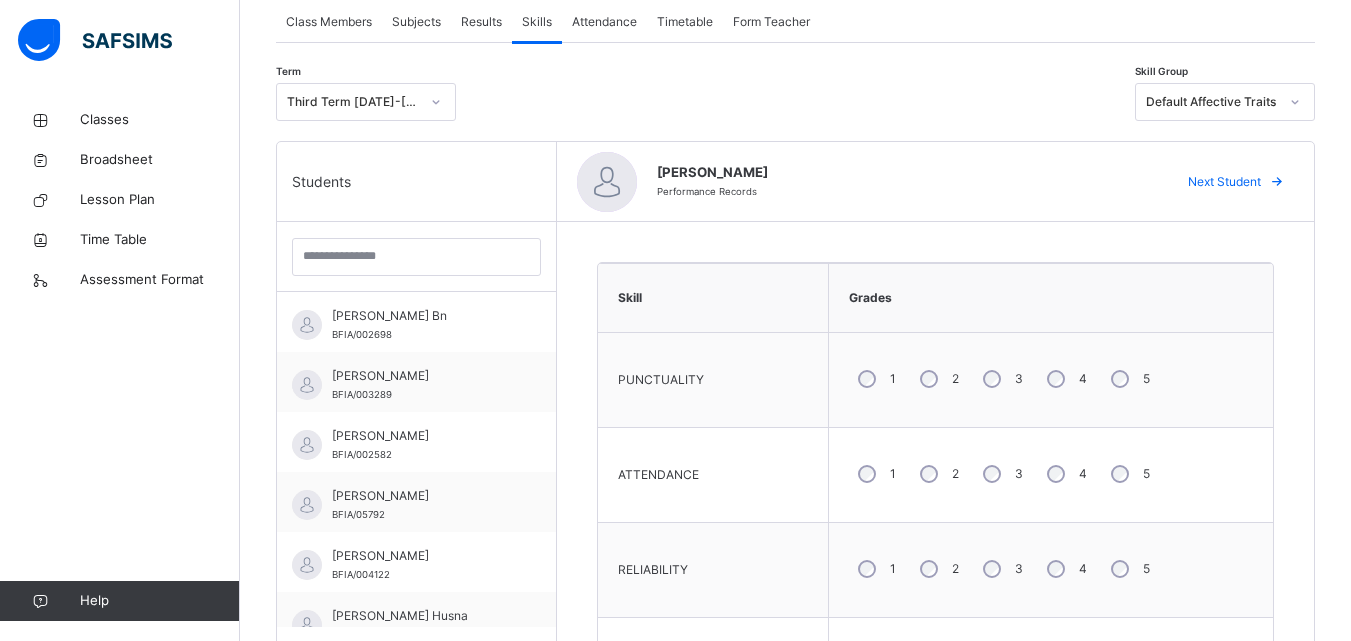 click on "Next Student" at bounding box center [1233, 182] 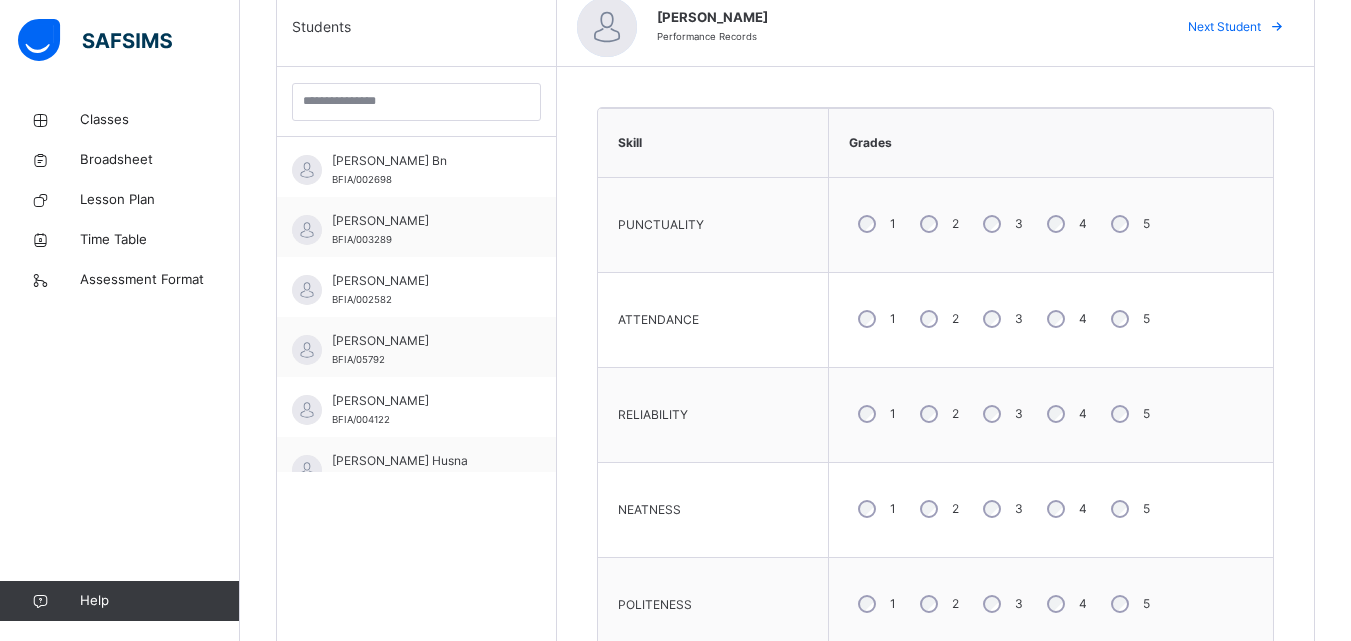 scroll, scrollTop: 533, scrollLeft: 0, axis: vertical 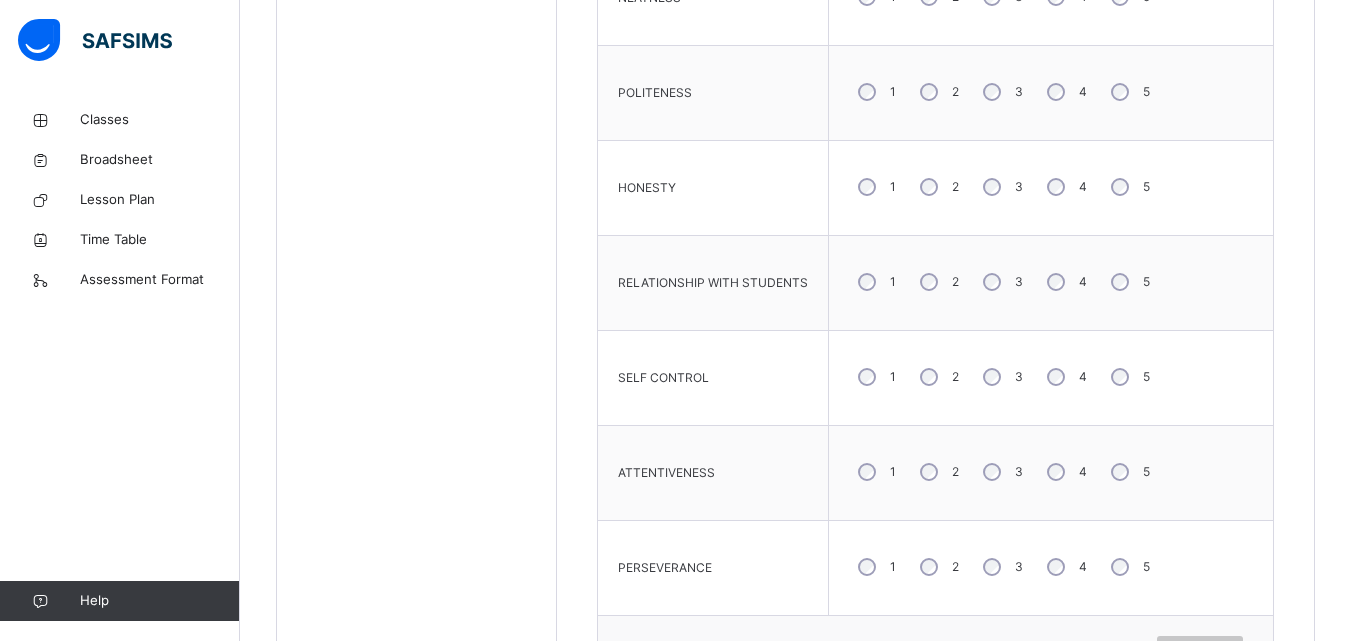 click on "5" at bounding box center (1128, 377) 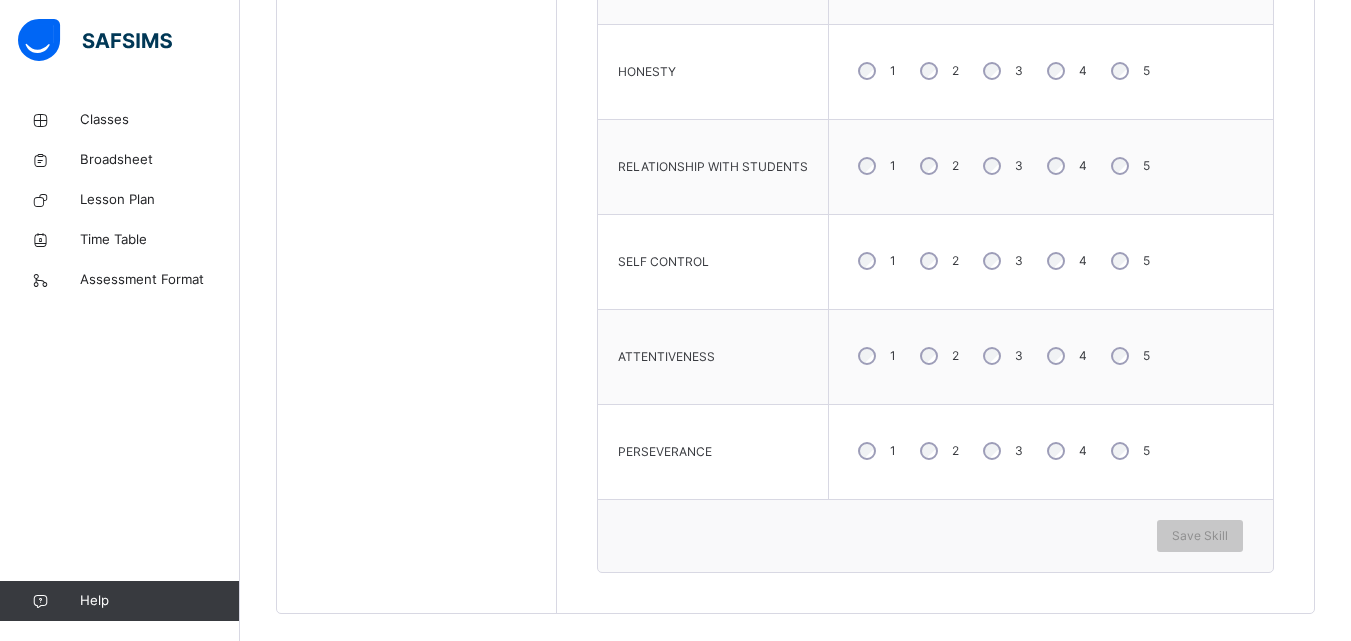 scroll, scrollTop: 1159, scrollLeft: 0, axis: vertical 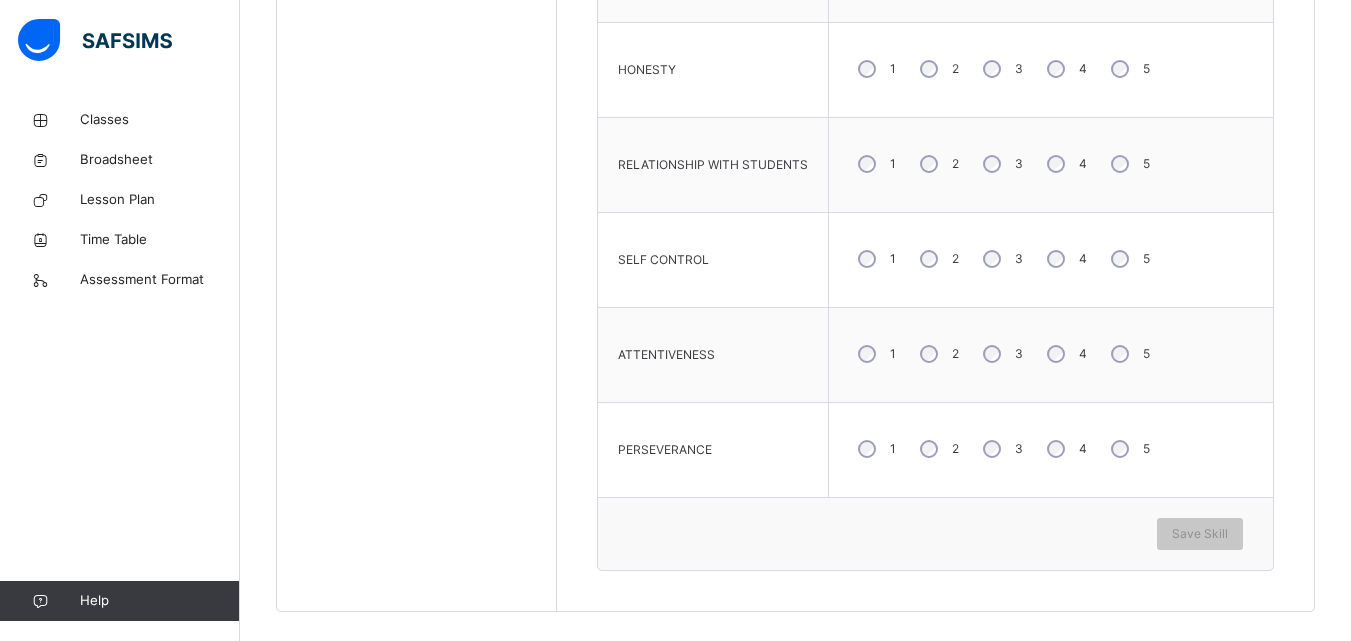 click on "1 2 3 4 5" at bounding box center [1051, 354] 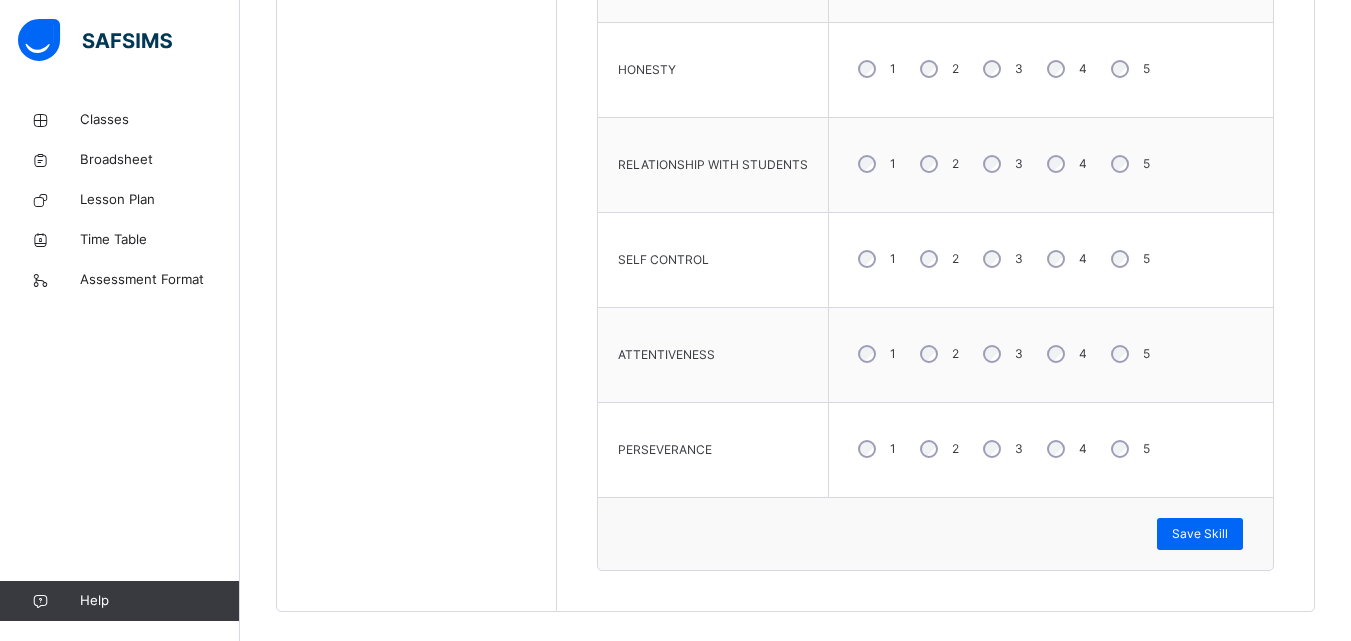 click on "1 2 3 4 5" at bounding box center (1051, 354) 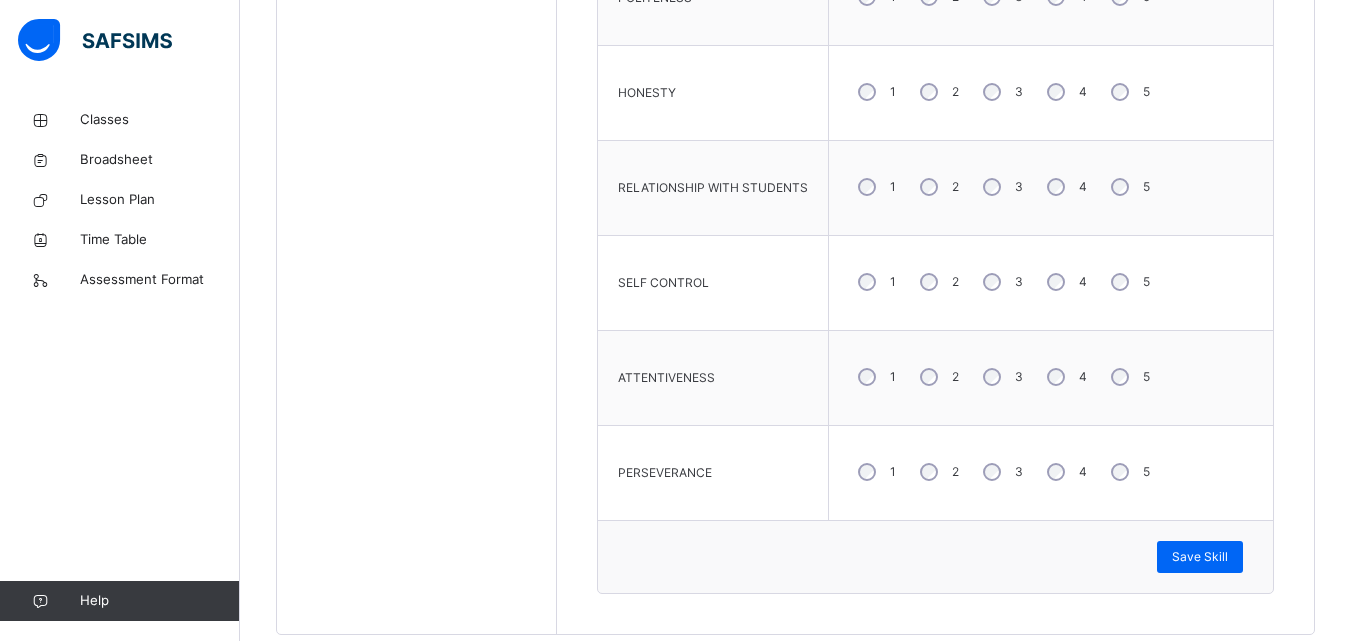 scroll, scrollTop: 1139, scrollLeft: 0, axis: vertical 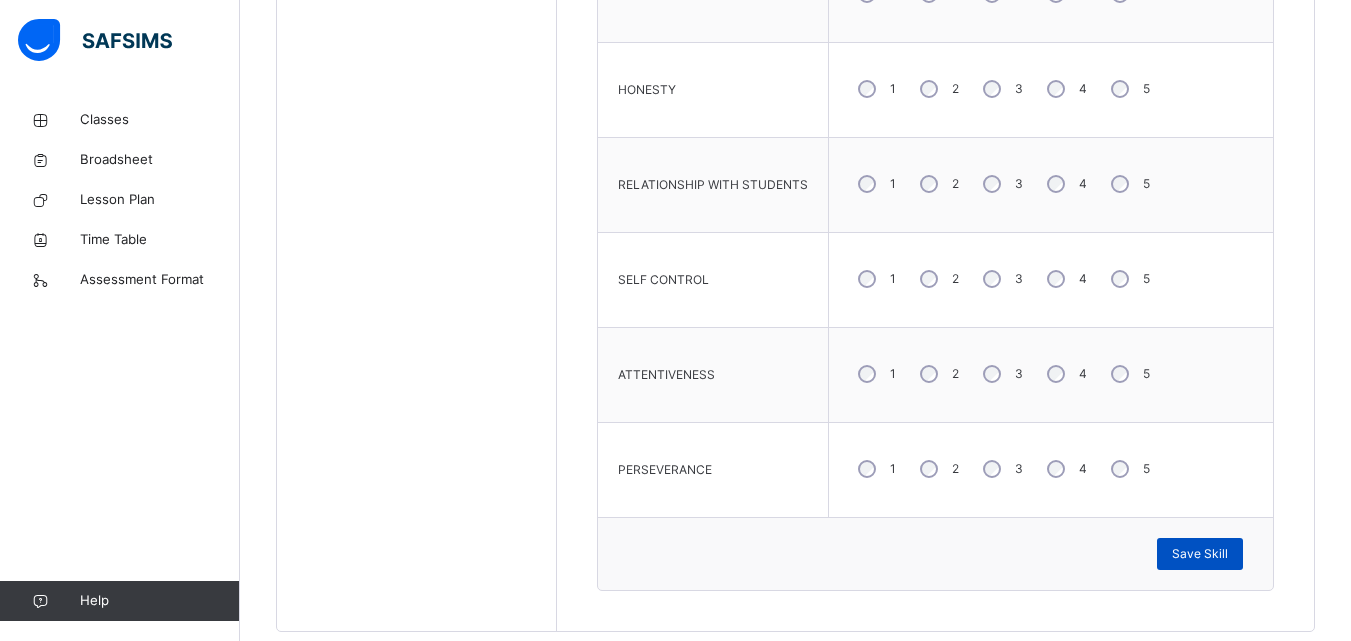 click on "Save Skill" at bounding box center (1200, 554) 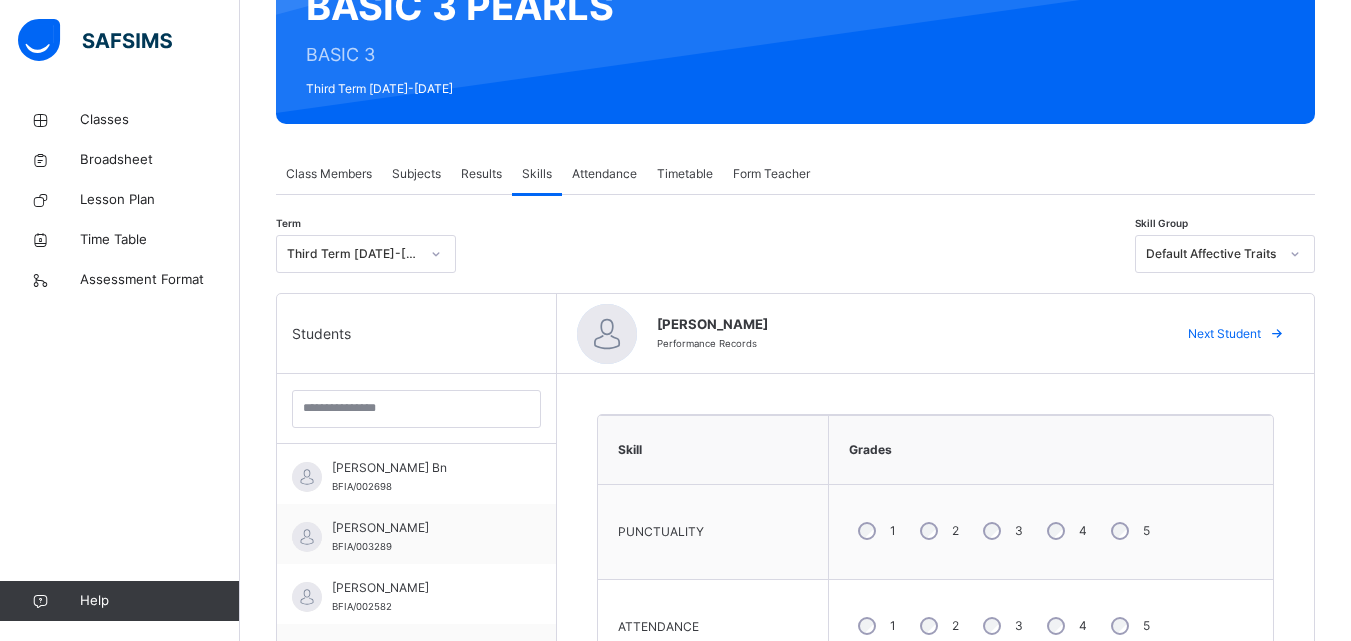 scroll, scrollTop: 216, scrollLeft: 0, axis: vertical 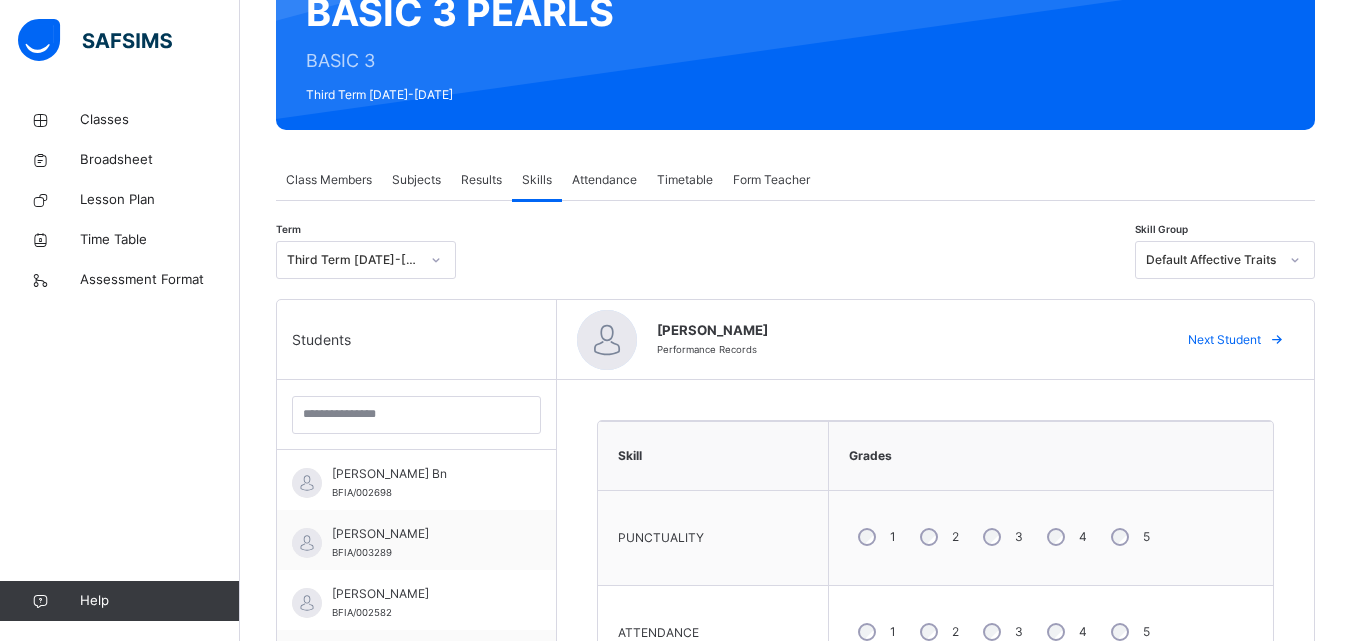 click on "Next Student" at bounding box center [1224, 340] 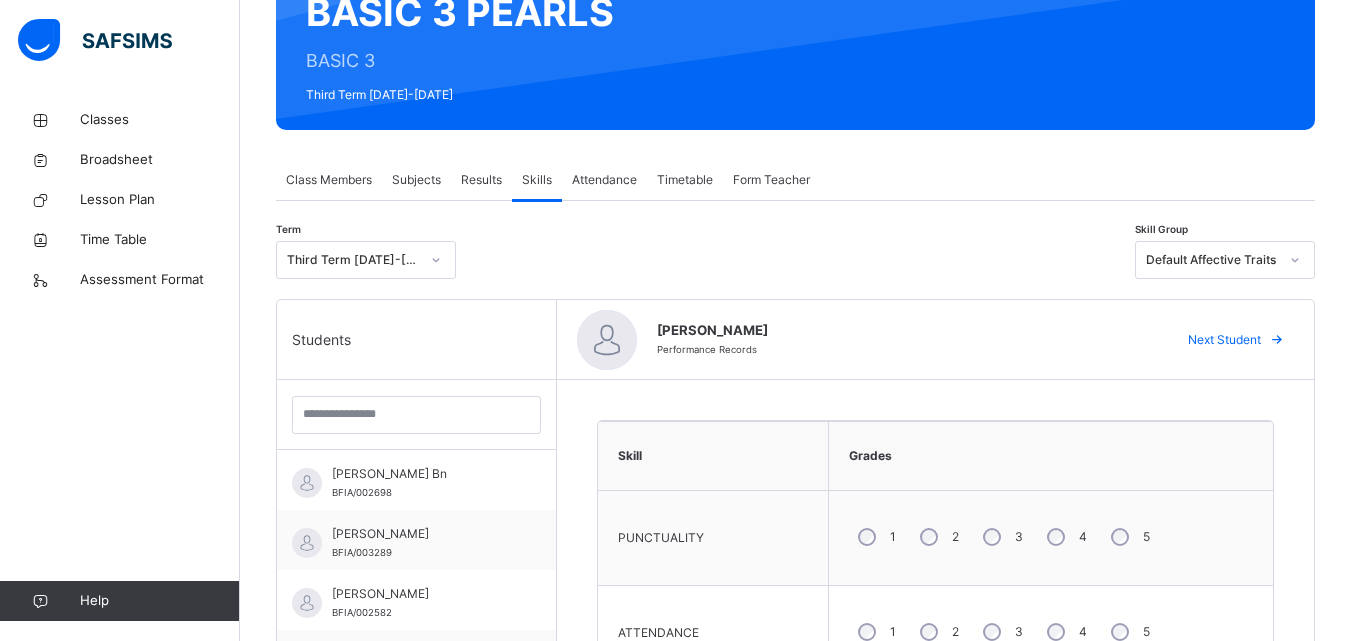 scroll, scrollTop: 360, scrollLeft: 0, axis: vertical 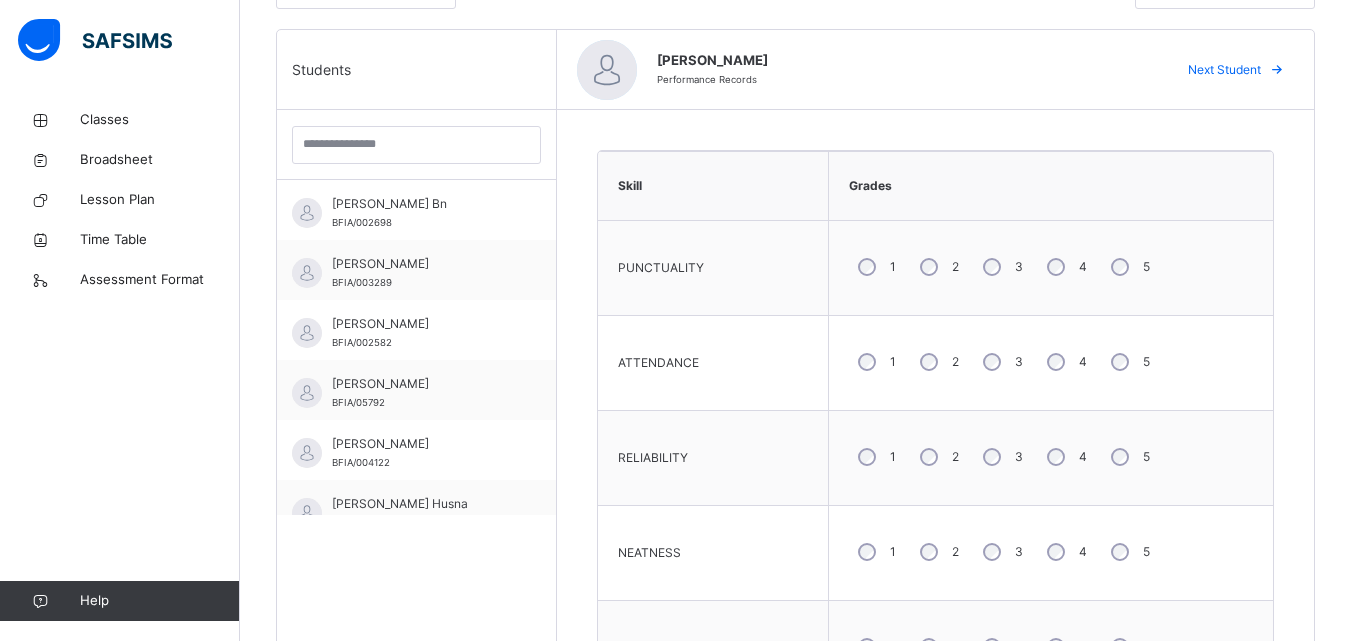 click on "4" at bounding box center [1065, 457] 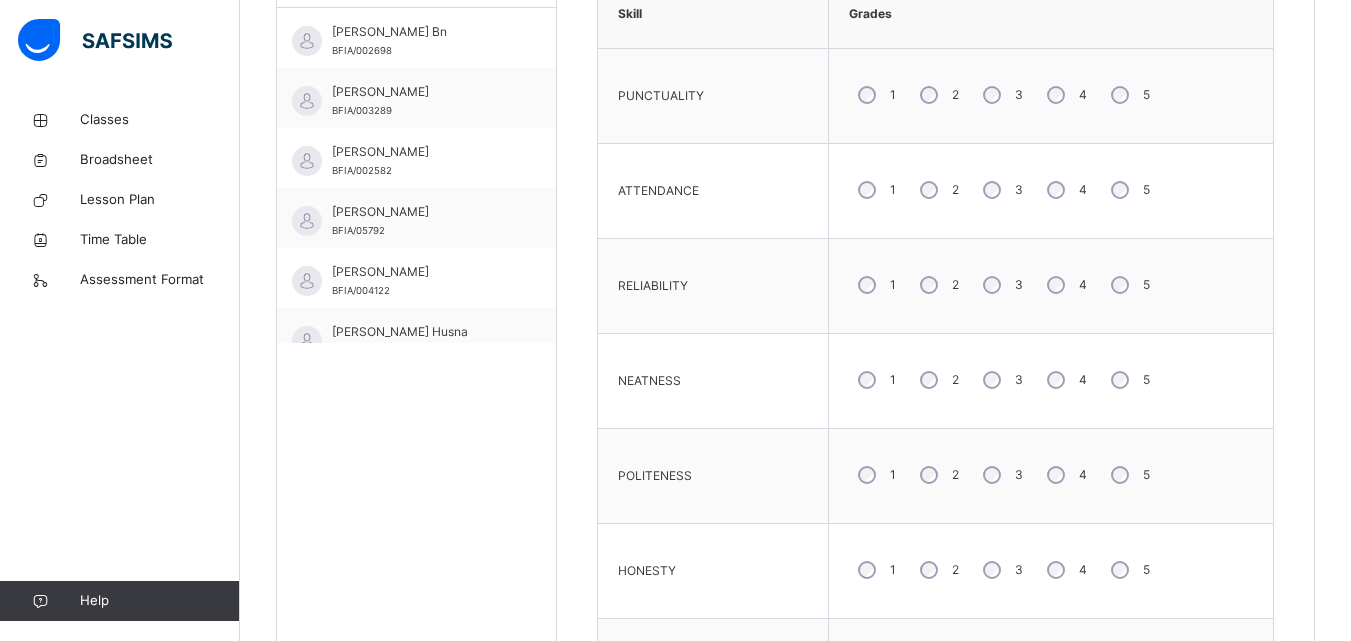 click on "5" at bounding box center (1128, 570) 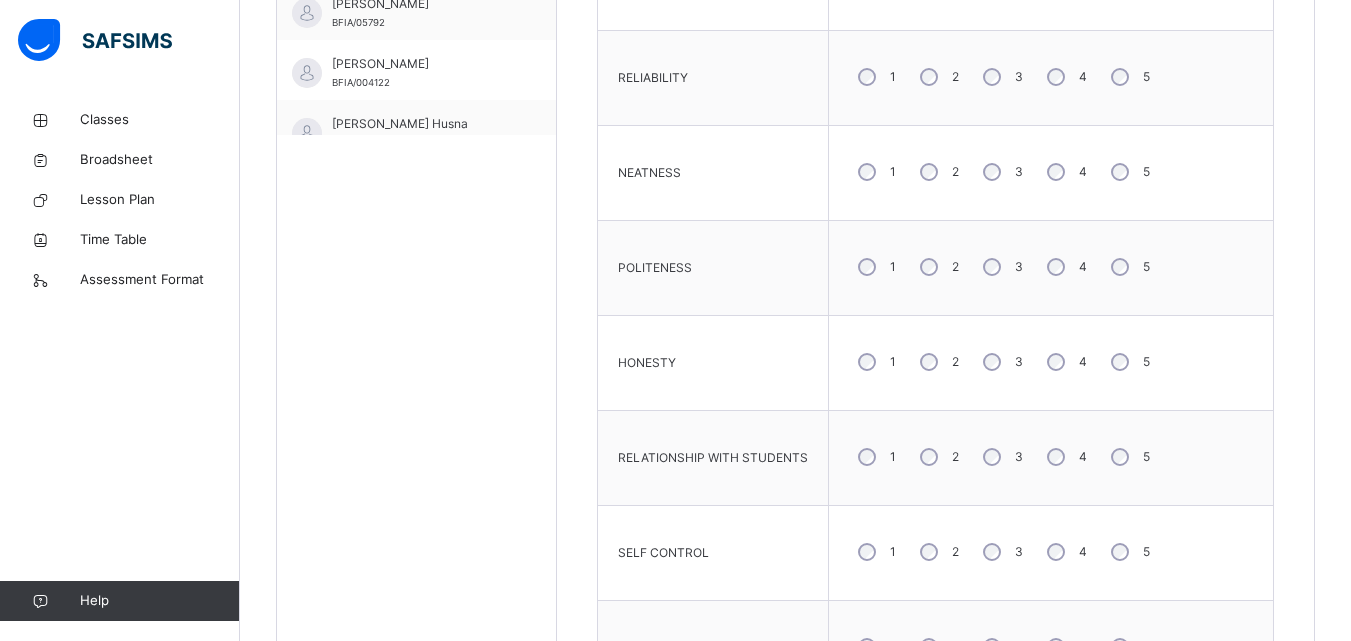 scroll, scrollTop: 868, scrollLeft: 0, axis: vertical 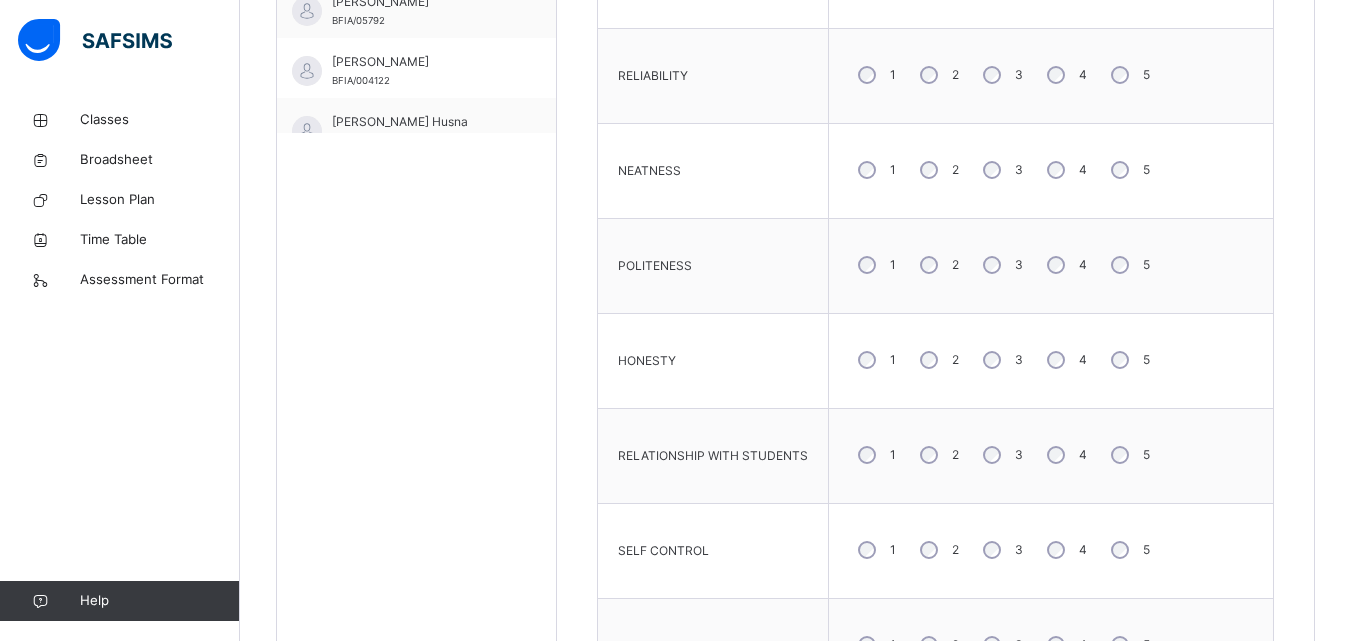 click on "5" at bounding box center [1128, 455] 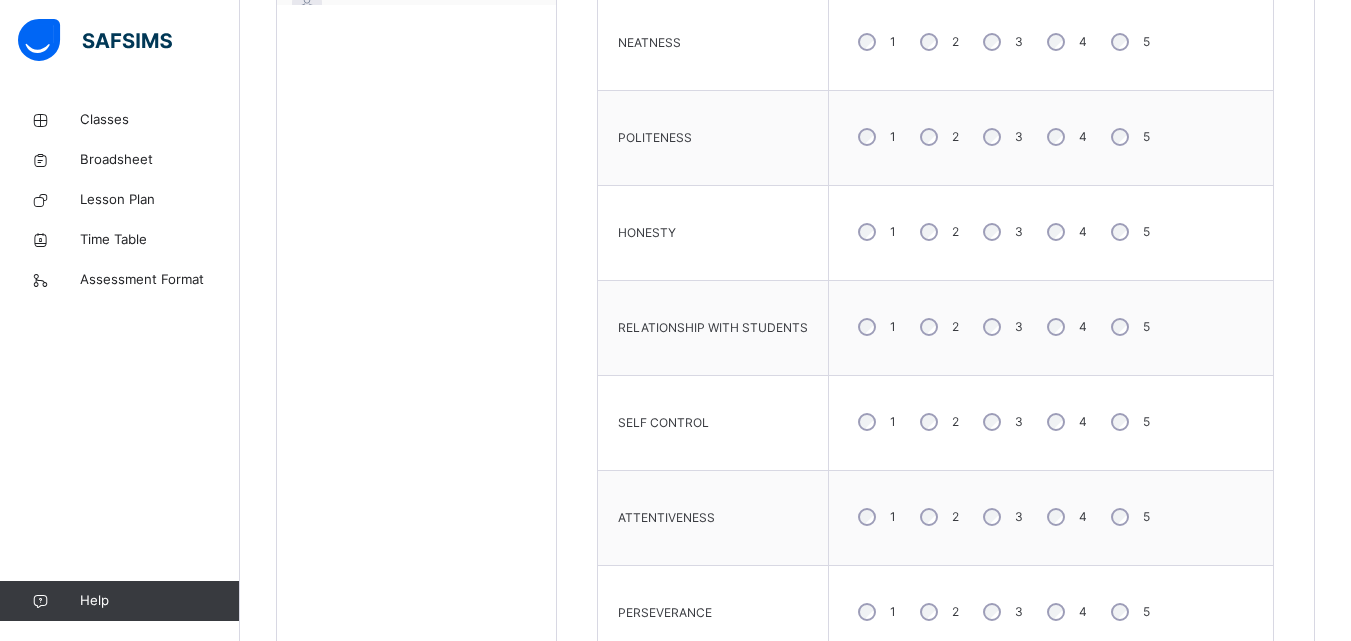 scroll, scrollTop: 997, scrollLeft: 0, axis: vertical 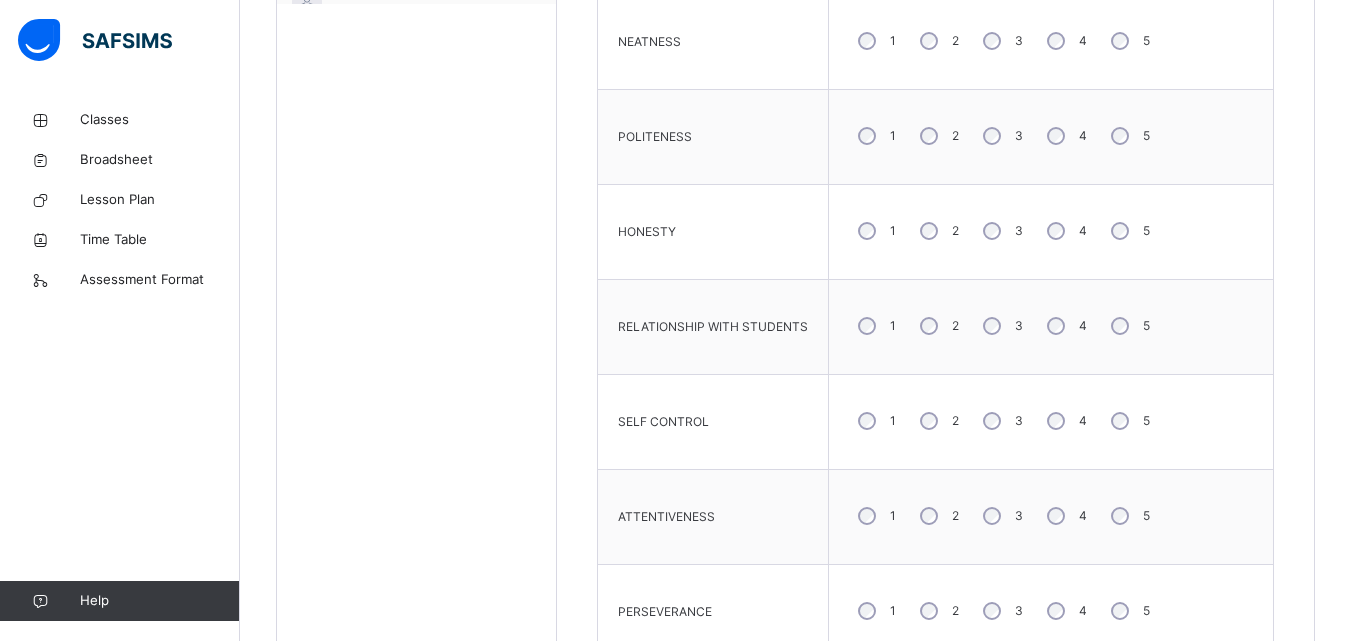 click on "5" at bounding box center [1146, 421] 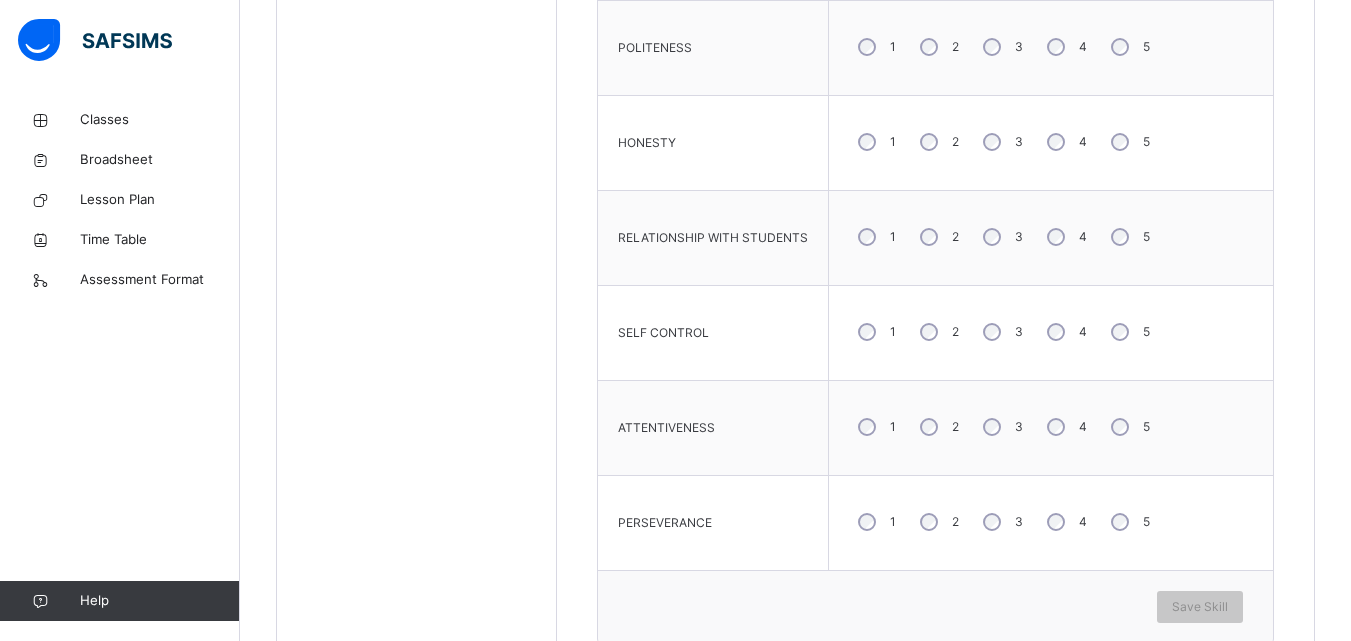 scroll, scrollTop: 1087, scrollLeft: 0, axis: vertical 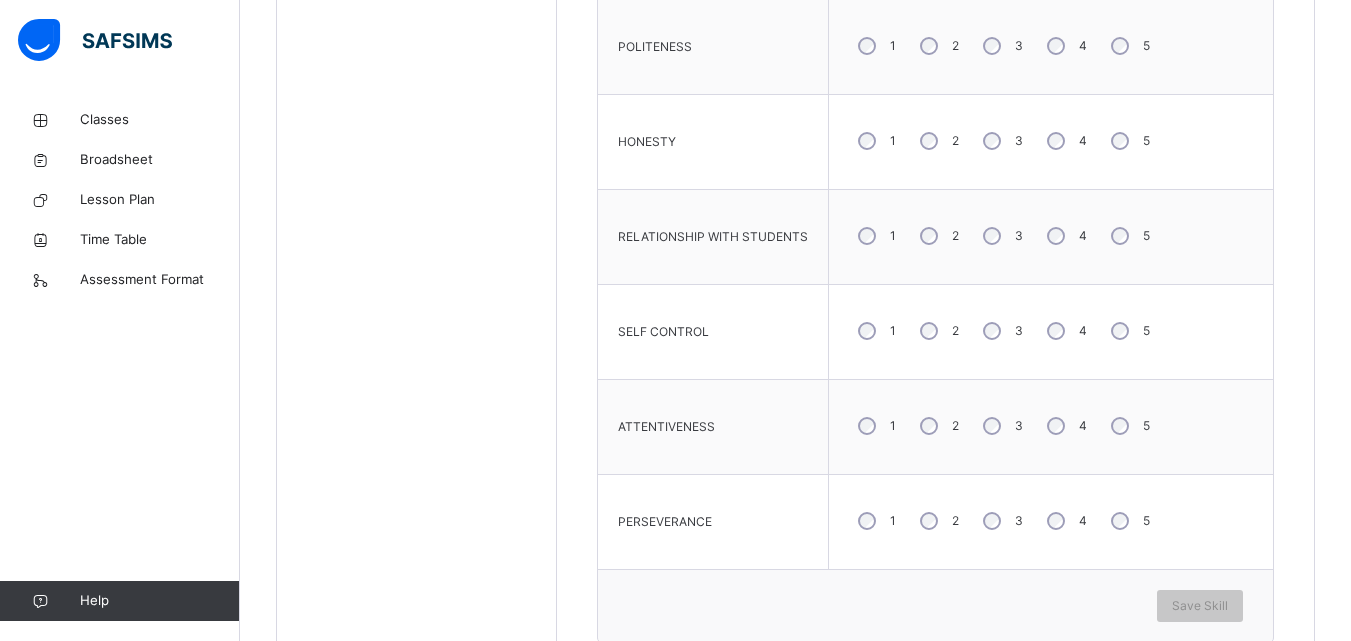click on "1 2 3 4 5" at bounding box center (1051, 426) 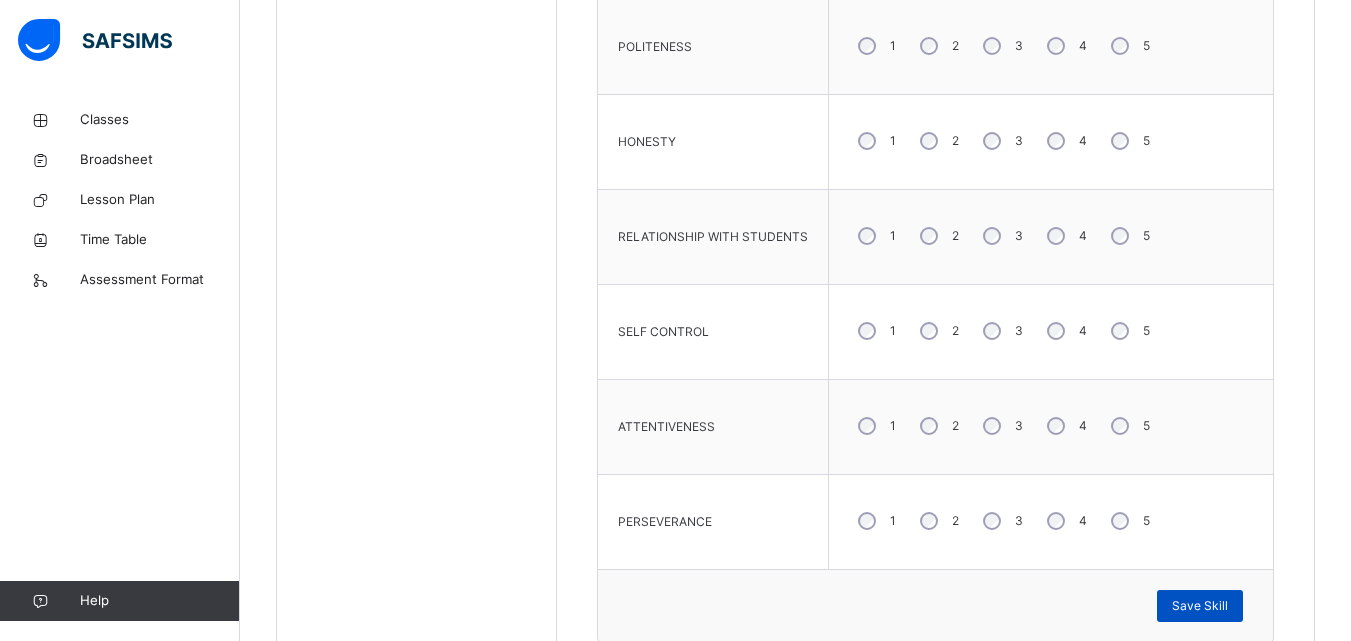 click on "Save Skill" at bounding box center [1200, 606] 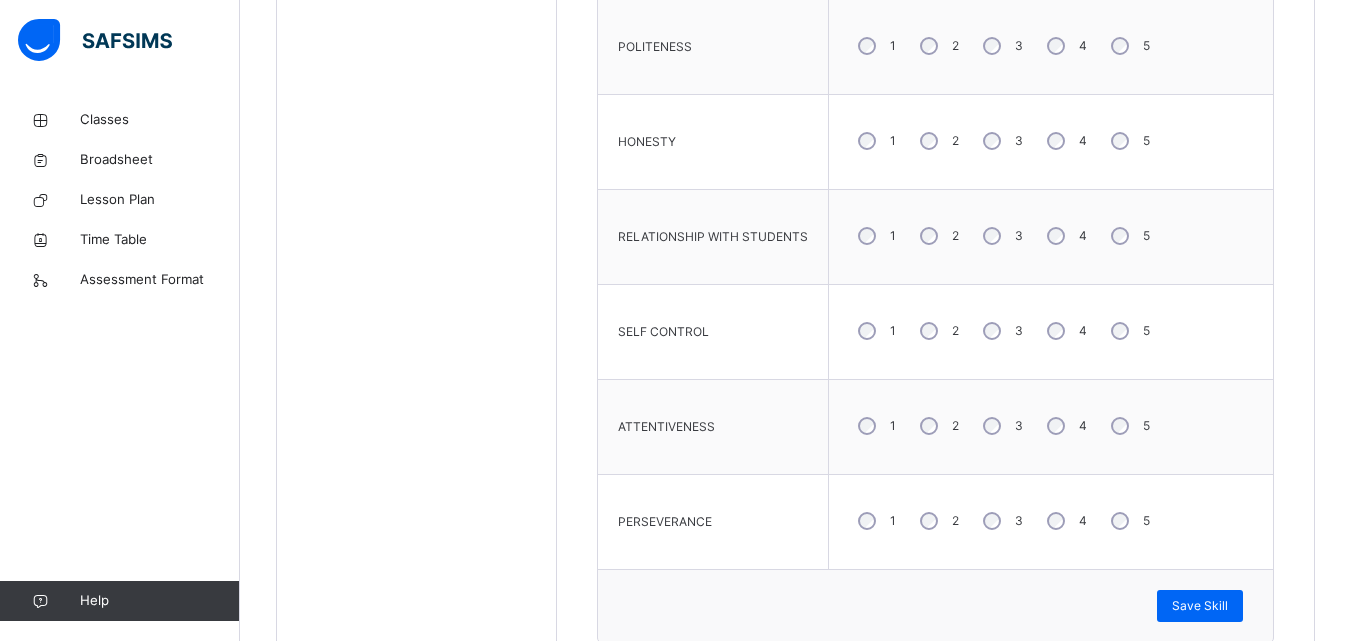 click on "1 2 3 4 5" at bounding box center (1051, 522) 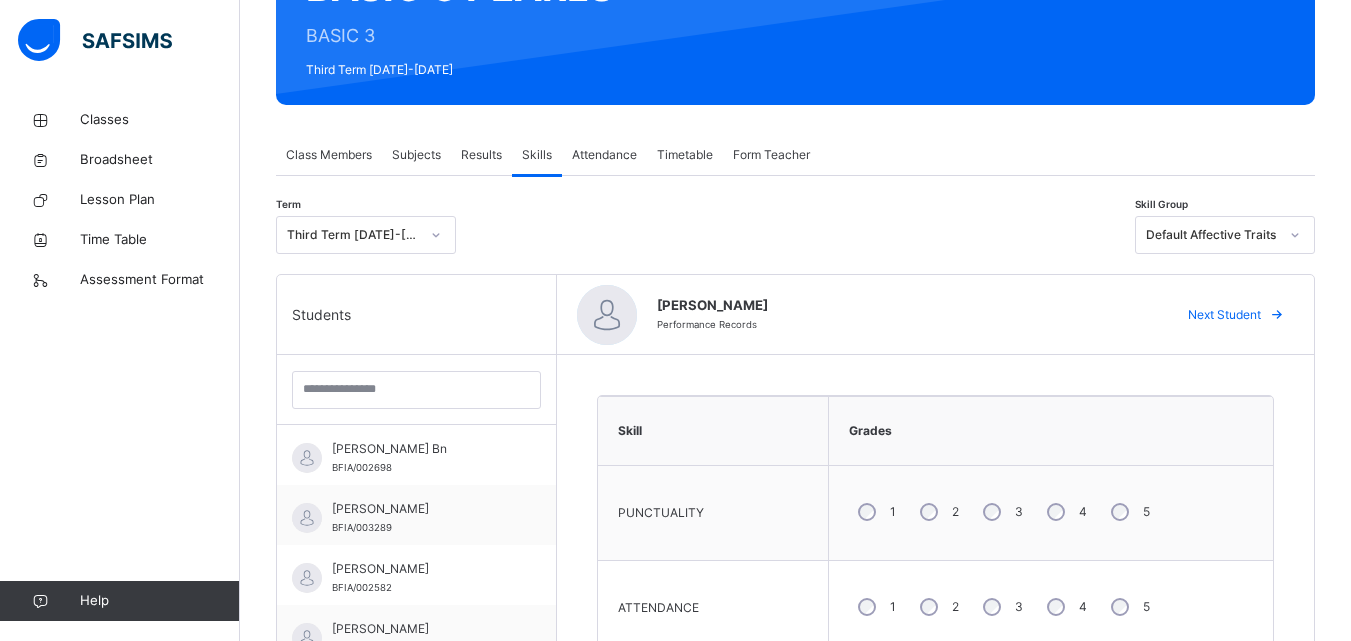 scroll, scrollTop: 240, scrollLeft: 0, axis: vertical 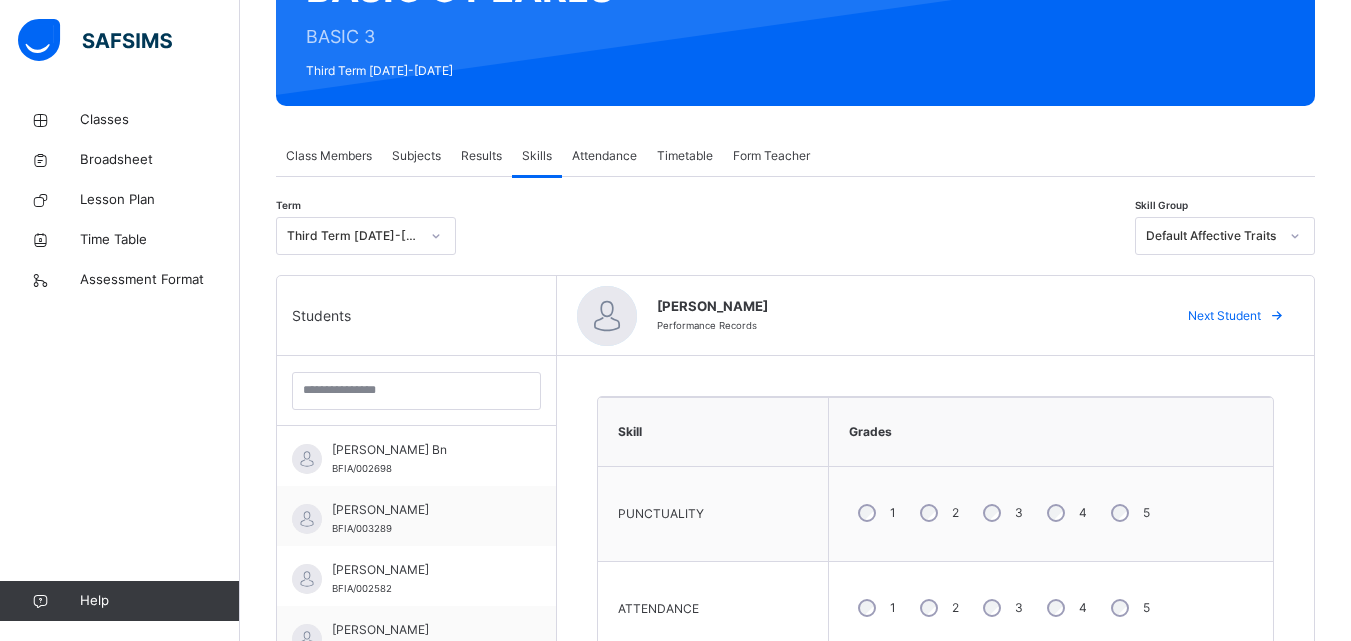 click on "Next Student" at bounding box center [1224, 316] 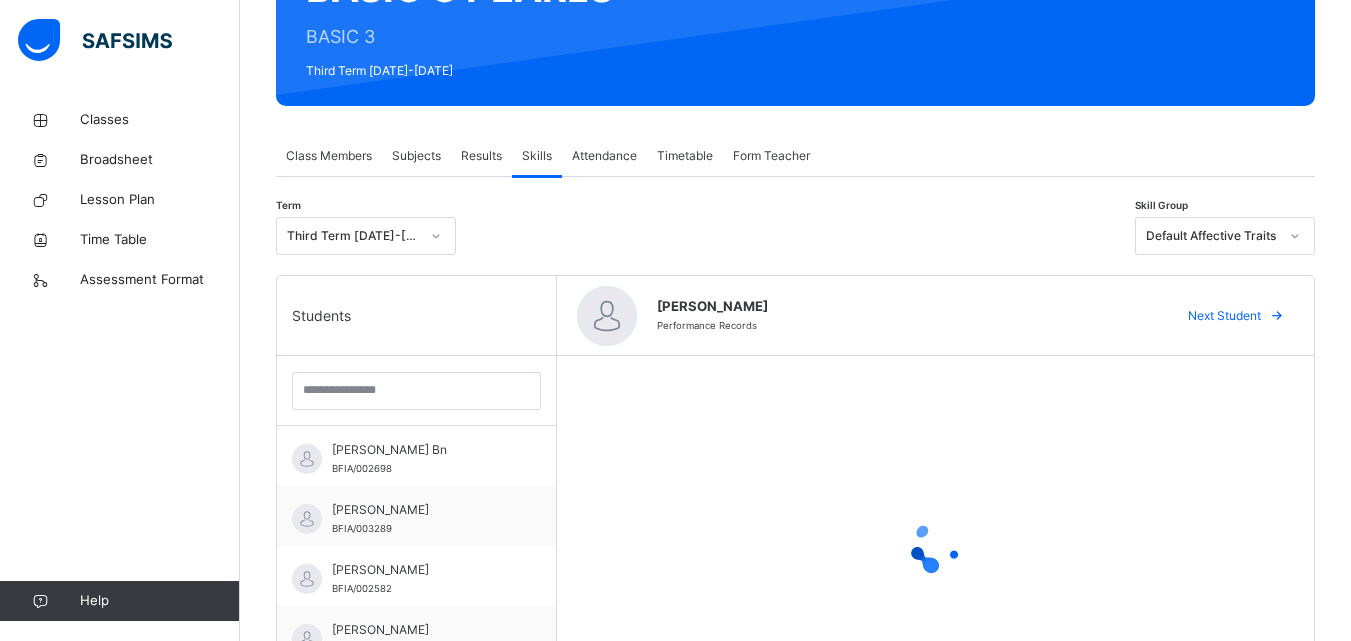 click at bounding box center [1277, 316] 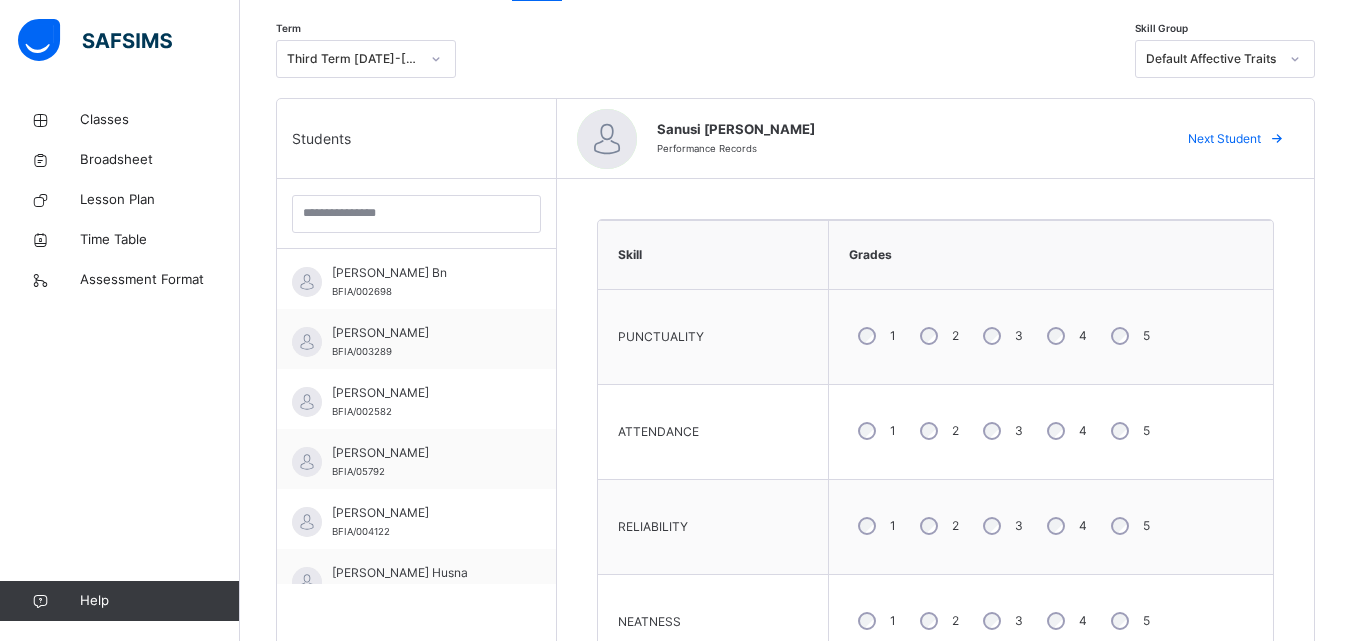 scroll, scrollTop: 620, scrollLeft: 0, axis: vertical 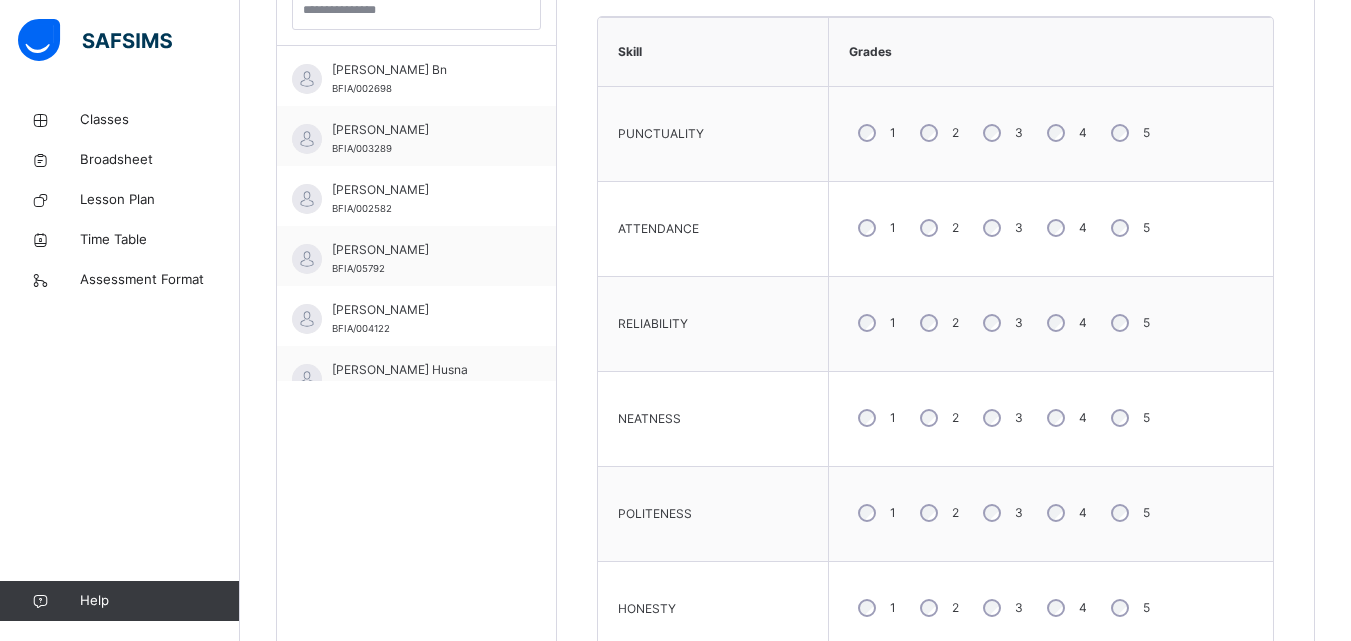 click on "5" at bounding box center [1128, 418] 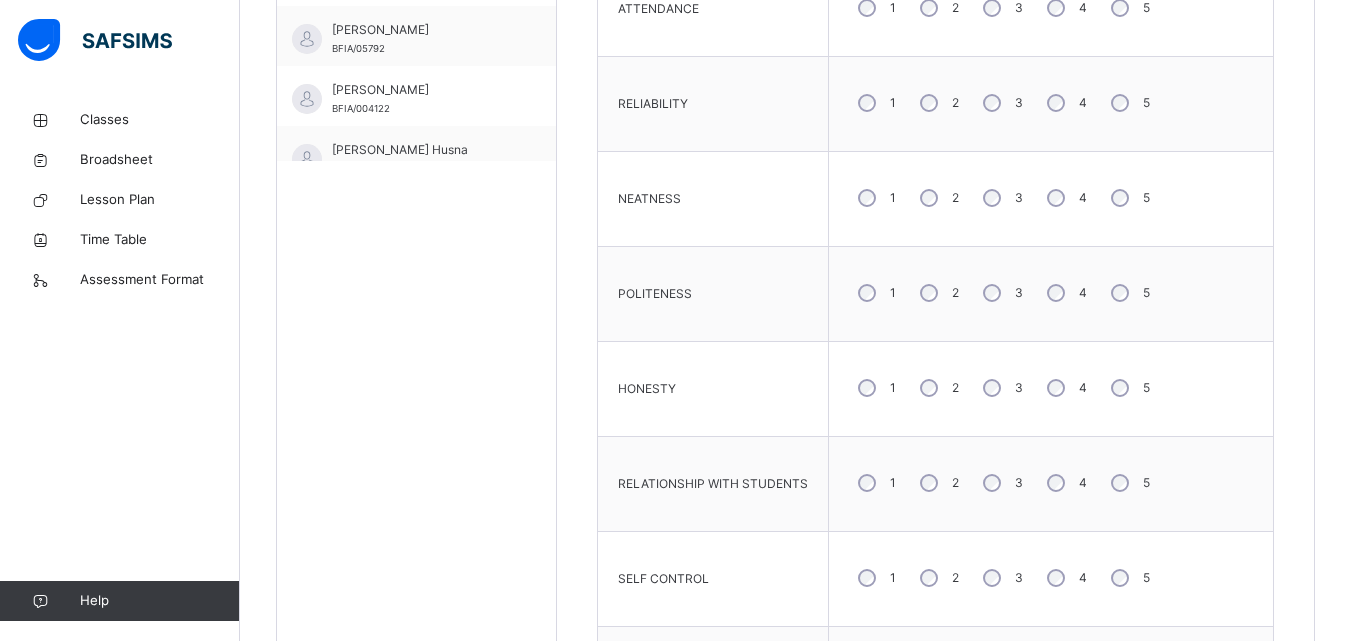 scroll, scrollTop: 867, scrollLeft: 0, axis: vertical 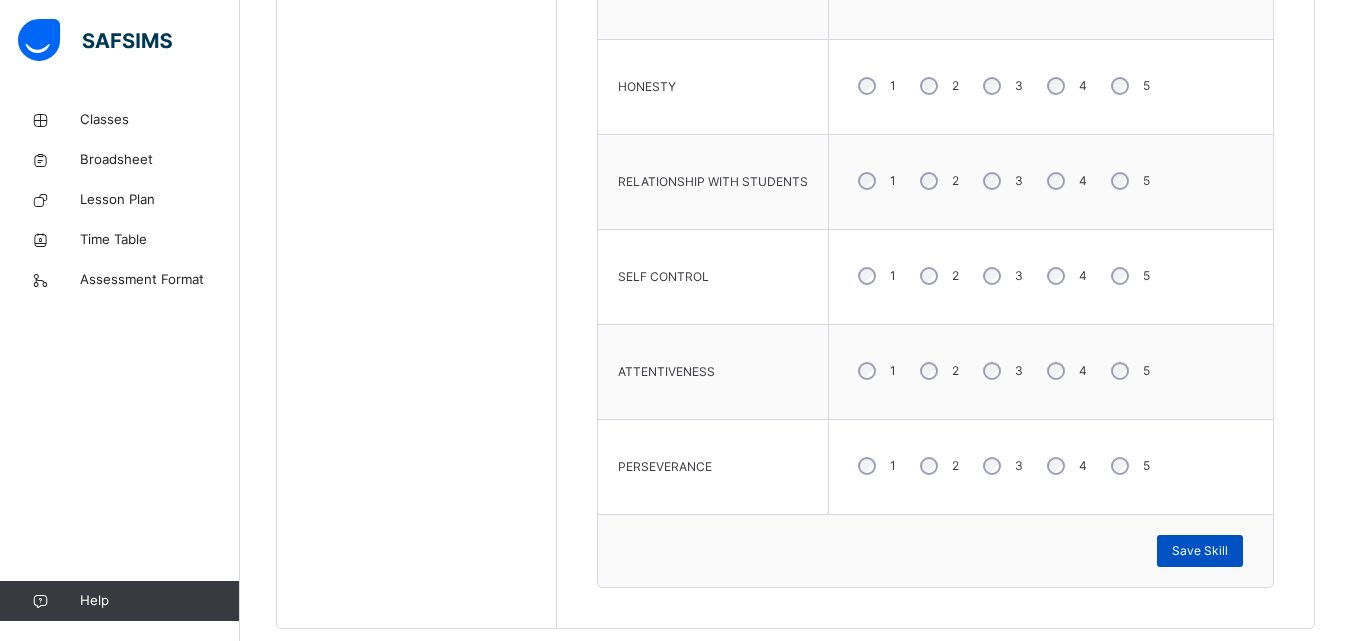 click on "Save Skill" at bounding box center (1200, 551) 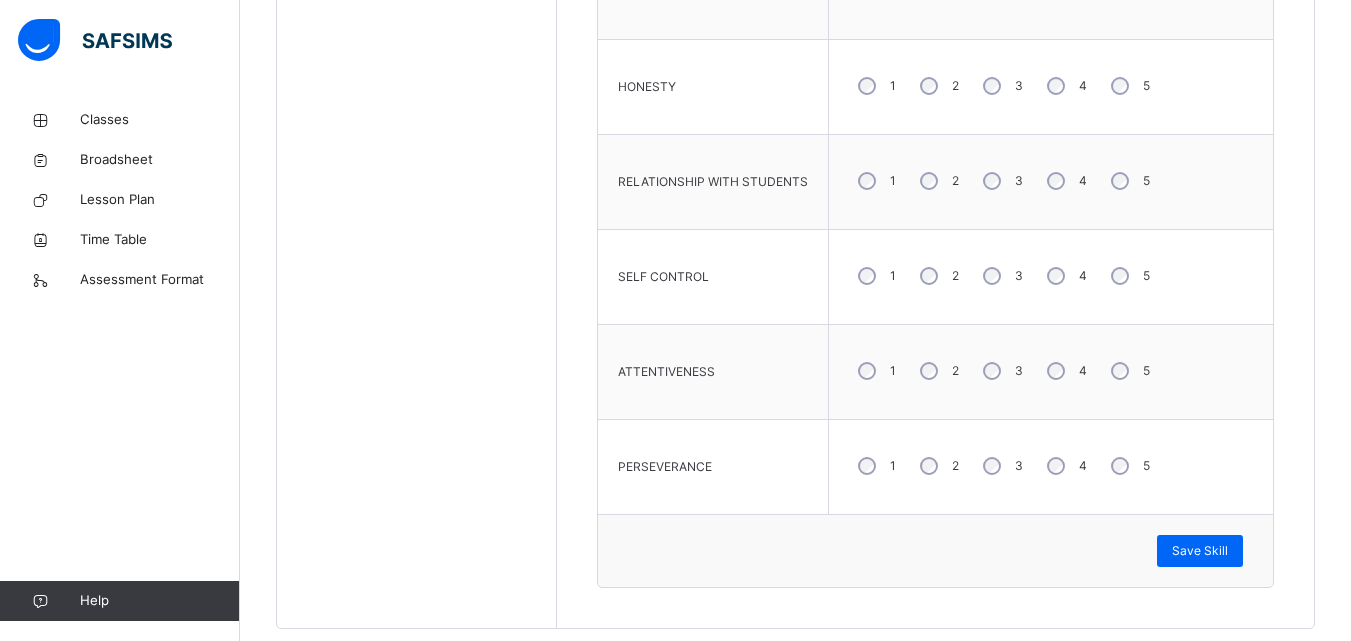 click on "1 2 3 4 5" at bounding box center [1051, 467] 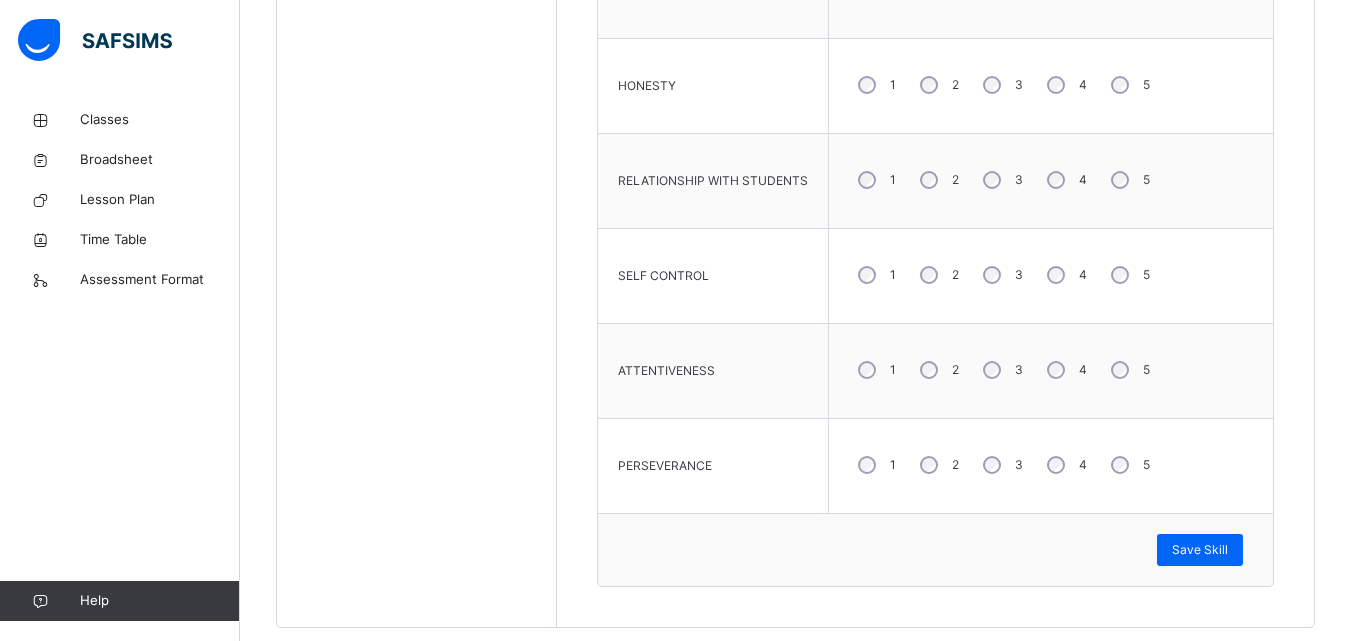 scroll, scrollTop: 1180, scrollLeft: 0, axis: vertical 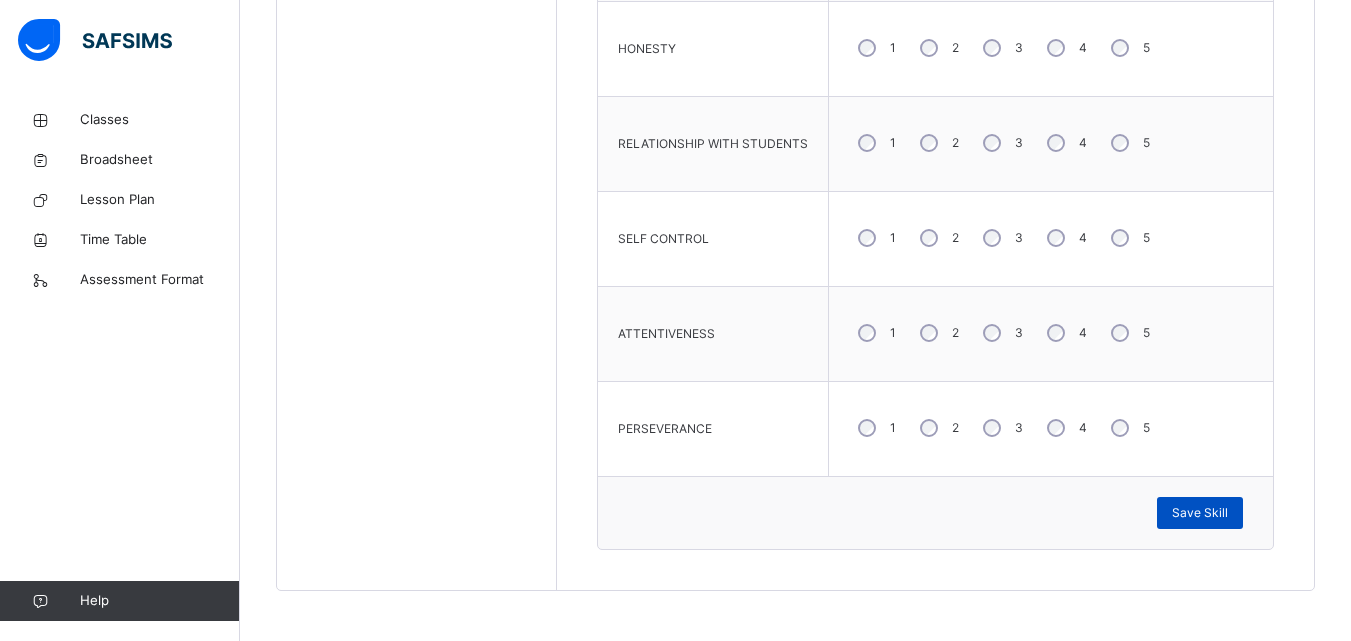 click on "Save Skill" at bounding box center (1200, 513) 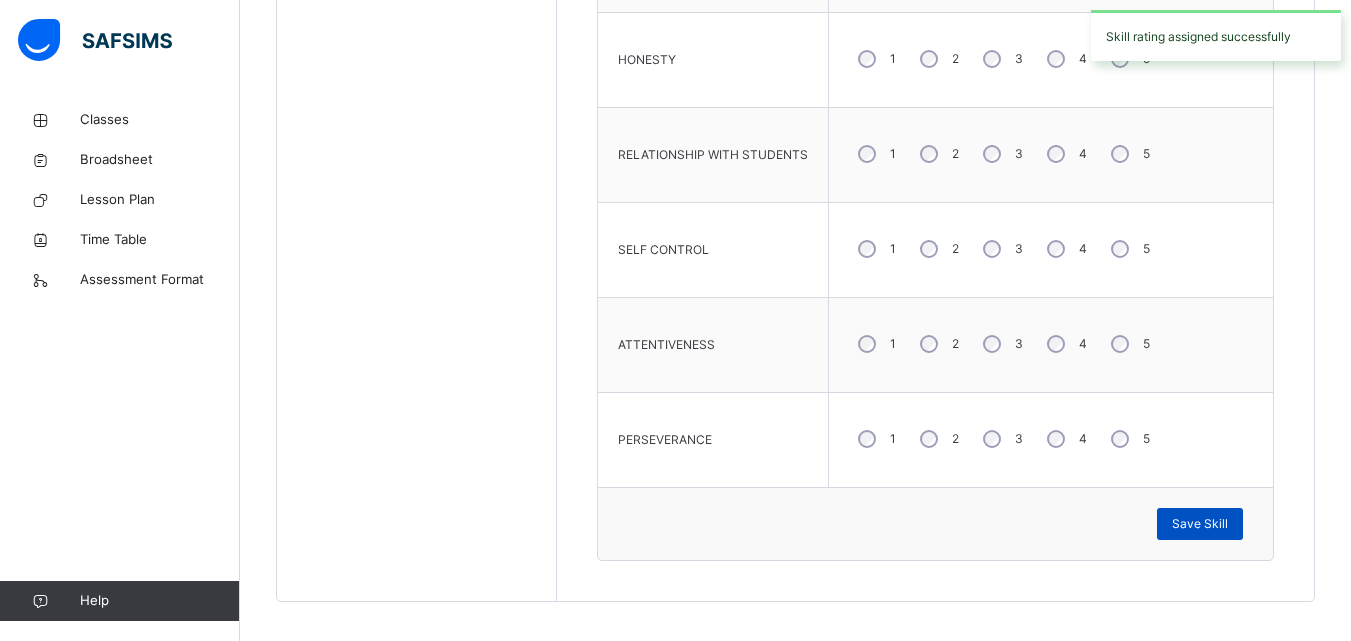 scroll, scrollTop: 1164, scrollLeft: 0, axis: vertical 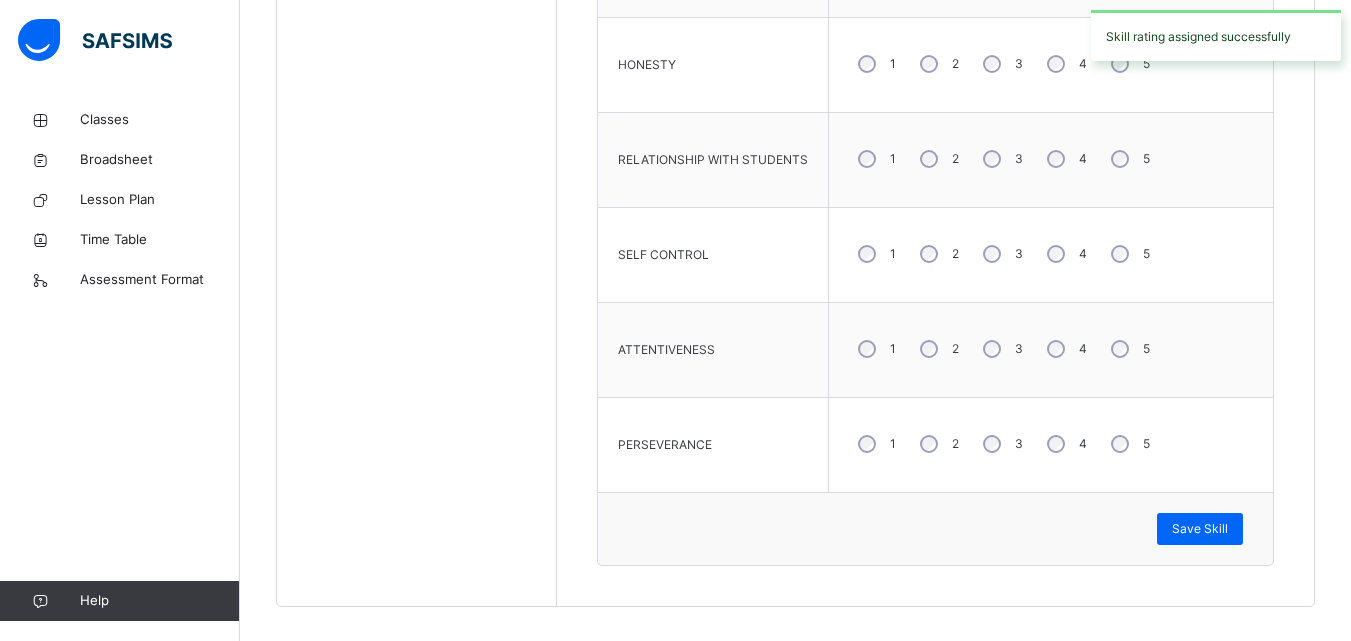 click on "Back  / BASIC 3 PEARLS BASIC 3 PEARLS BASIC 3 Third Term [DATE]-[DATE] Class Members Subjects Results Skills Attendance Timetable Form Teacher Skills More Options   29  Students in class Download Pdf Report Excel Report View subject profile Brilliant Footsteps Int'l Academy Date: [DATE] 1:28:58 pm Class Members Class:  BASIC 3 PEARLS Total no. of Students:  29 Term:  Third Term Session:  [DATE]-[DATE] S/NO Admission No. Last Name First Name Other Name 1 BFIA/002698 Taofeek Bn [PERSON_NAME] 2 BFIA/003289 [PERSON_NAME] 3 BFIA/002582 [PERSON_NAME] 4 BFIA/05792 [PERSON_NAME] 5 BFIA/004122 [PERSON_NAME] 6 BFIA/002535 Husna [PERSON_NAME] 7 BFIA/05794 Buhari Asmau Namalan 8 BFIA/002674 [PERSON_NAME] 9 BFIA/05275 [PERSON_NAME] 10 BFIA/002863 Abubakar [PERSON_NAME] 11 BFIA/003380 [PERSON_NAME] 12 BFIA/004114 [PERSON_NAME] 13 BFIA/002609 [PERSON_NAME] 14 BFIA/003888 [PERSON_NAME] Usman 15 BFIA/000711 Gadaffi [PERSON_NAME] 16 BFIA/002695 [PERSON_NAME] 17 BFIA/05274" at bounding box center [795, -204] 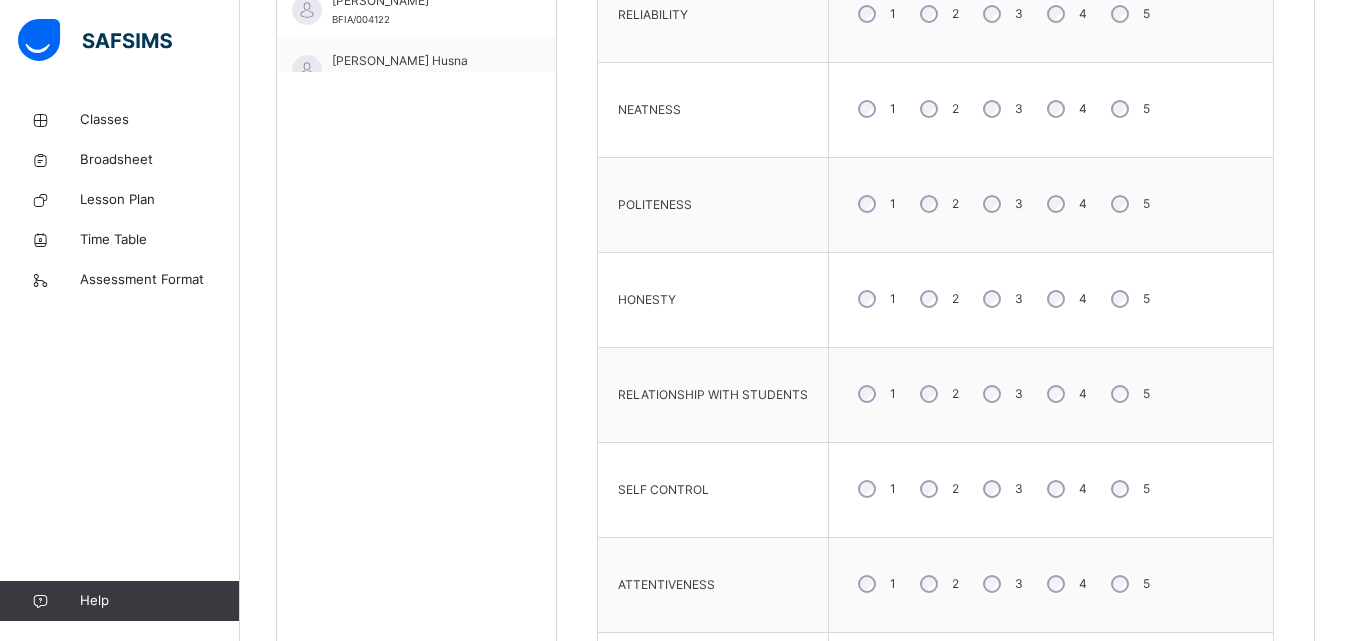 scroll, scrollTop: 1143, scrollLeft: 0, axis: vertical 